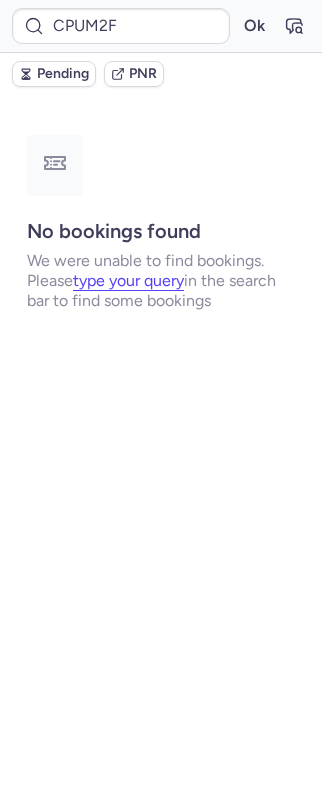 scroll, scrollTop: 0, scrollLeft: 0, axis: both 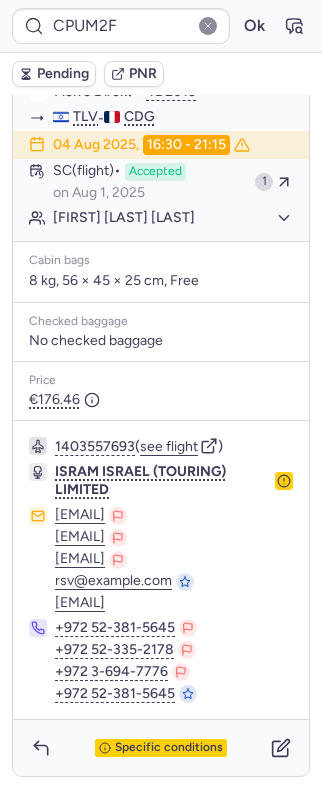 click on "Specific conditions" at bounding box center [161, 748] 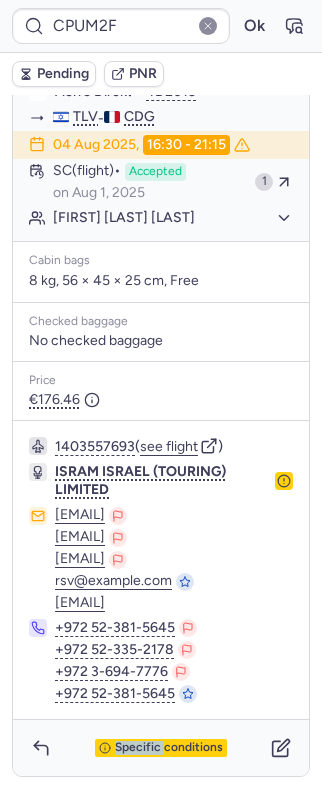 click on "Specific conditions" at bounding box center [161, 748] 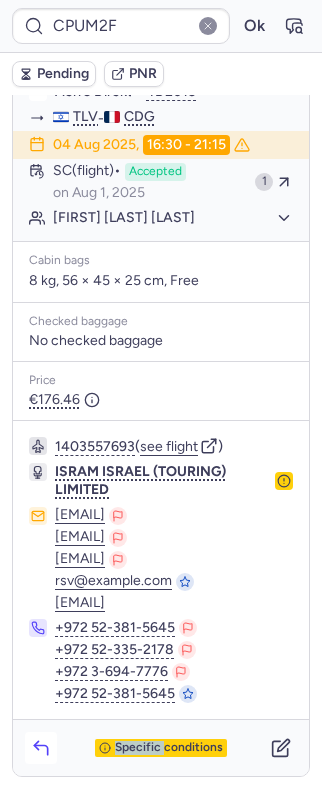 click at bounding box center [41, 748] 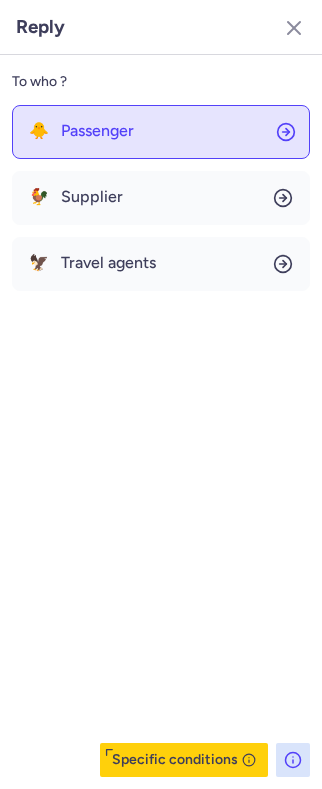click on "🐥 Passenger" 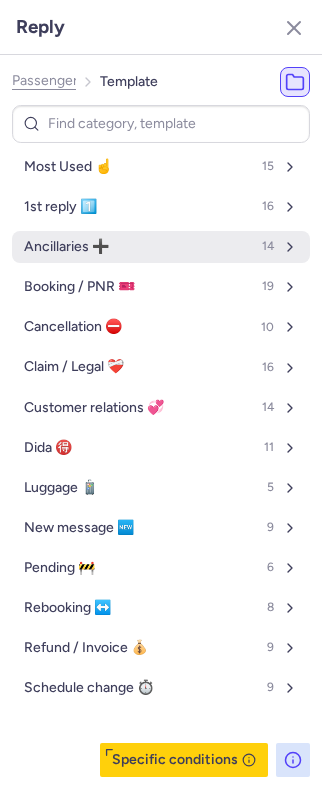 click on "Ancillaries ➕" at bounding box center (66, 247) 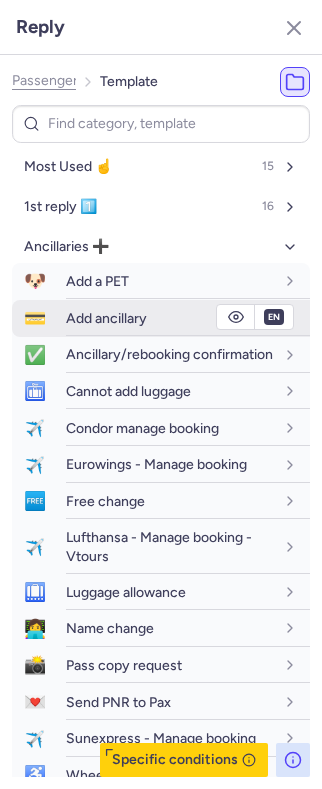 click on "Add ancillary" at bounding box center (106, 318) 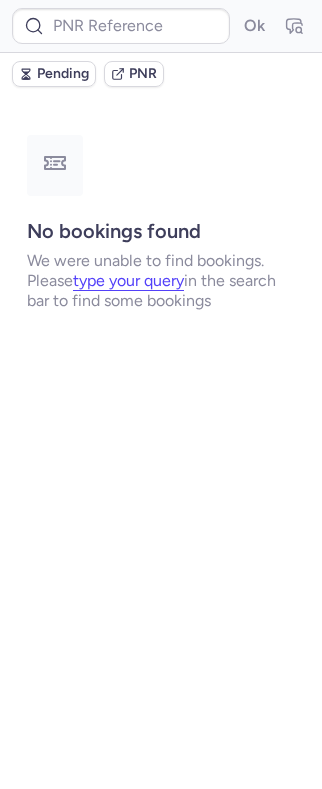 scroll, scrollTop: 0, scrollLeft: 0, axis: both 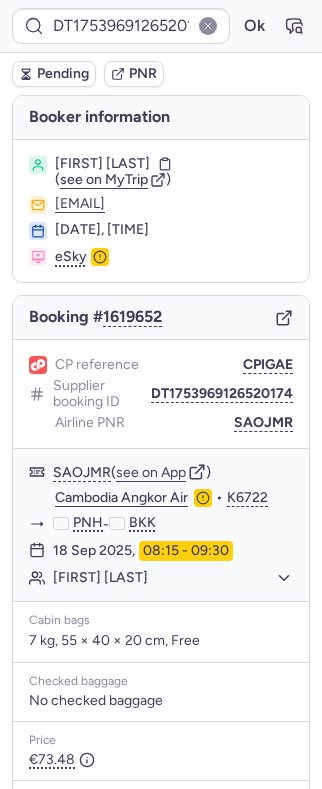 type on "[NUMBER]" 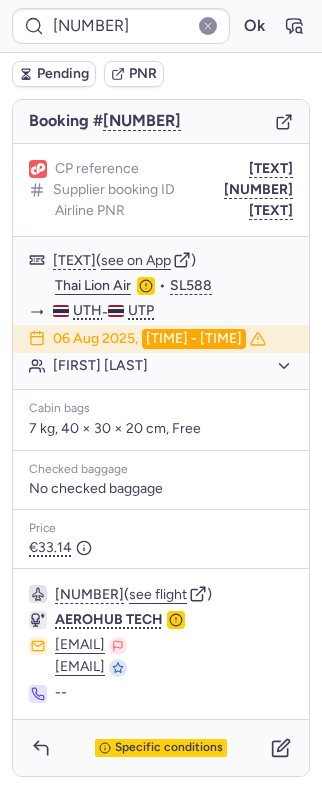 scroll, scrollTop: 232, scrollLeft: 0, axis: vertical 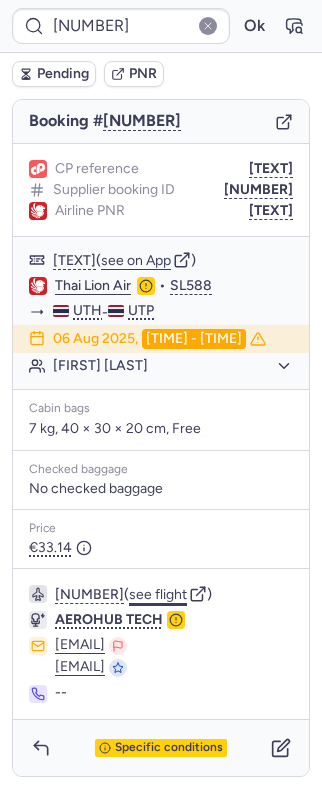 click on "see flight" 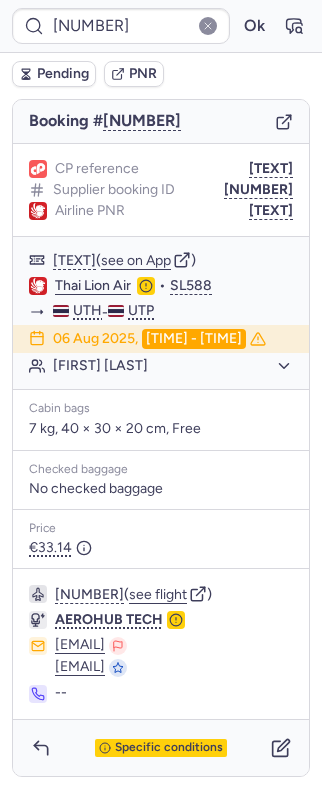 click on "Ok" at bounding box center [254, 26] 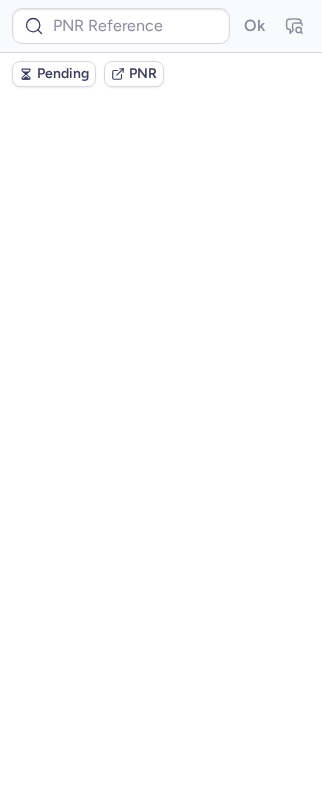 scroll, scrollTop: 0, scrollLeft: 0, axis: both 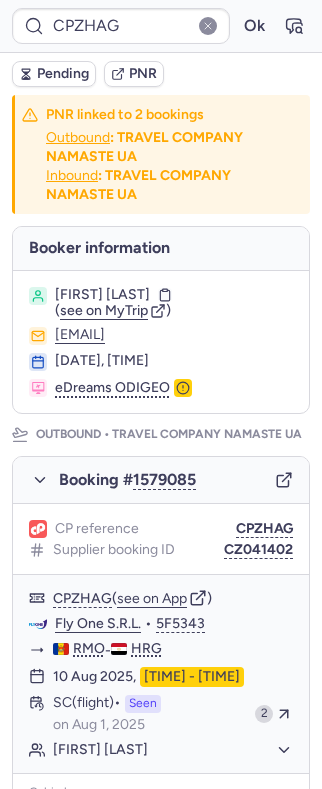 type on "CPPUEM" 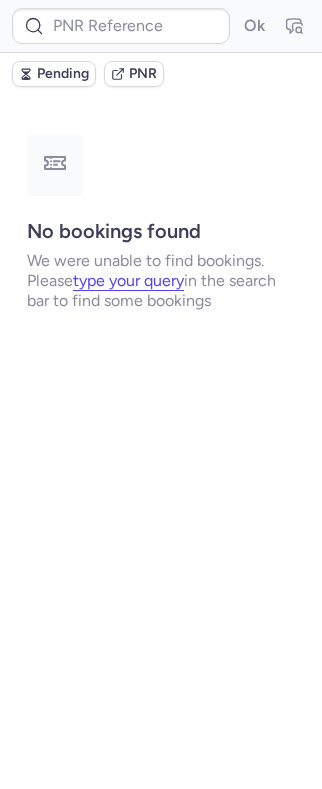 type on "CPZHAG" 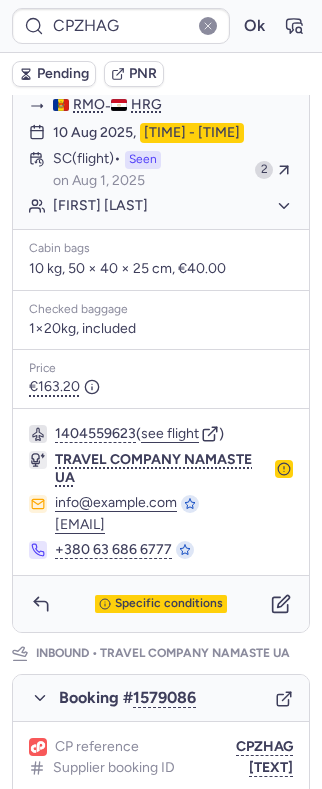 scroll, scrollTop: 545, scrollLeft: 0, axis: vertical 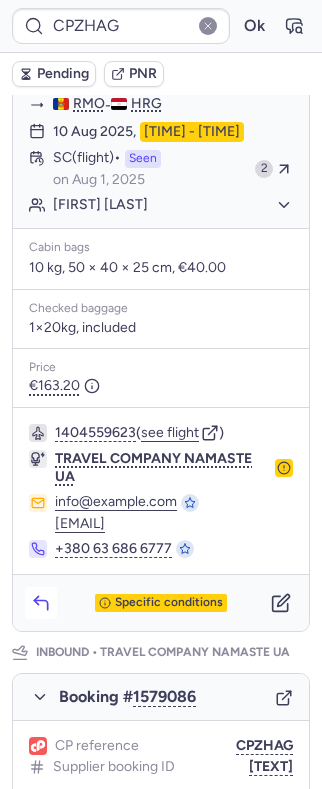 click 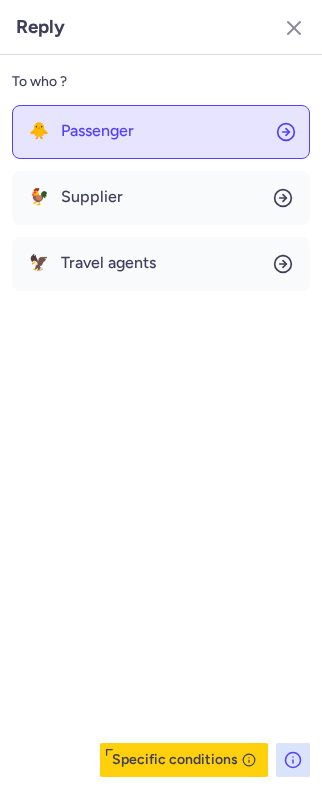 click on "🐥 Passenger" 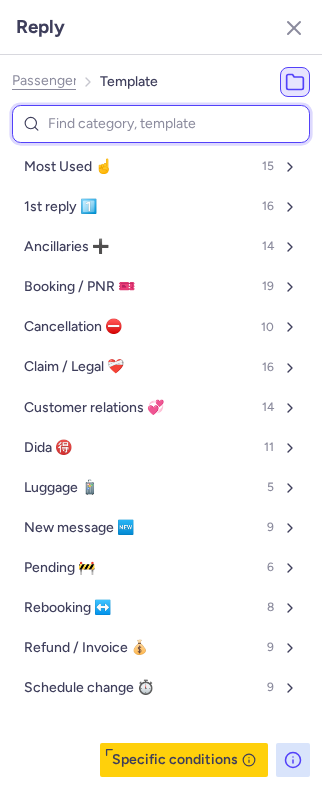 click at bounding box center (161, 124) 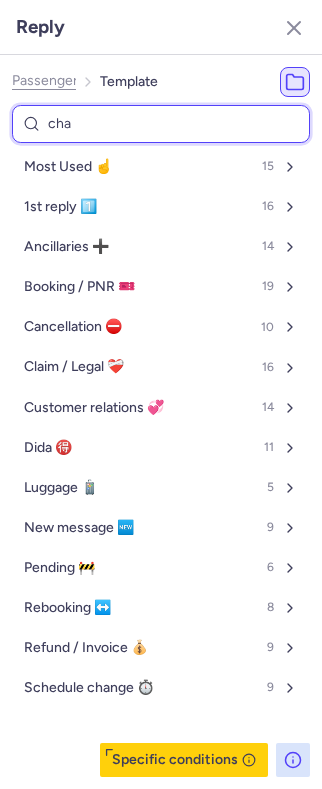 type on "char" 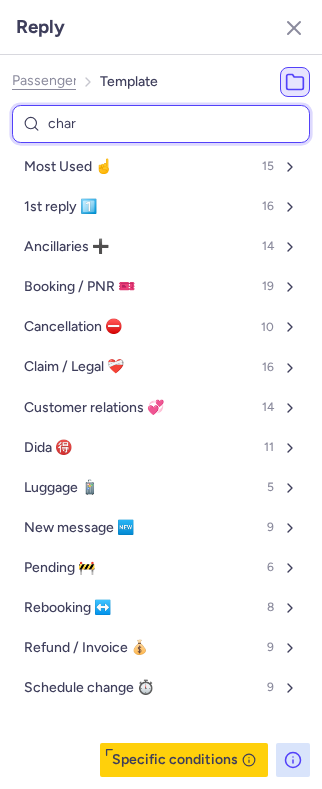 select on "en" 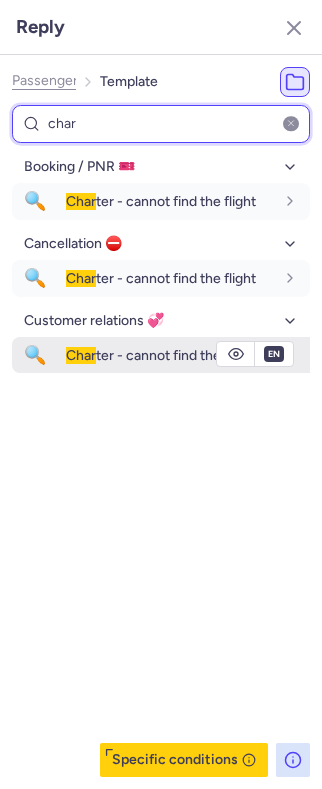 type on "char" 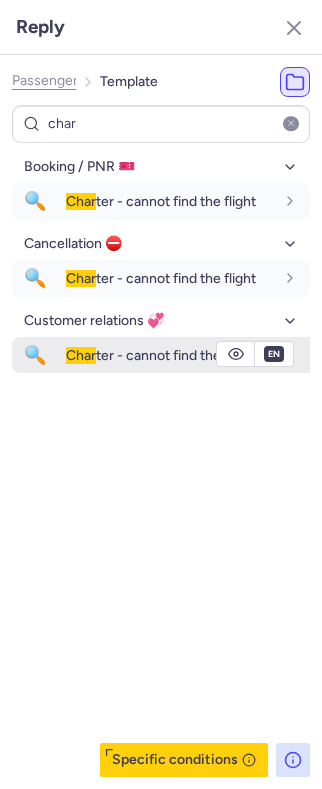 click on "Char ter - cannot find the flight" at bounding box center [188, 355] 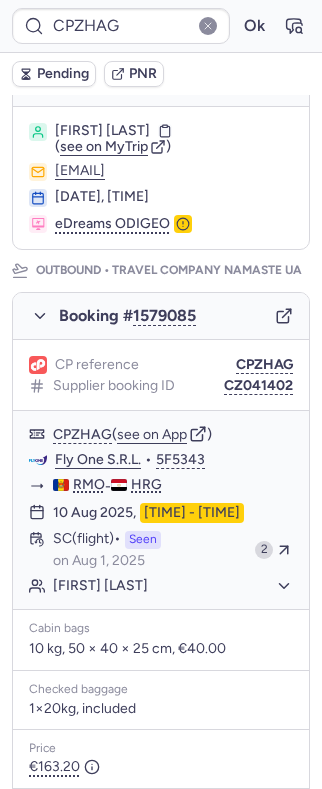 scroll, scrollTop: 0, scrollLeft: 0, axis: both 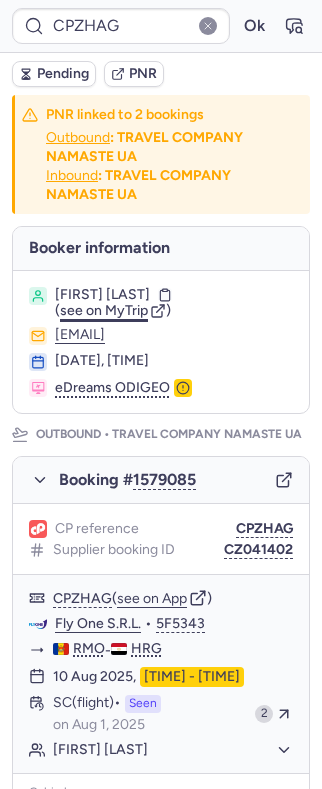 click on "see on MyTrip" at bounding box center (104, 310) 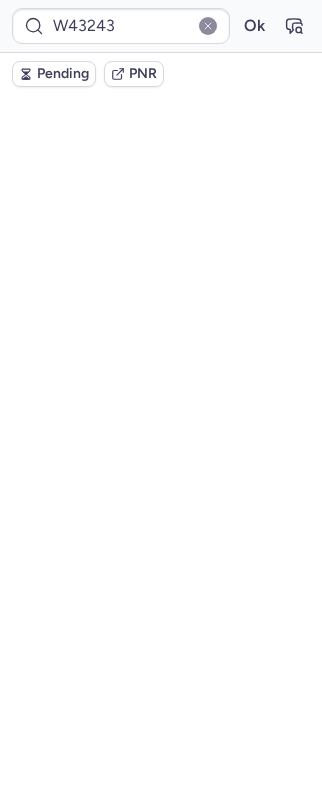 scroll, scrollTop: 0, scrollLeft: 0, axis: both 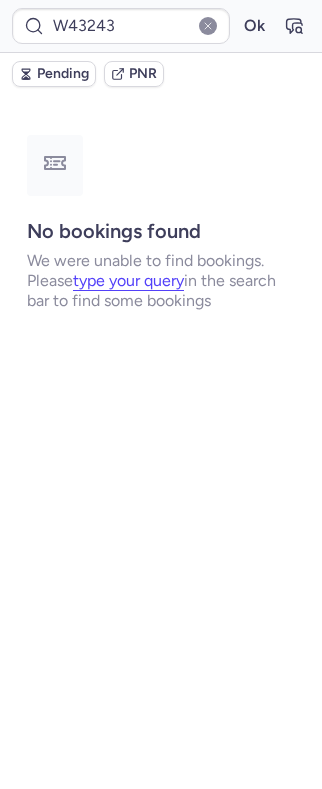 type on "CPI9YH" 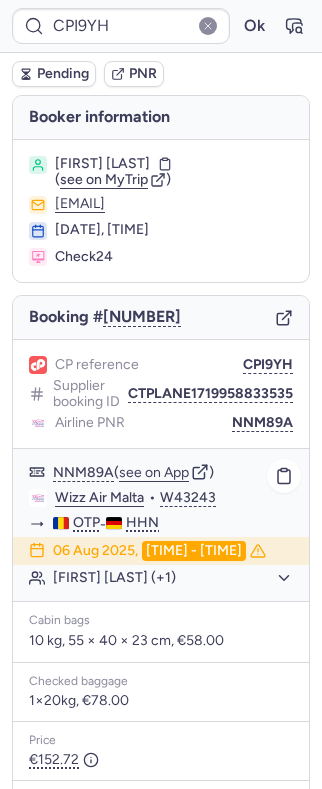 scroll, scrollTop: 210, scrollLeft: 0, axis: vertical 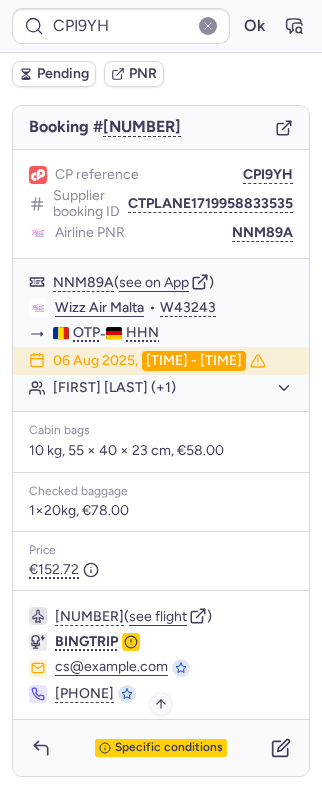 click on "Specific conditions" at bounding box center (169, 748) 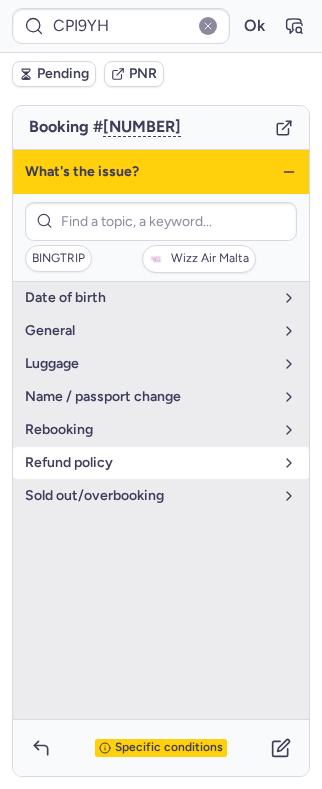 click on "refund policy" at bounding box center [149, 463] 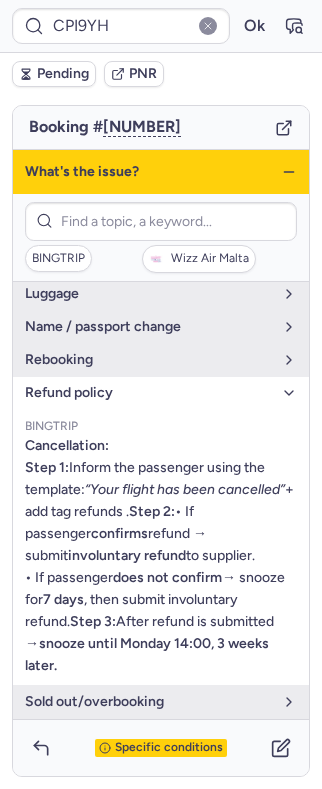scroll, scrollTop: 141, scrollLeft: 0, axis: vertical 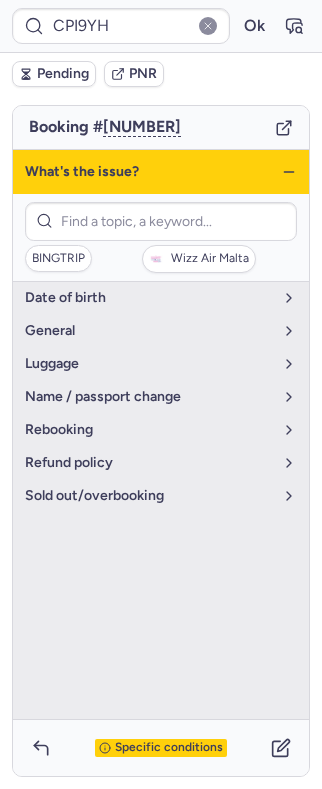 click 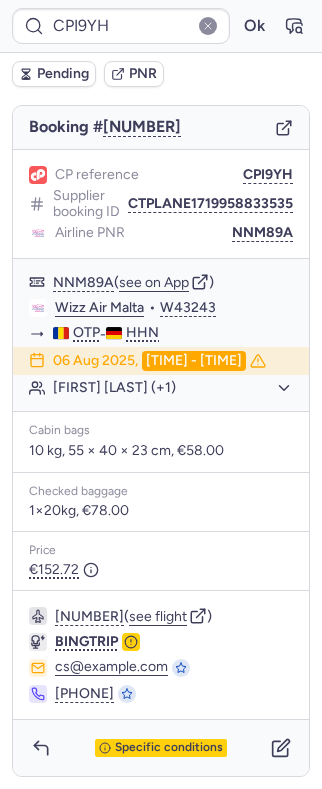 click on "Specific conditions" at bounding box center [161, 748] 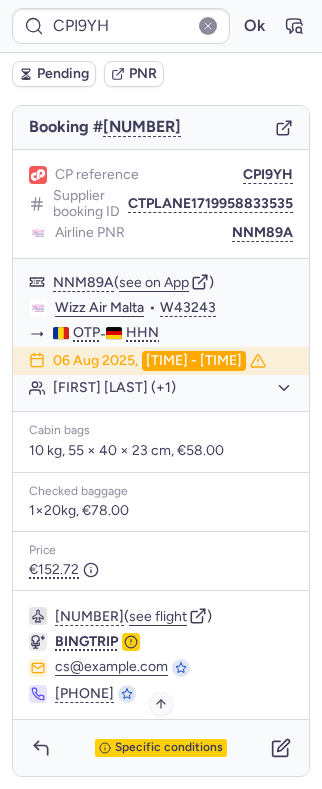 click on "Specific conditions" at bounding box center (161, 748) 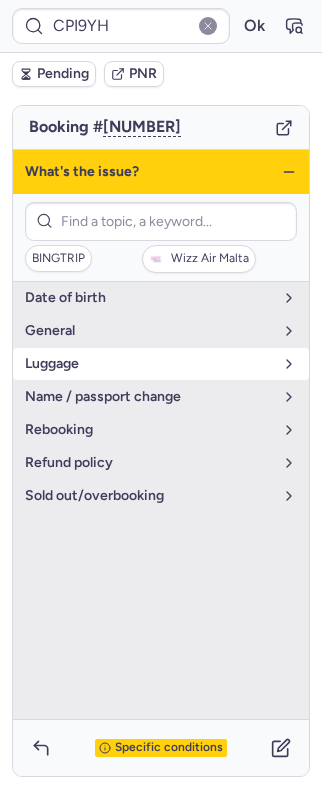 click on "luggage" at bounding box center (161, 364) 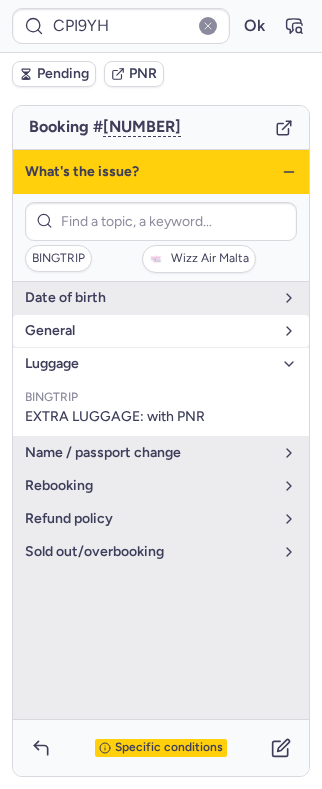 click on "general" at bounding box center [149, 331] 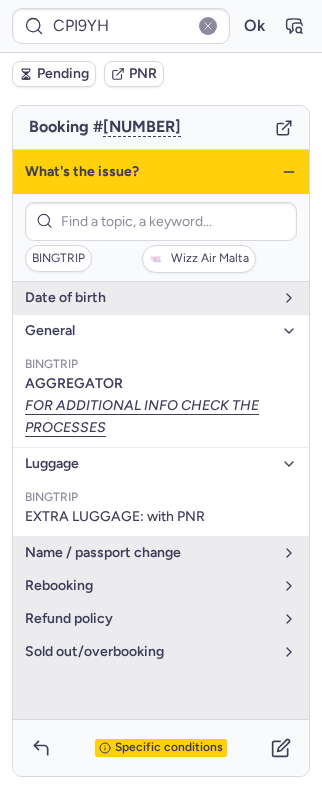 click on "What's the issue?" at bounding box center [161, 172] 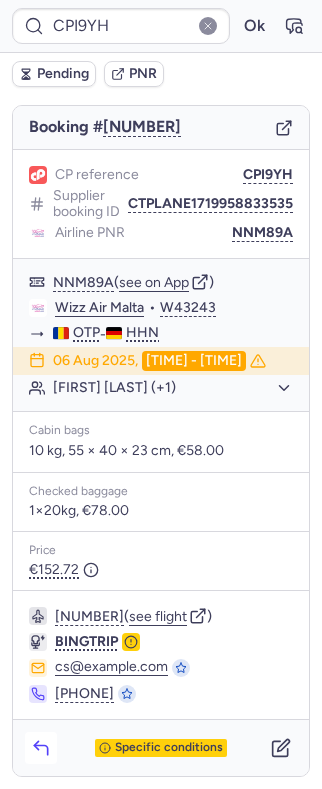 click at bounding box center [41, 748] 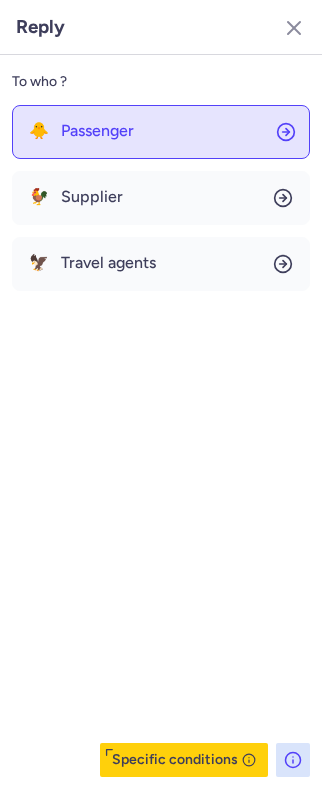 click on "🐥 Passenger" 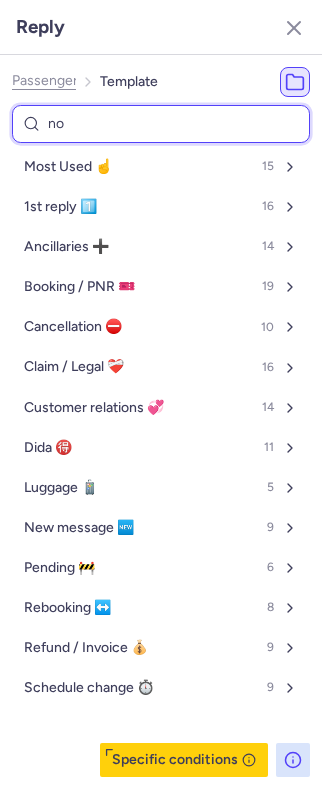 type on "non" 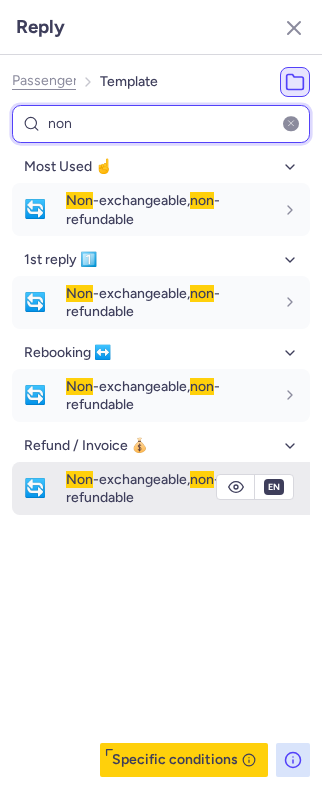 type on "non" 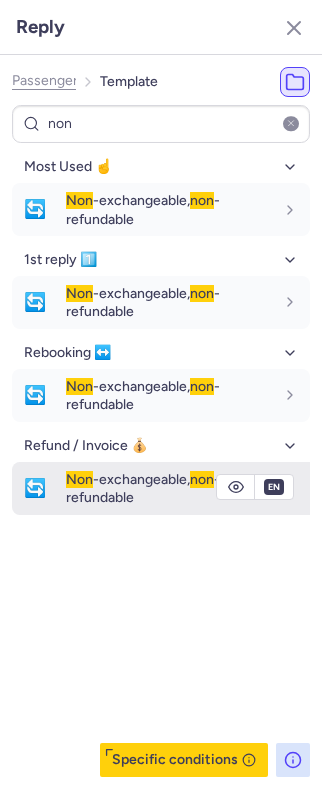 click on "Non -exchangeable,  non -refundable" at bounding box center [143, 488] 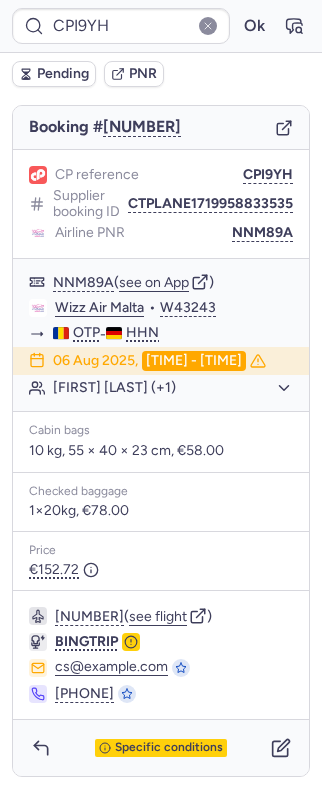 type on "CPPUEM" 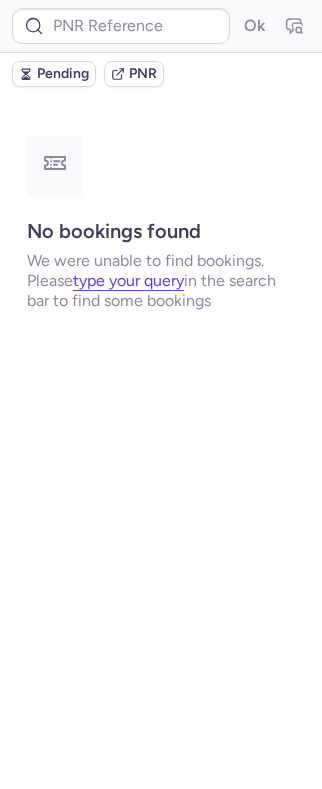 scroll, scrollTop: 0, scrollLeft: 0, axis: both 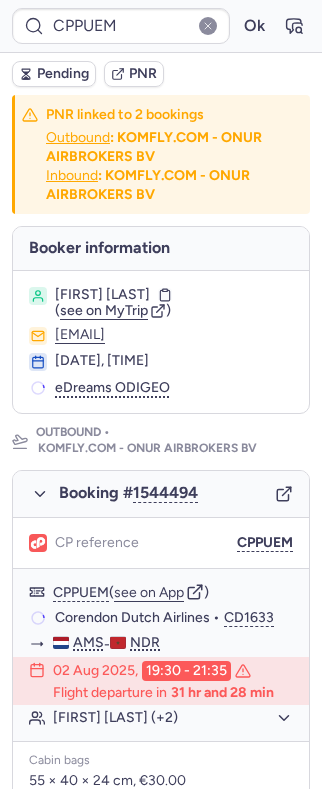 type on "19697918699053057" 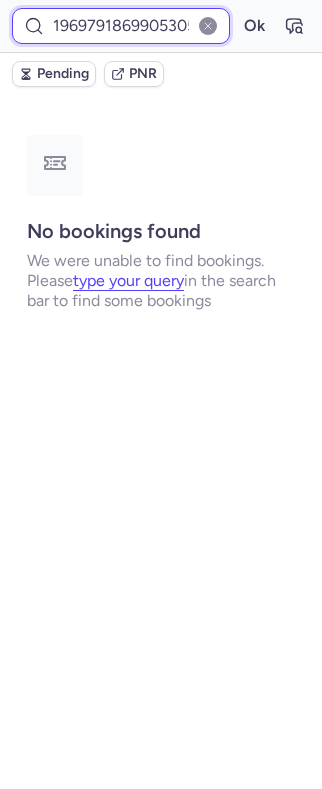 click on "19697918699053057" at bounding box center (121, 26) 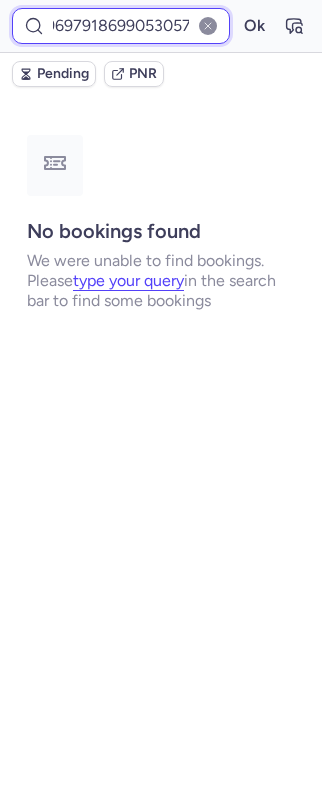 click on "Ok" at bounding box center (254, 26) 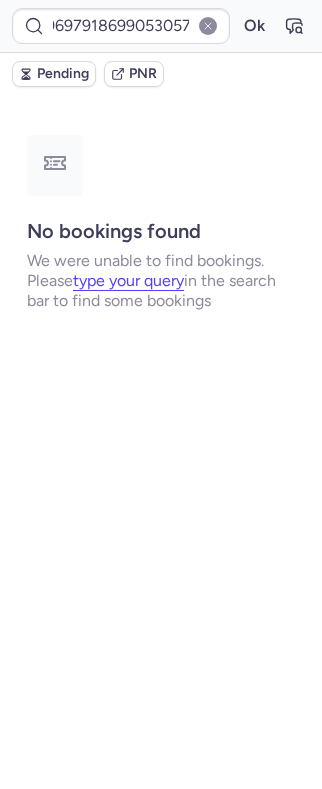 scroll, scrollTop: 0, scrollLeft: 0, axis: both 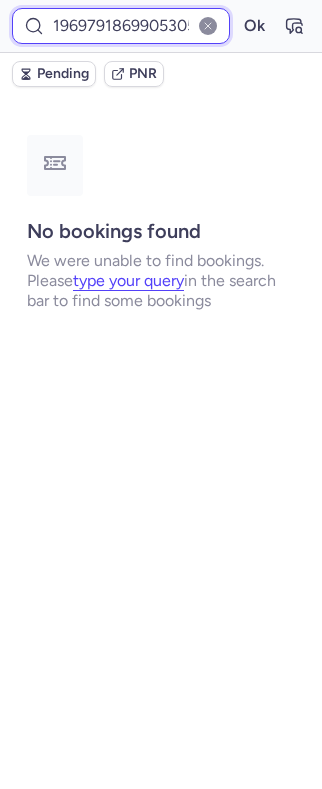 click on "19697918699053057" at bounding box center (121, 26) 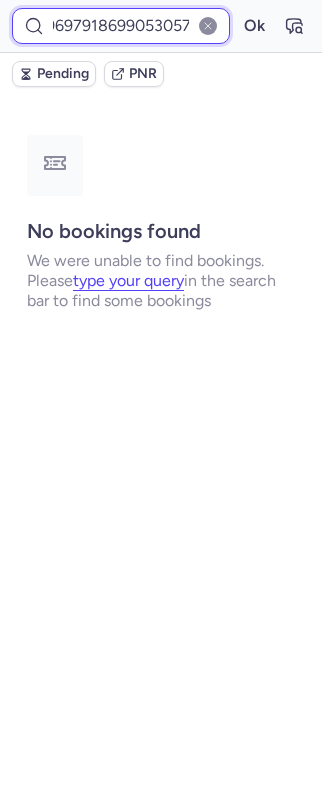 click on "Ok" at bounding box center [254, 26] 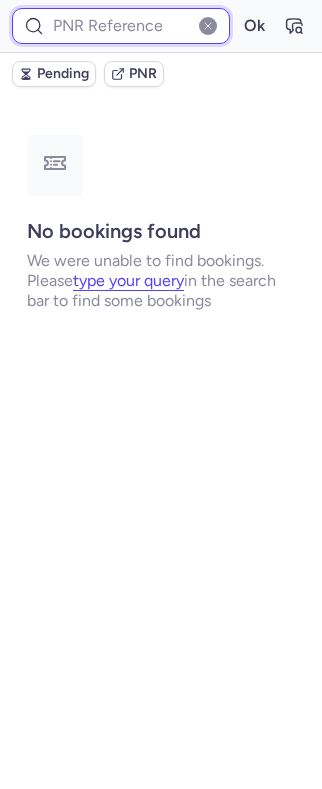 scroll, scrollTop: 0, scrollLeft: 0, axis: both 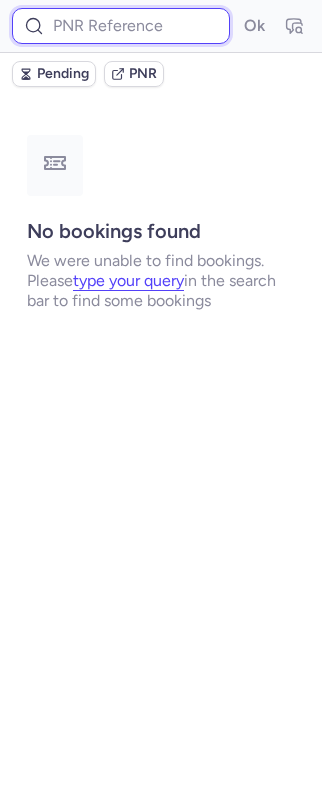 paste on "19697918699053057" 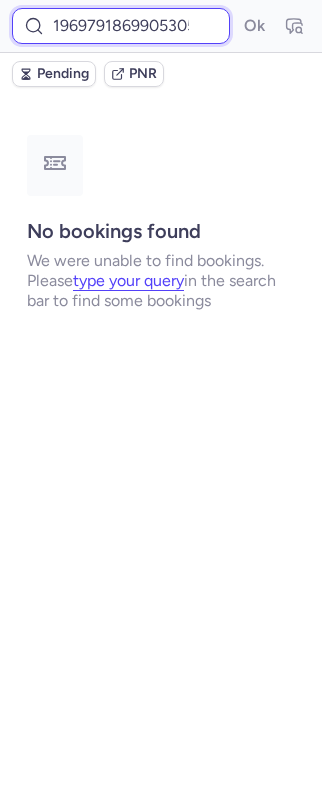 scroll, scrollTop: 0, scrollLeft: 14, axis: horizontal 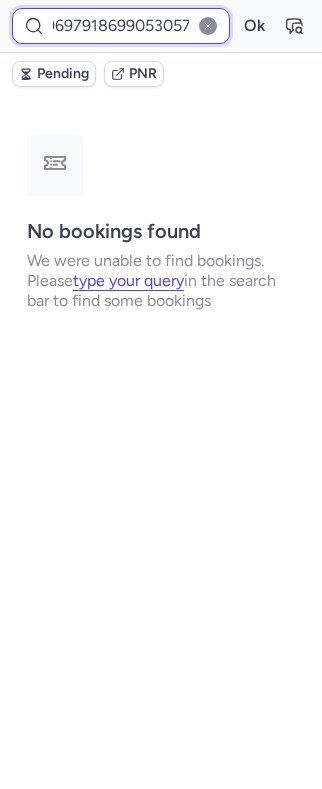 click on "Ok" at bounding box center (254, 26) 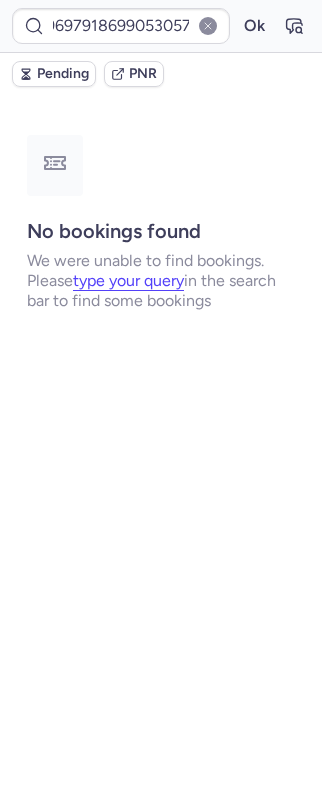 scroll, scrollTop: 0, scrollLeft: 0, axis: both 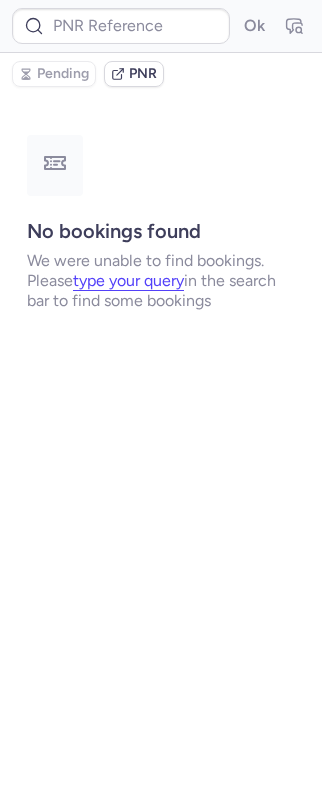 type on "19697918699053057" 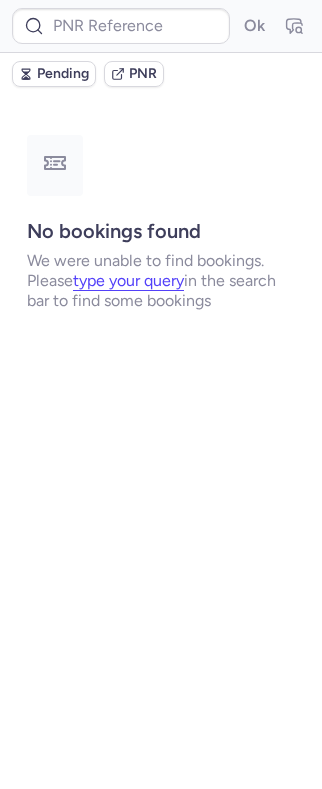 type on "CPPUEM" 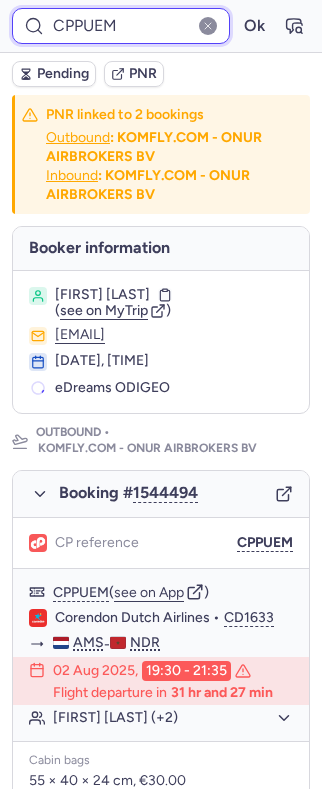 click on "CPPUEM" at bounding box center (121, 26) 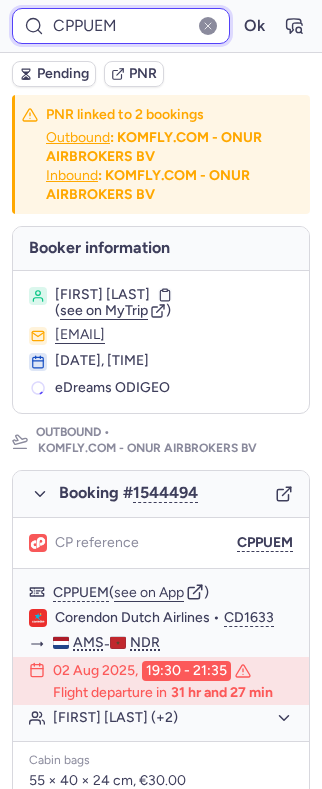 click on "CPPUEM" at bounding box center [121, 26] 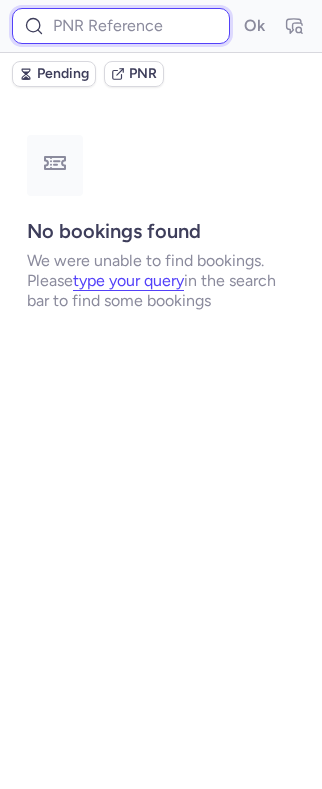 click at bounding box center [121, 26] 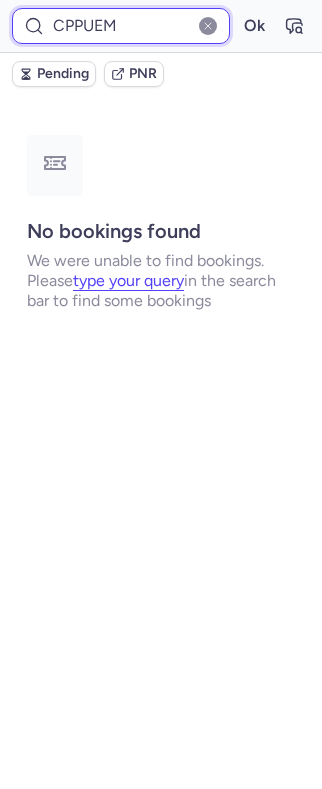 click on "Ok" at bounding box center (254, 26) 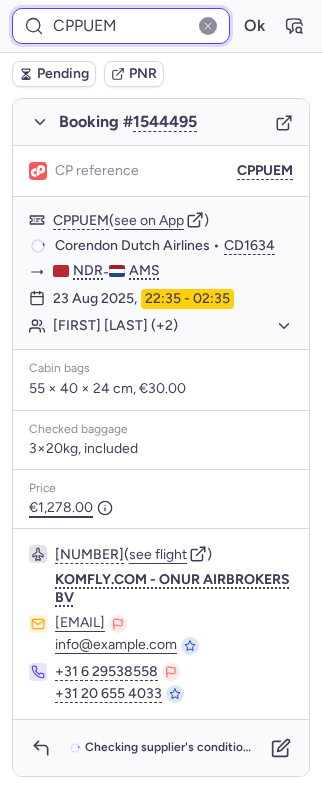 scroll, scrollTop: 1168, scrollLeft: 0, axis: vertical 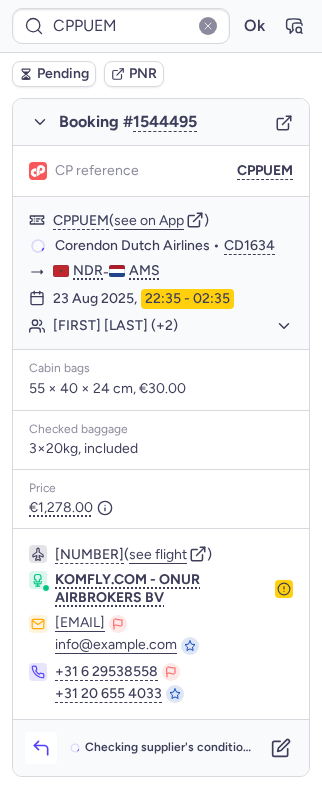 click 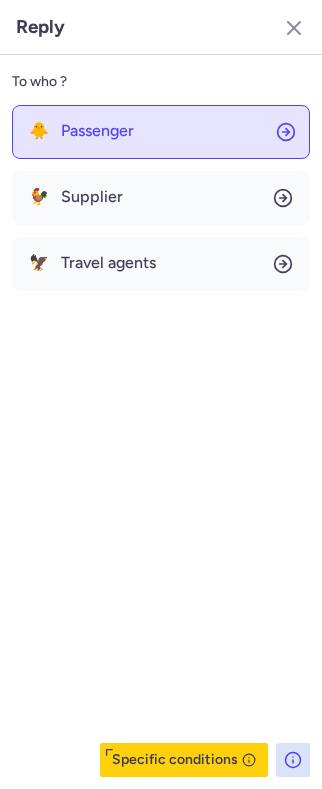 scroll, scrollTop: 1188, scrollLeft: 0, axis: vertical 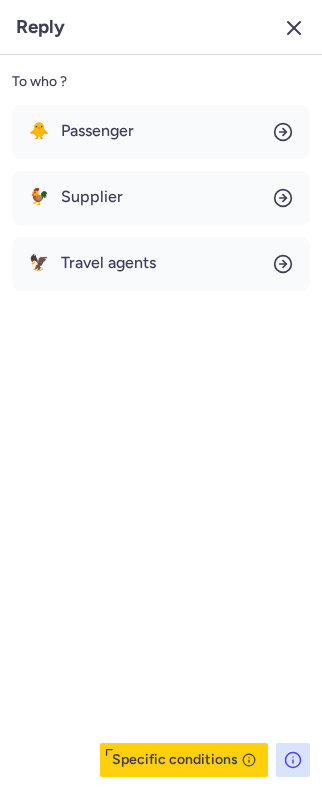 click 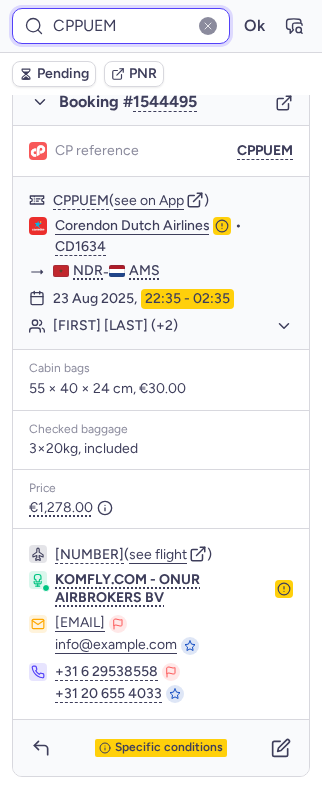 click on "CPPUEM" at bounding box center [121, 26] 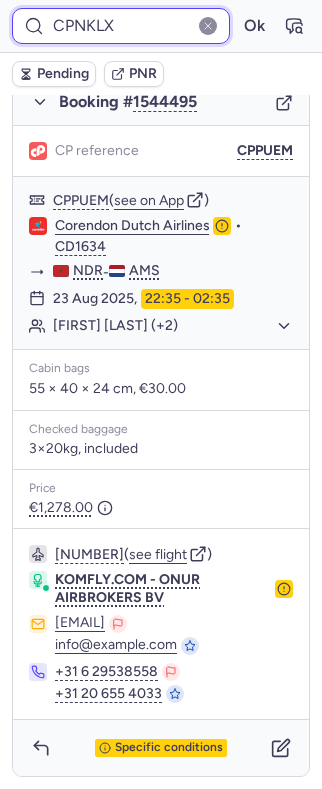 type on "CPNKLX" 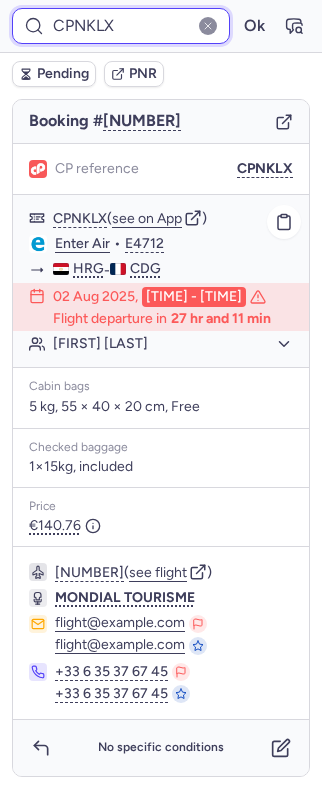 scroll, scrollTop: 0, scrollLeft: 0, axis: both 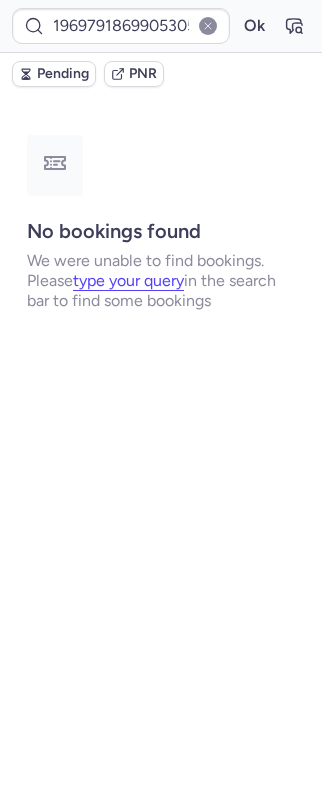 type on "CPFOND" 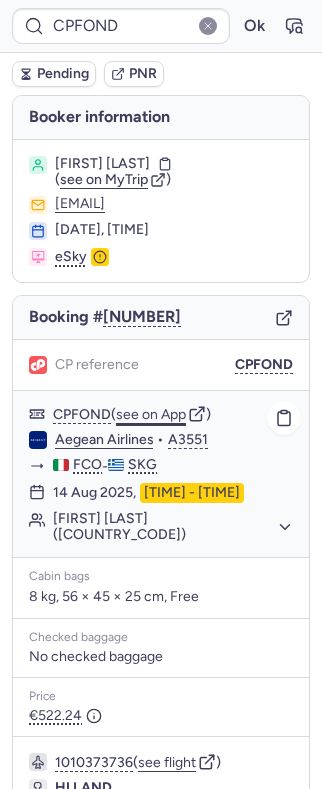 click on "see on App" 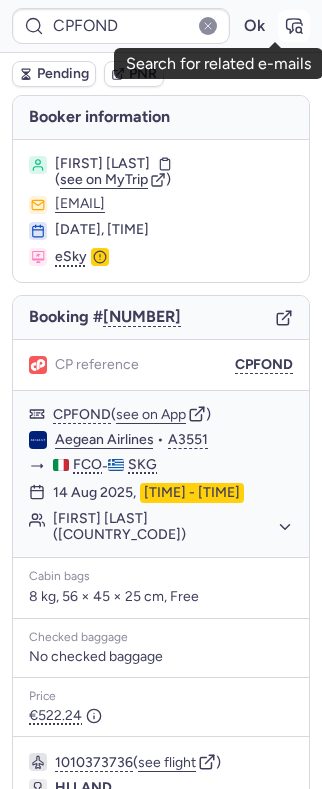 click at bounding box center [294, 26] 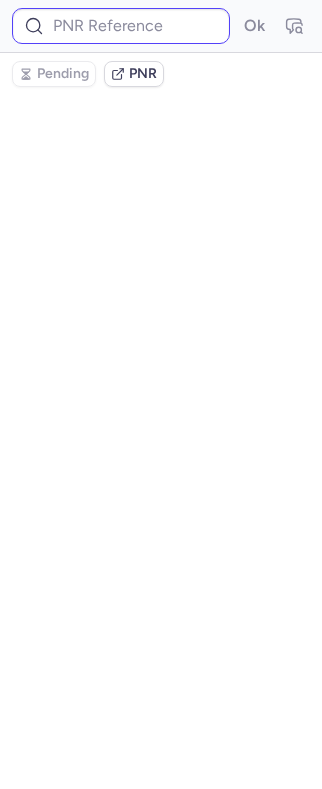 type on "CPFOND" 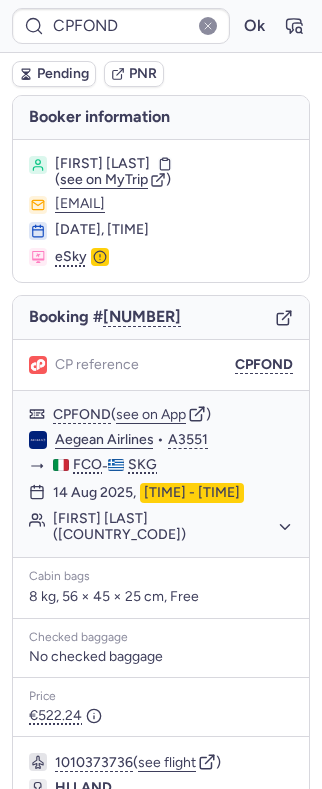 scroll, scrollTop: 136, scrollLeft: 0, axis: vertical 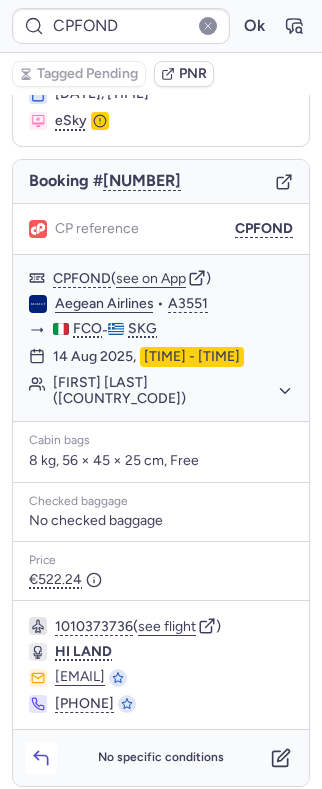 click at bounding box center [41, 758] 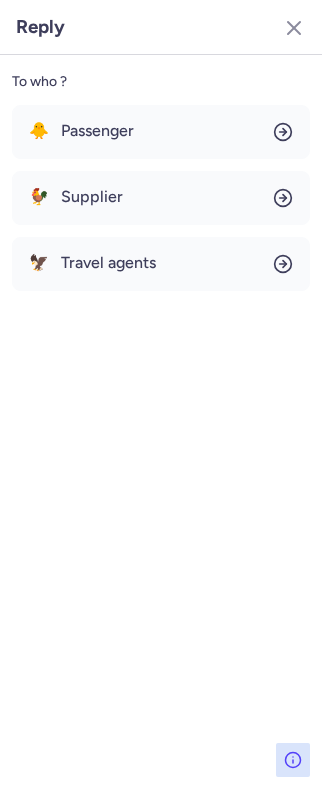 click on "To who ? 🐥 Passenger 🐓 Supplier 🦅 Travel agents" 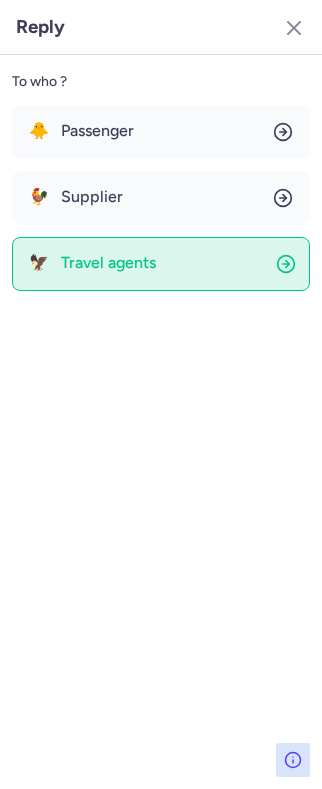 click on "🦅 Travel agents" 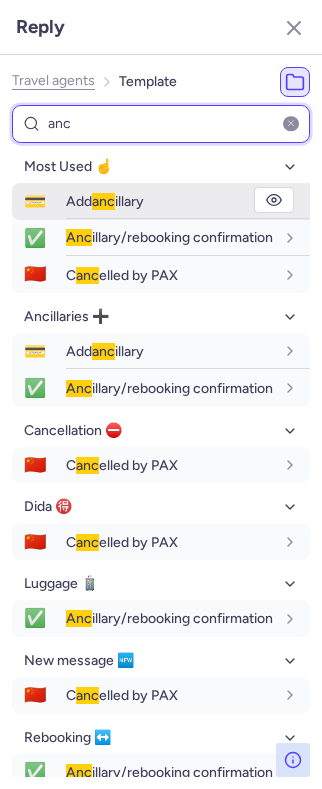 type on "anc" 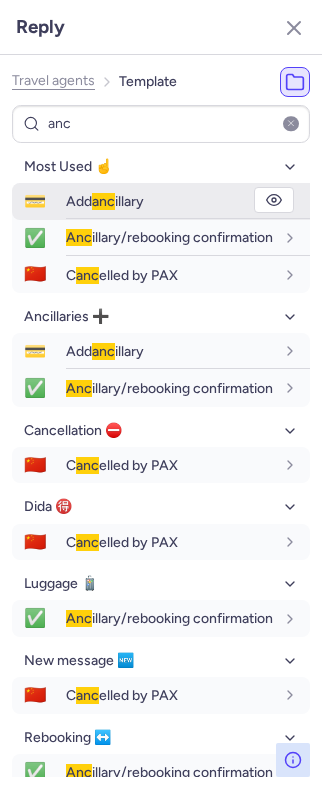 click on "Add  anc illary" at bounding box center (105, 201) 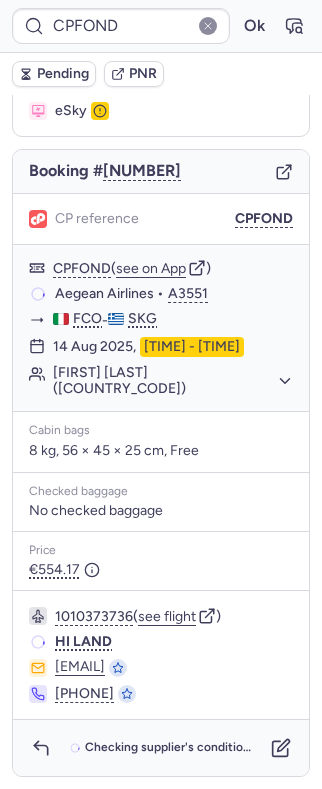 scroll, scrollTop: 136, scrollLeft: 0, axis: vertical 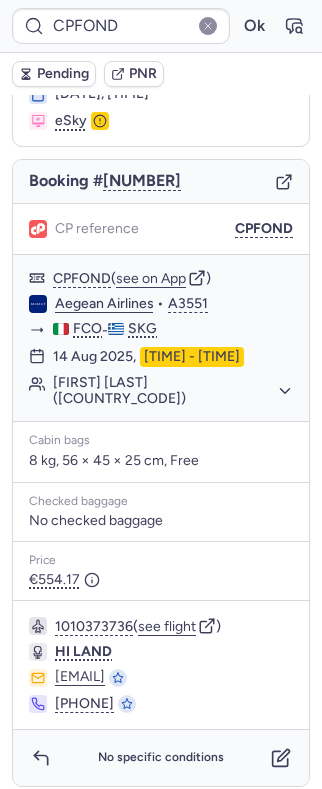 type on "CPBKNV" 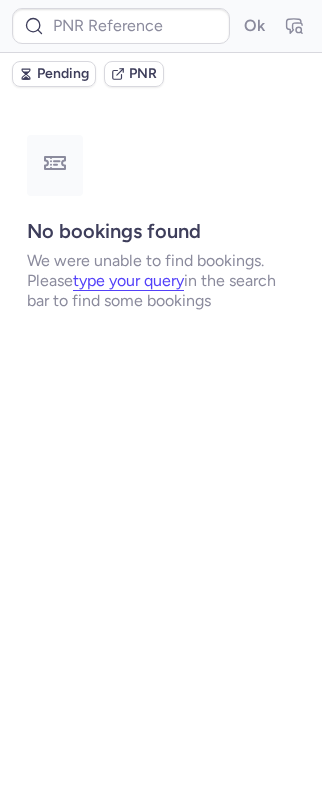 scroll, scrollTop: 0, scrollLeft: 0, axis: both 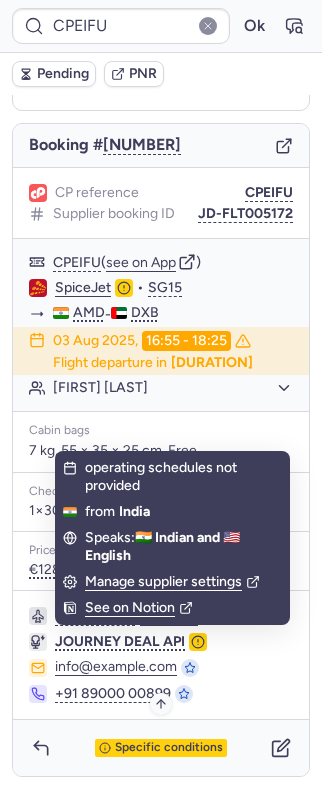click on "Specific conditions" at bounding box center [169, 748] 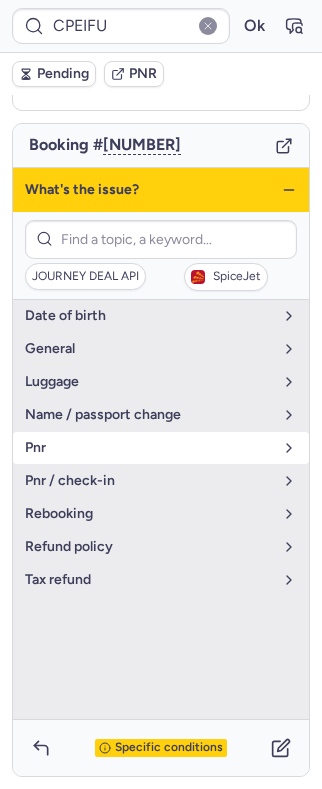 click on "pnr" at bounding box center (149, 448) 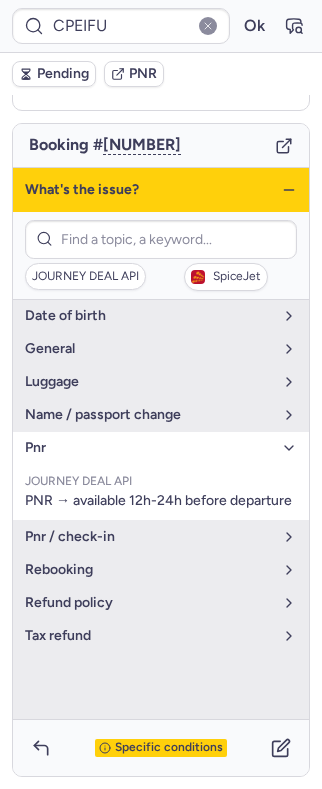 click on "pnr" at bounding box center [149, 448] 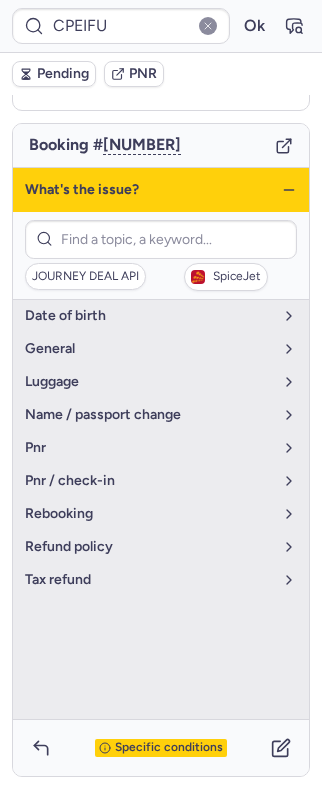 click 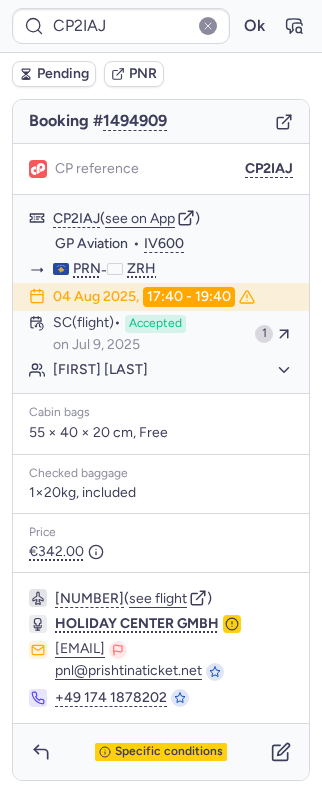 scroll, scrollTop: 0, scrollLeft: 0, axis: both 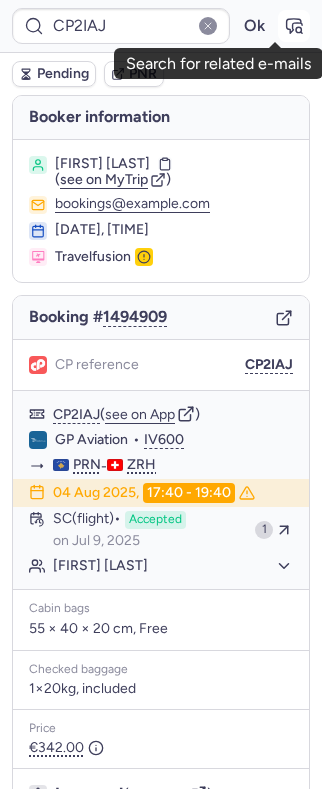 click at bounding box center (294, 26) 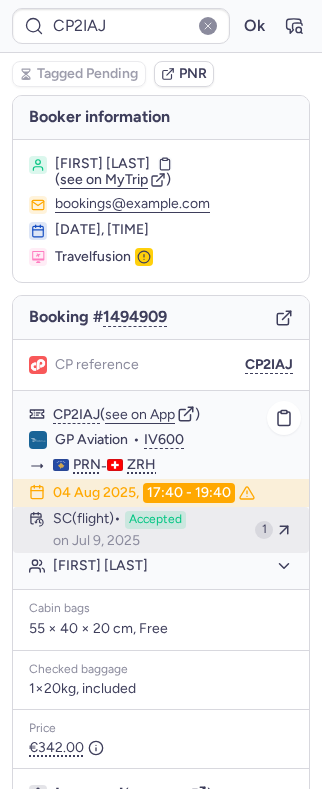 click on "SC   (flight)" at bounding box center [87, 520] 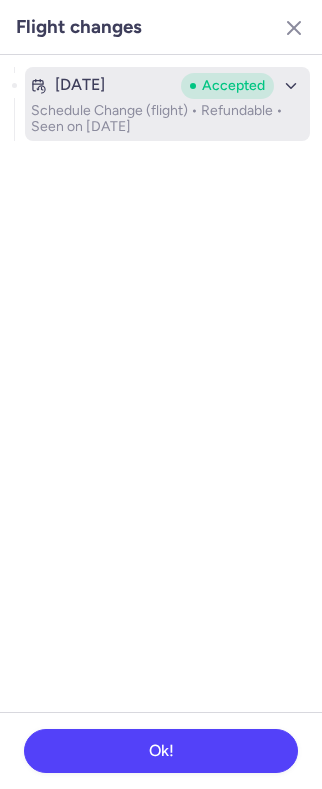 click on "[DATE]" at bounding box center (102, 85) 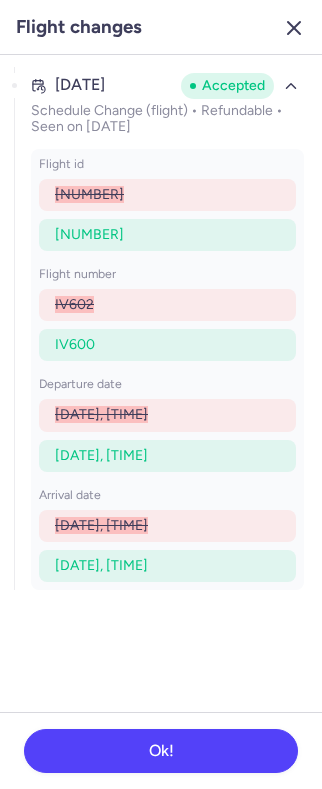 click 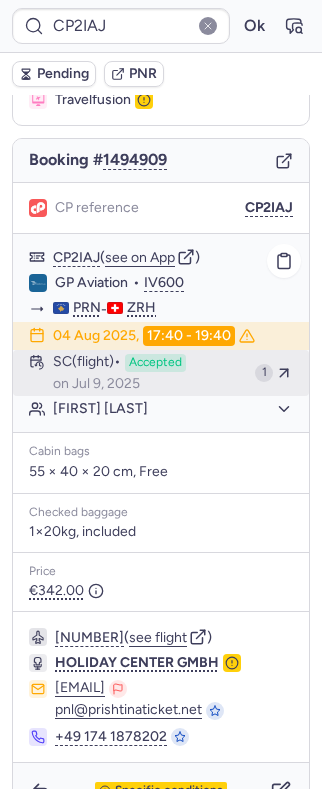 scroll, scrollTop: 156, scrollLeft: 0, axis: vertical 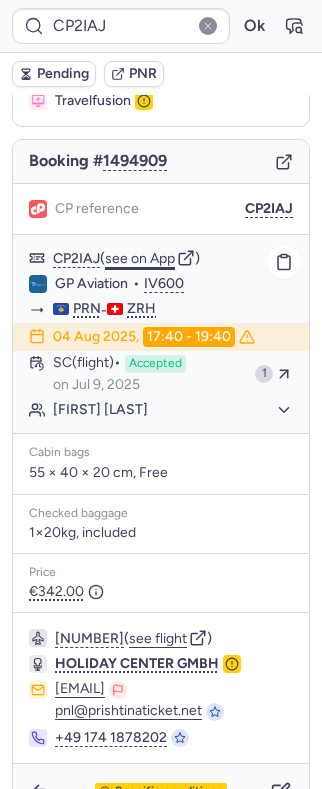 click on "see on App" 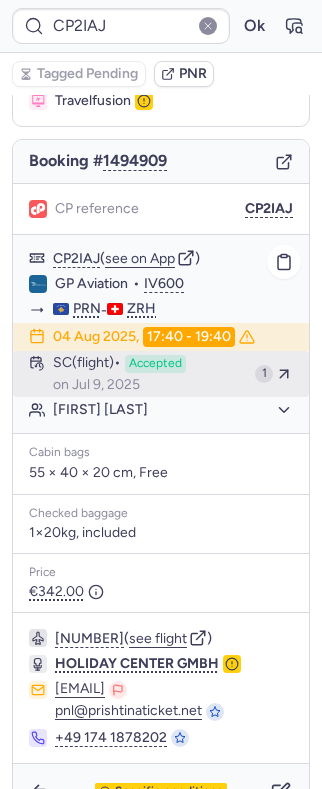 click on "SC (flight) Accepted on [DATE]" at bounding box center (150, 374) 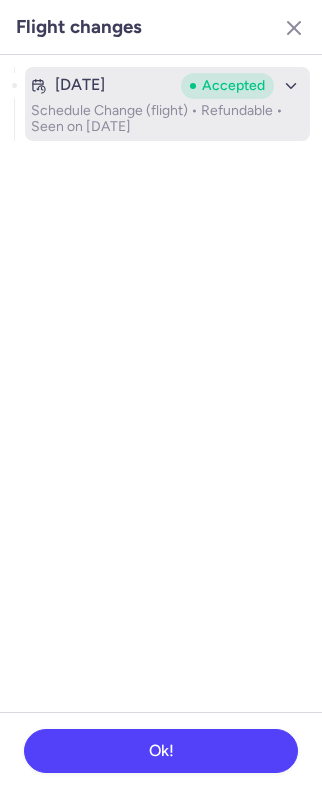 click on "Schedule Change (flight) • Refundable • Seen on [DATE]" at bounding box center (167, 119) 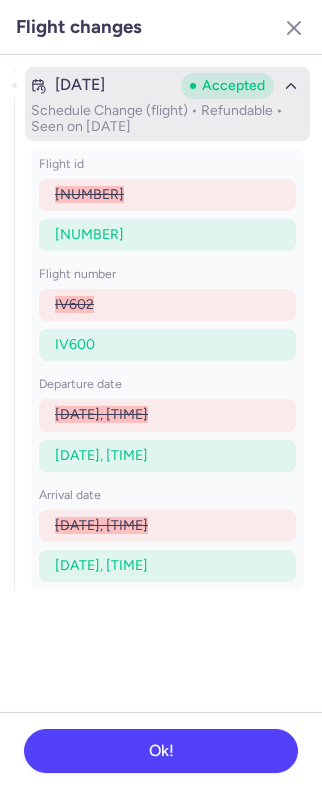 click on "Schedule Change (flight) • Refundable • Seen on [DATE]" at bounding box center (167, 119) 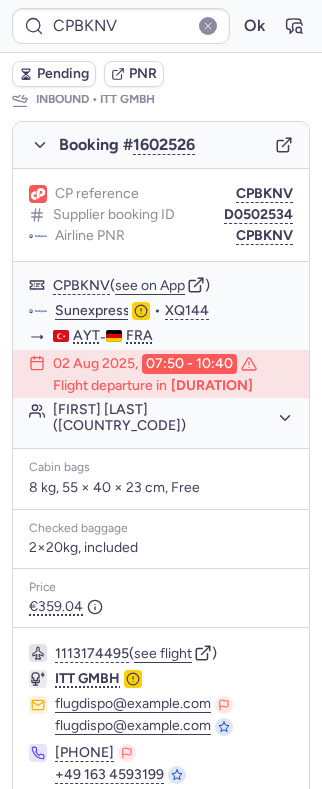 scroll, scrollTop: 1182, scrollLeft: 0, axis: vertical 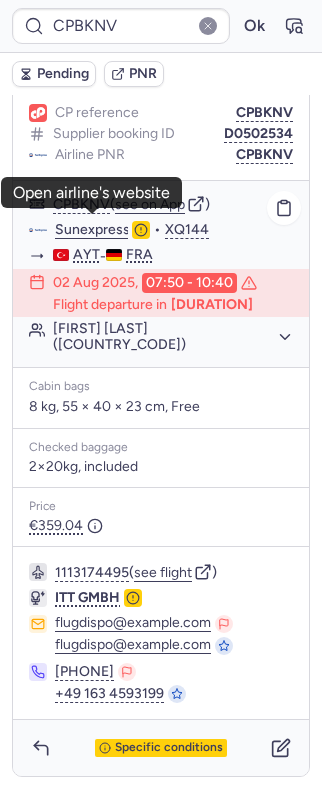 click on "Sunexpress" 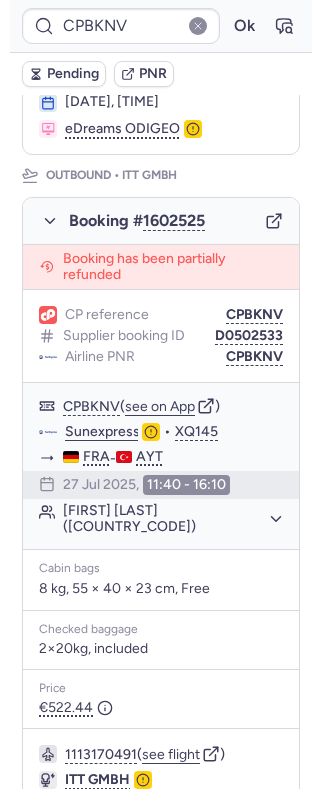 scroll, scrollTop: 0, scrollLeft: 0, axis: both 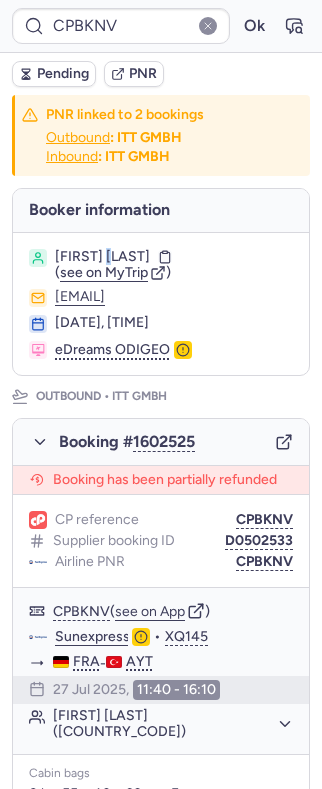 drag, startPoint x: 110, startPoint y: 240, endPoint x: 122, endPoint y: 249, distance: 15 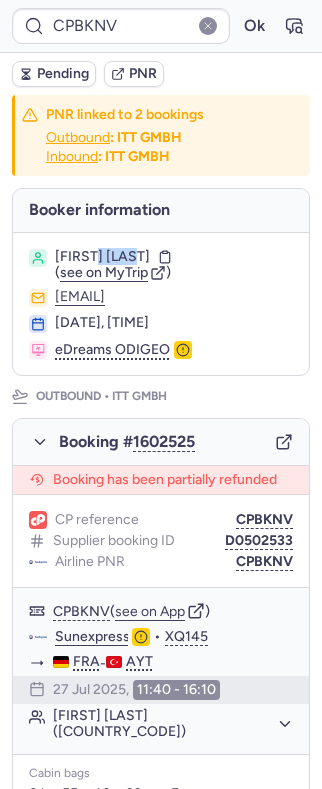 click on "[FIRST] [LAST]" at bounding box center (102, 257) 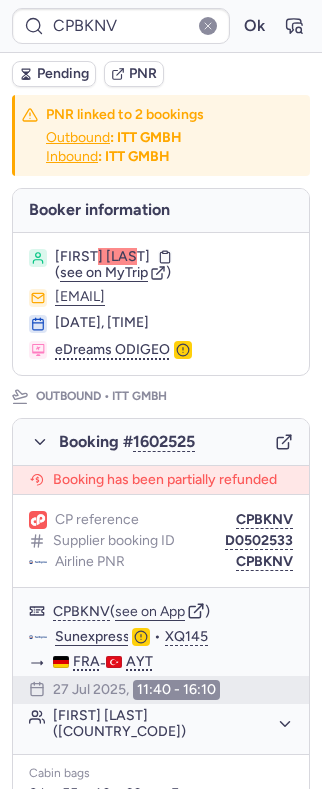 type on "CPDIVB" 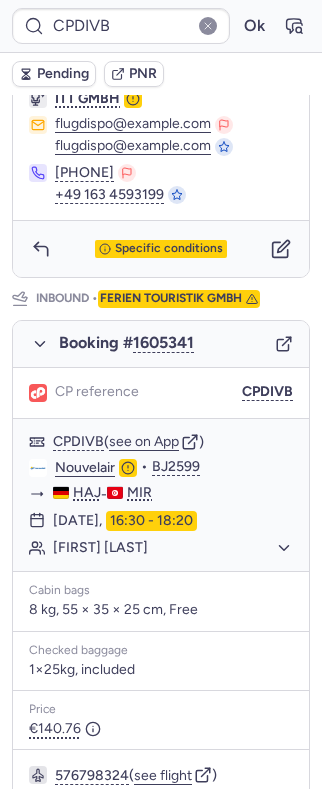 scroll, scrollTop: 1072, scrollLeft: 0, axis: vertical 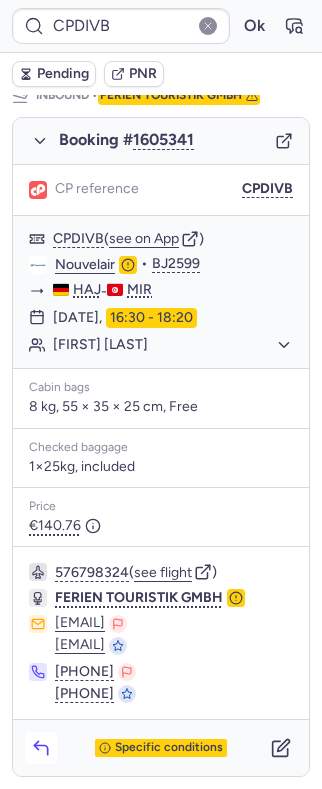 click 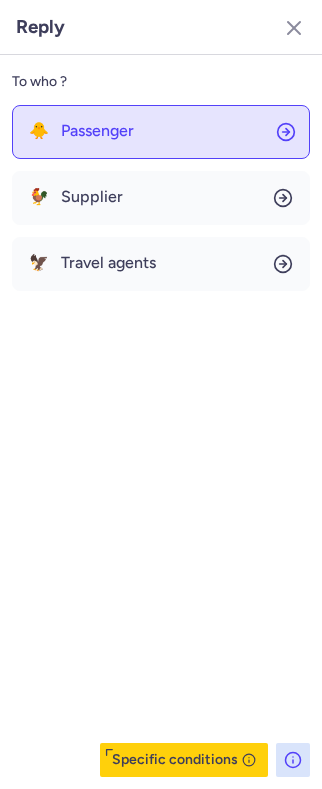click on "🐥 Passenger" 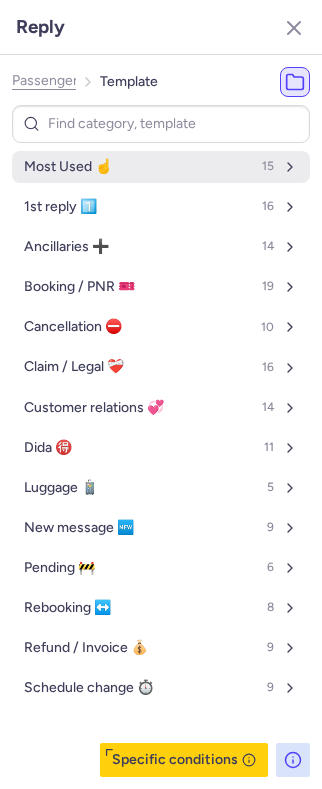 click on "Most Used ☝️ 15" at bounding box center (161, 167) 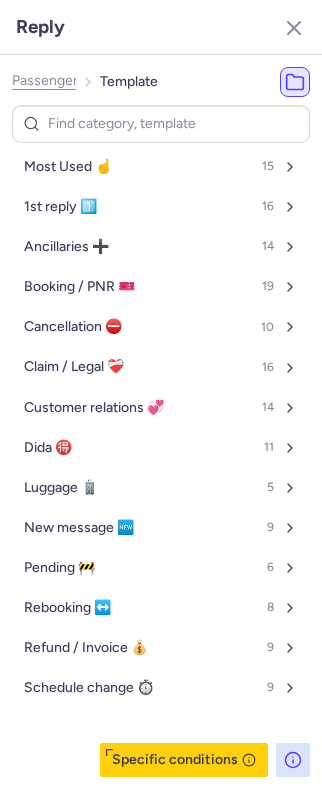 select on "en" 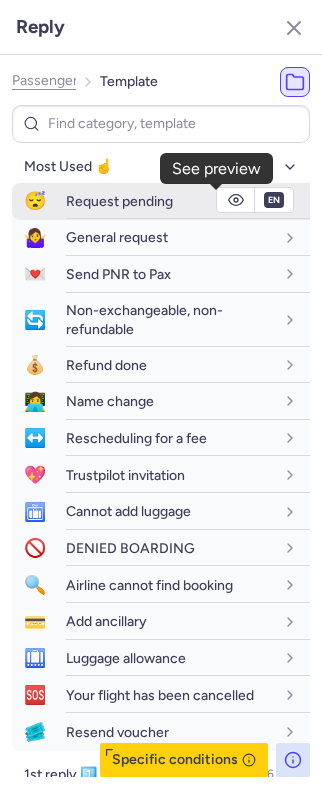 click 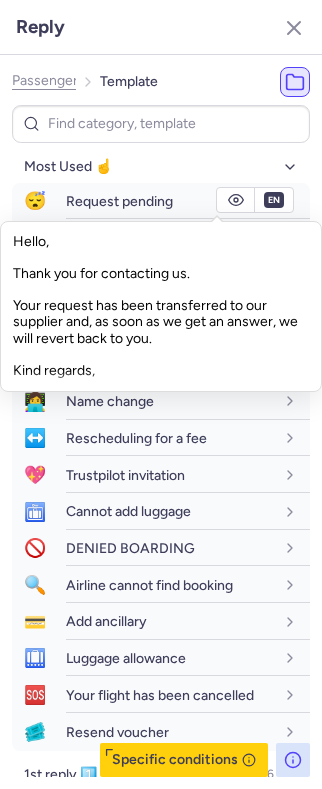 click on "Hello,
Thank you for contacting us.
Your request has been transferred to our supplier and, as soon as we get an answer, we will revert back to you.
Kind regards," 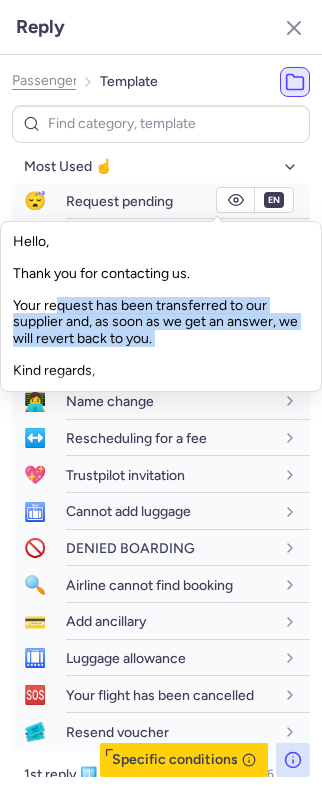 drag, startPoint x: 51, startPoint y: 305, endPoint x: 156, endPoint y: 341, distance: 111 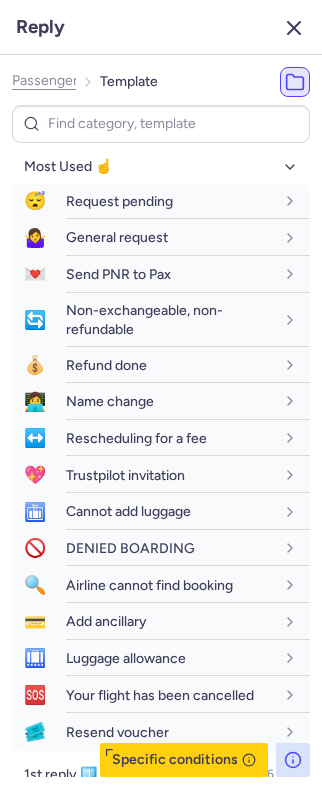 click 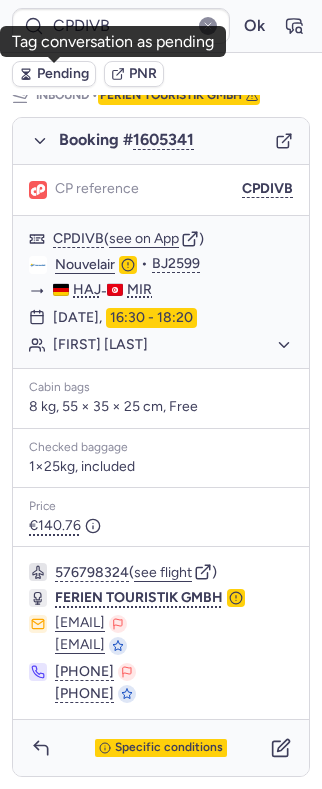 click on "Pending" at bounding box center [63, 74] 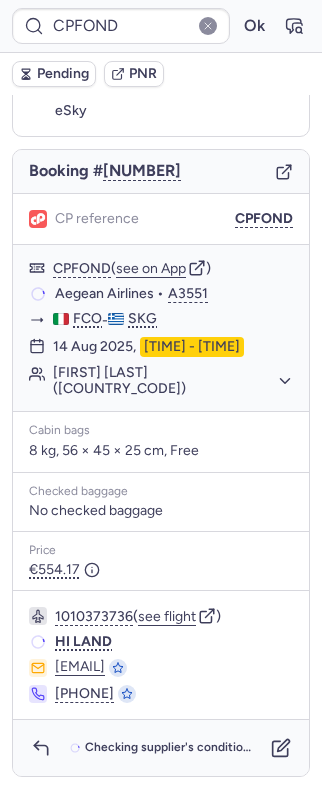 scroll, scrollTop: 136, scrollLeft: 0, axis: vertical 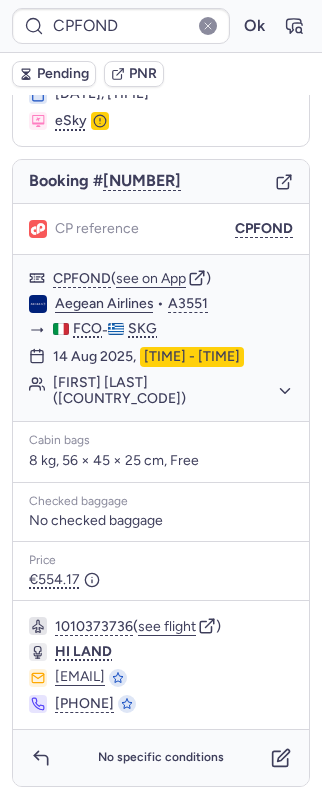 type on "CPDIVB" 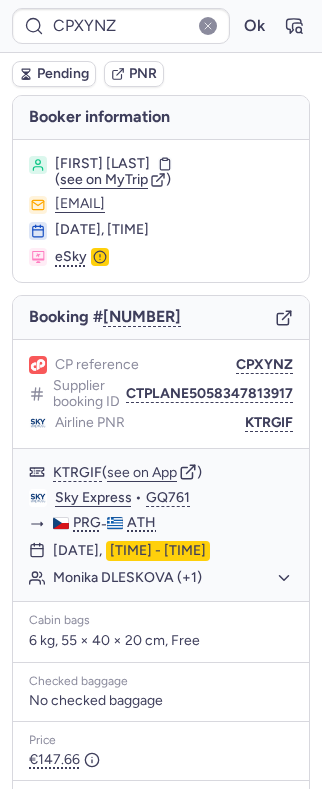 scroll, scrollTop: 210, scrollLeft: 0, axis: vertical 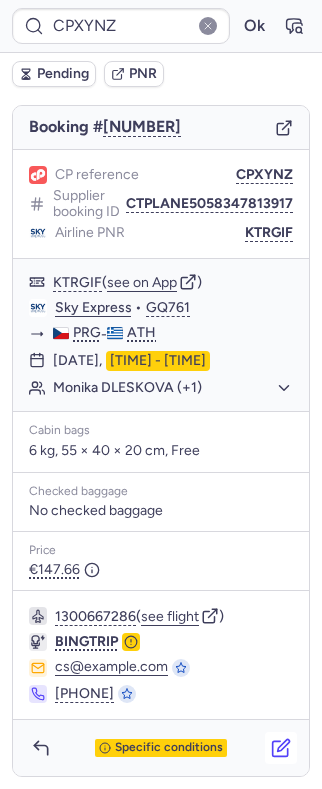 click 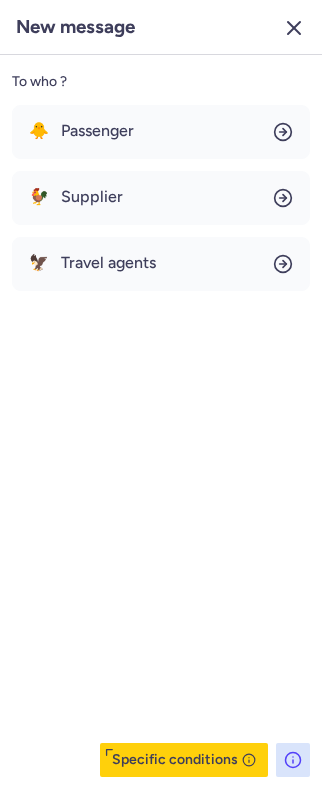 click 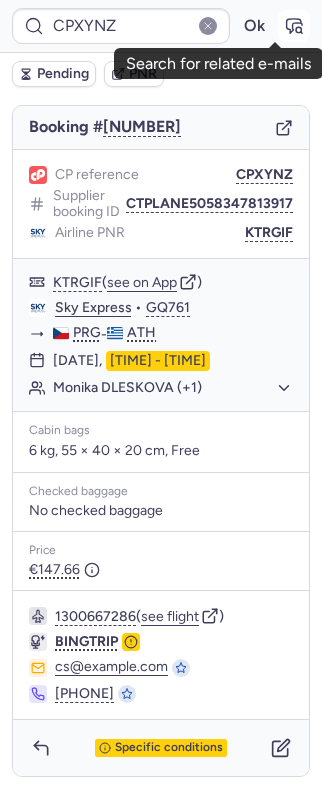 click 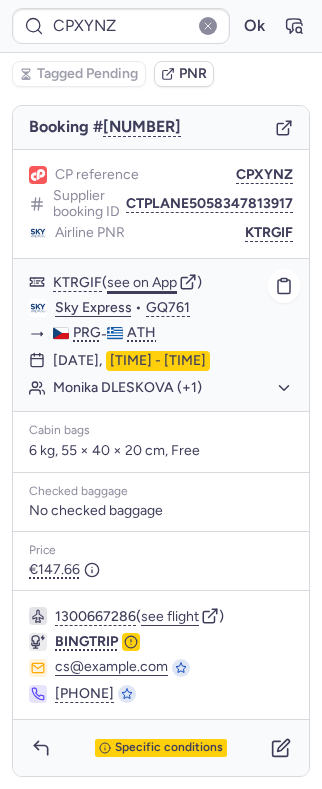 click on "see on App" 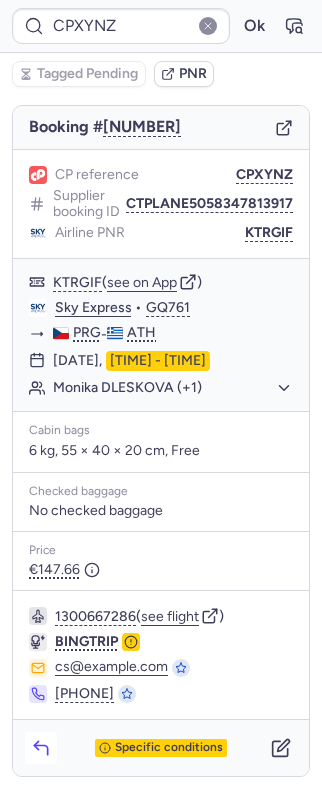 click at bounding box center [41, 748] 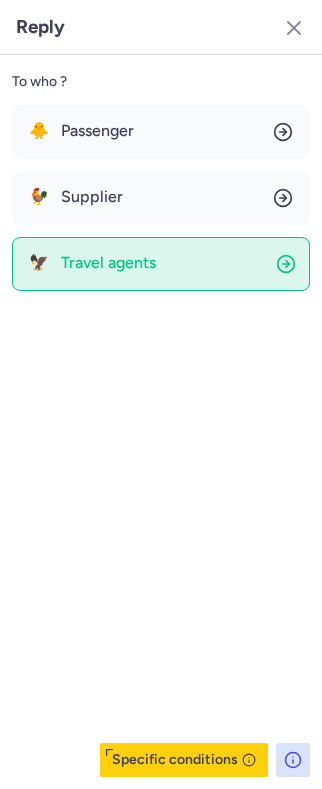 click on "Travel agents" at bounding box center (108, 263) 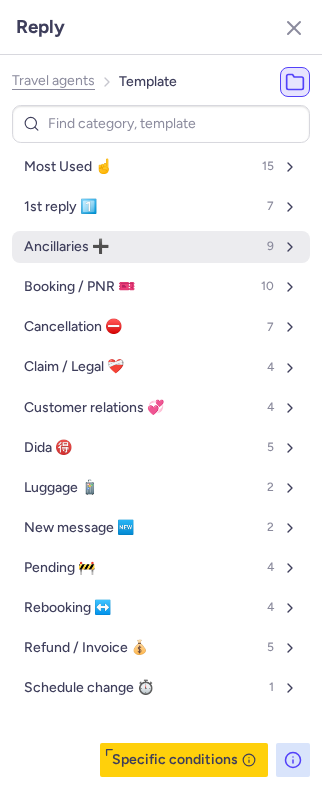 click on "Ancillaries ➕ 9" at bounding box center [161, 247] 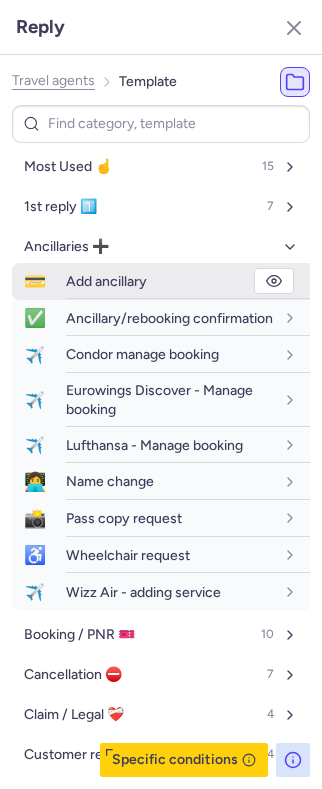 click on "Add ancillary" at bounding box center (106, 281) 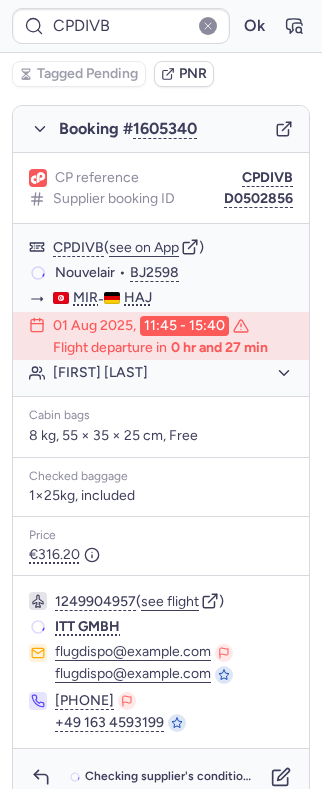 scroll, scrollTop: 322, scrollLeft: 0, axis: vertical 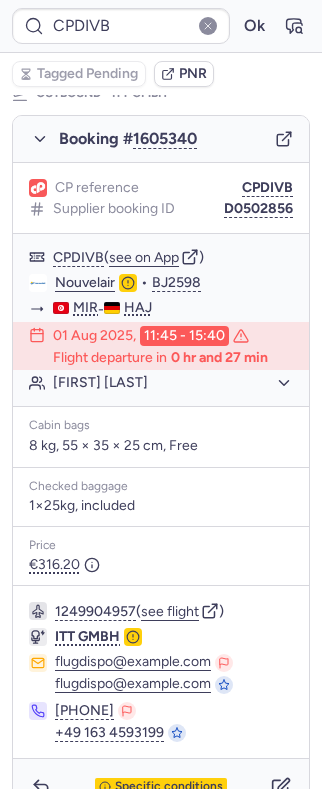type on "CPPUEM" 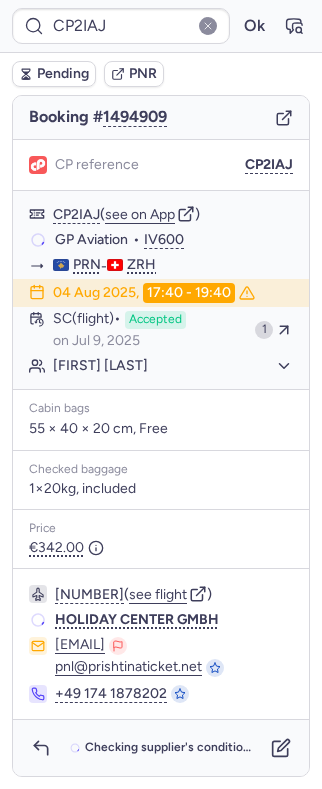scroll, scrollTop: 192, scrollLeft: 0, axis: vertical 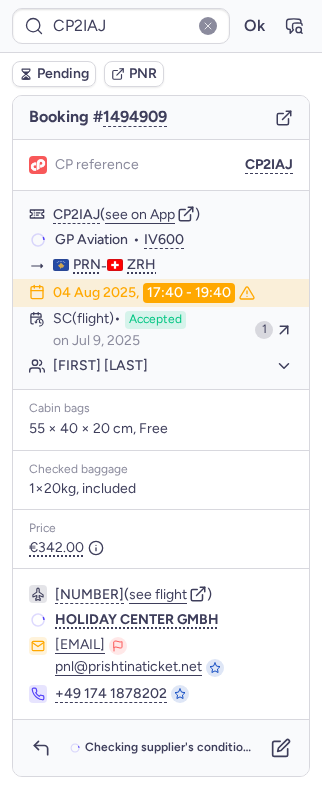 type on "CPPUEM" 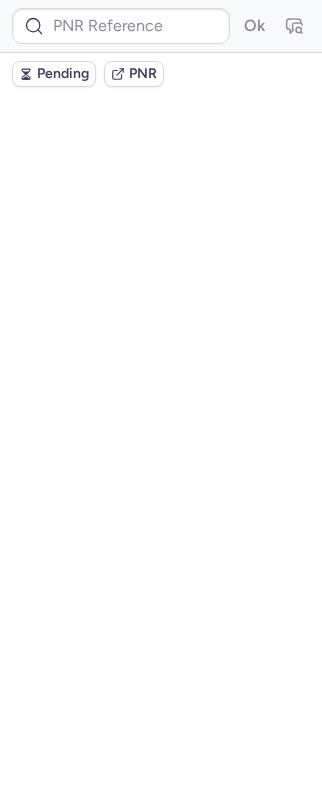 scroll, scrollTop: 0, scrollLeft: 0, axis: both 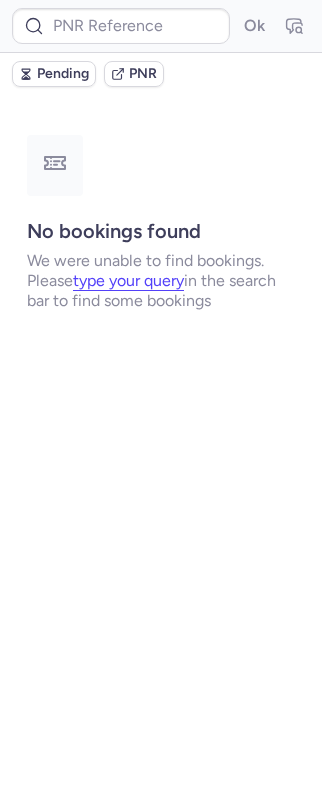 type on "CPPUEM" 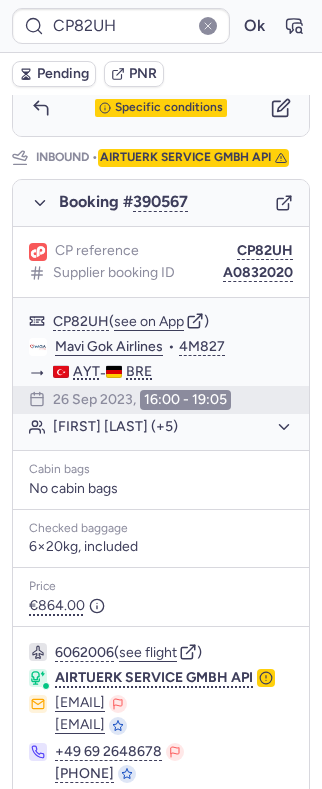 scroll, scrollTop: 1140, scrollLeft: 0, axis: vertical 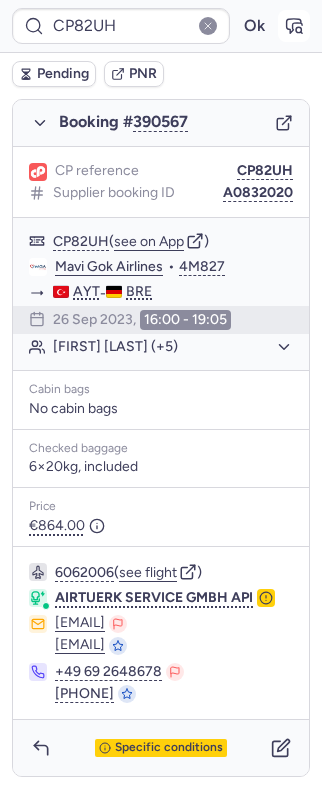 click 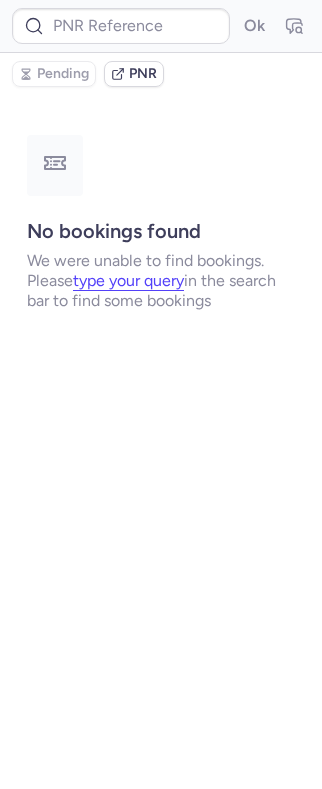 scroll, scrollTop: 0, scrollLeft: 0, axis: both 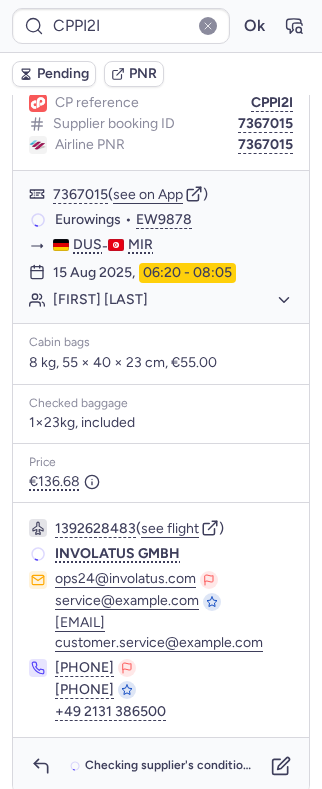 type on "CP82UH" 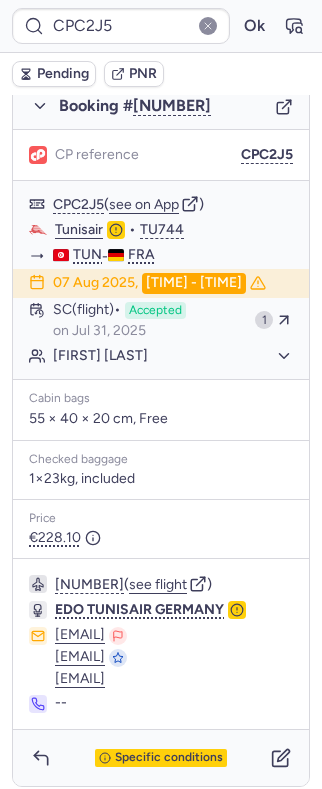 scroll, scrollTop: 1160, scrollLeft: 0, axis: vertical 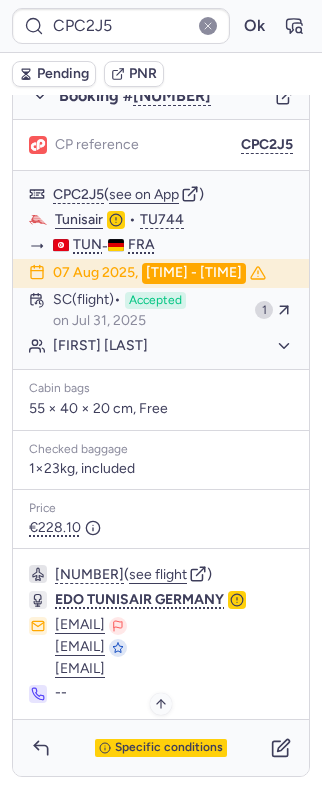 click on "Specific conditions" at bounding box center (169, 748) 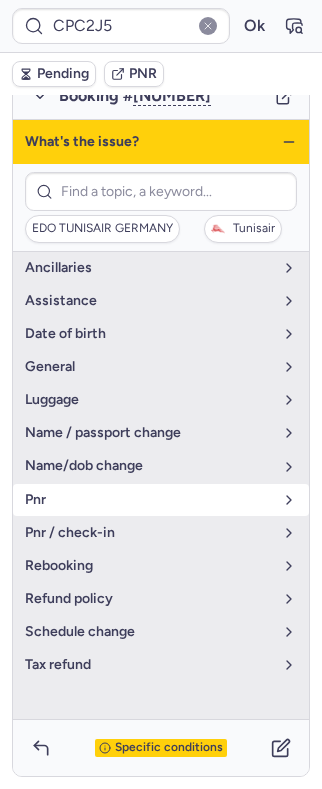 click on "pnr" at bounding box center [161, 500] 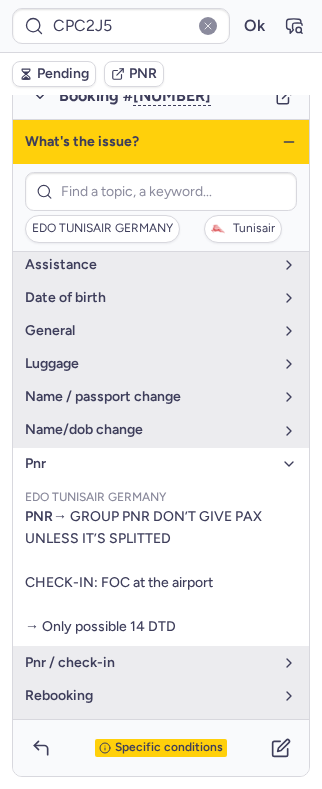click on "pnr" at bounding box center [149, 464] 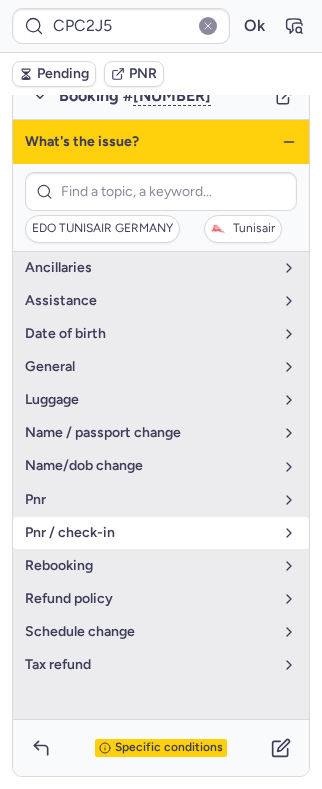 click on "pnr / check-in" at bounding box center [161, 533] 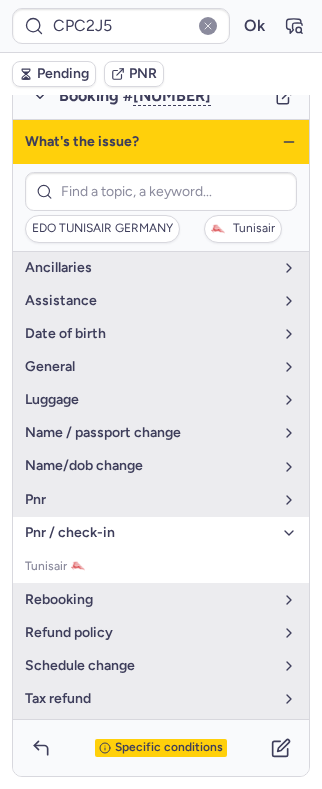 click on "pnr / check-in" at bounding box center (161, 533) 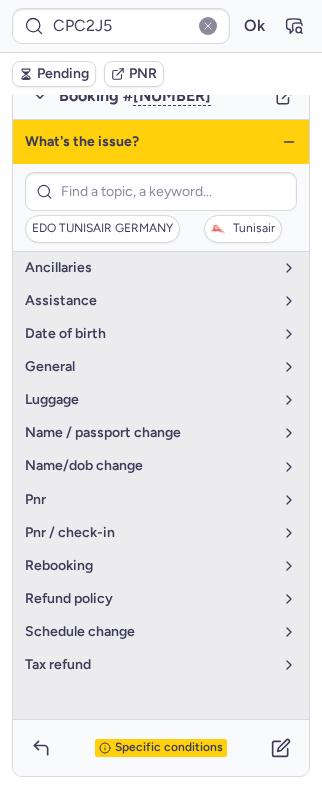 click on "What's the issue?" at bounding box center (161, 142) 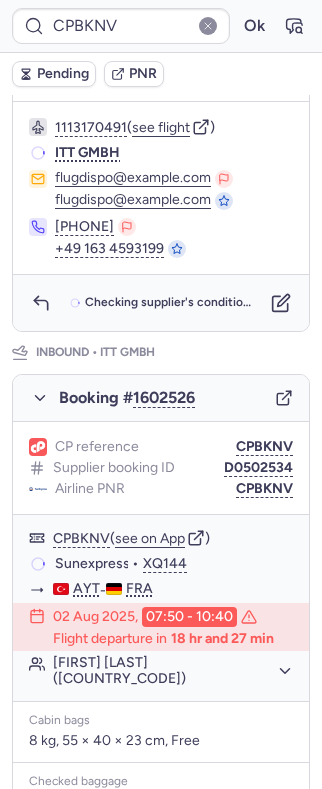 scroll, scrollTop: 61, scrollLeft: 0, axis: vertical 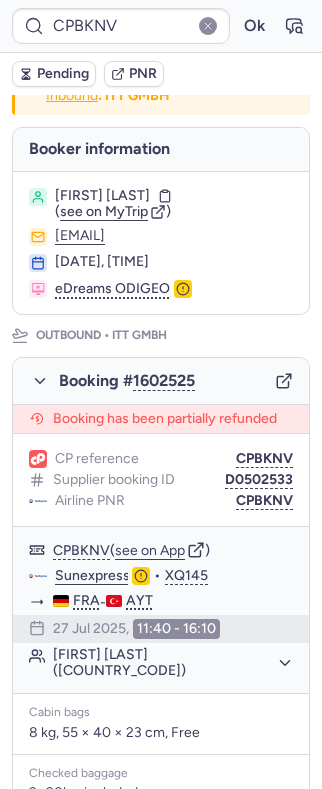 type on "CPC2J5" 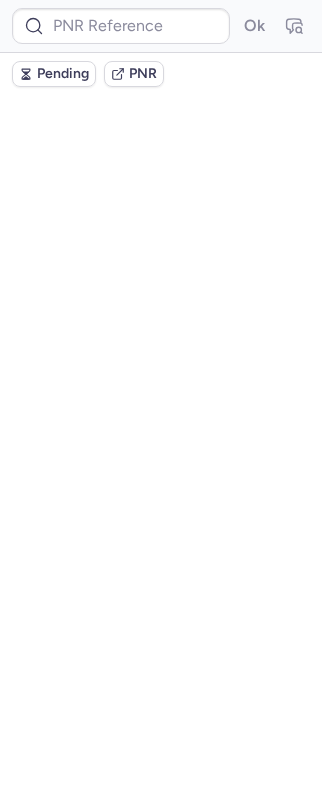scroll, scrollTop: 0, scrollLeft: 0, axis: both 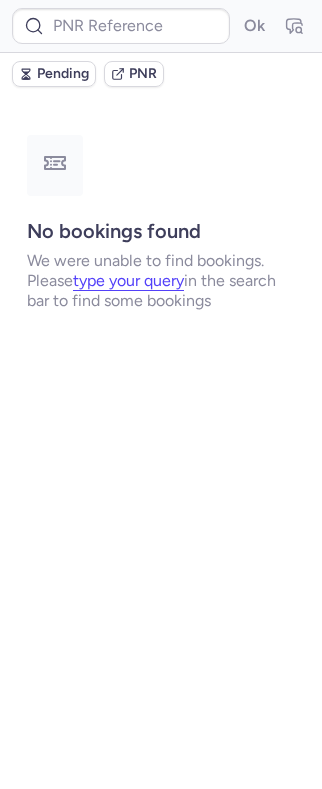 type on "CPBKNV" 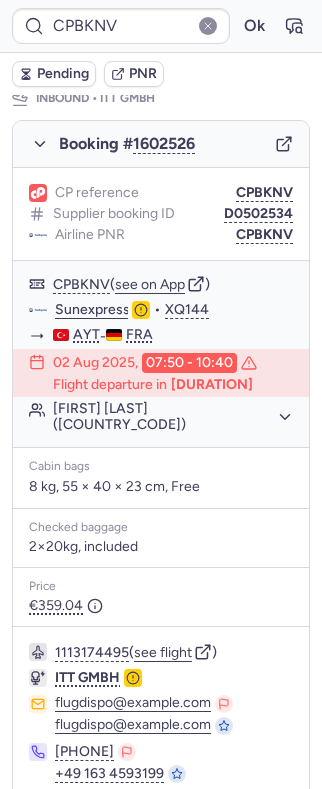 scroll, scrollTop: 1182, scrollLeft: 0, axis: vertical 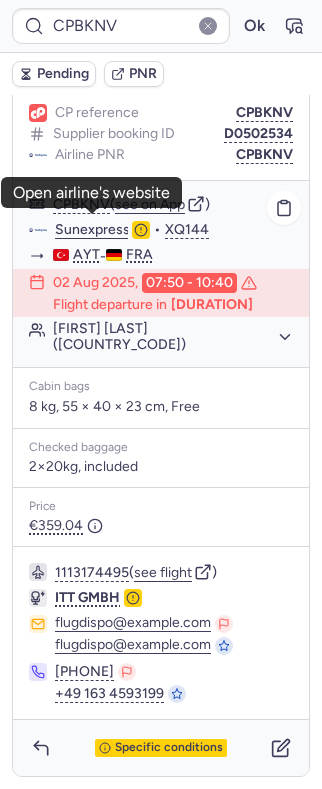 click on "Sunexpress" 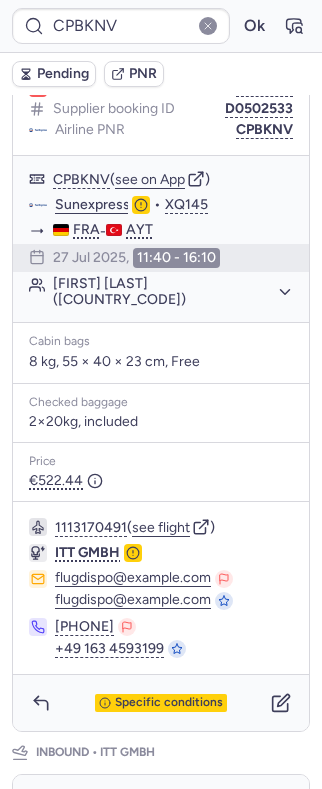 scroll, scrollTop: 0, scrollLeft: 0, axis: both 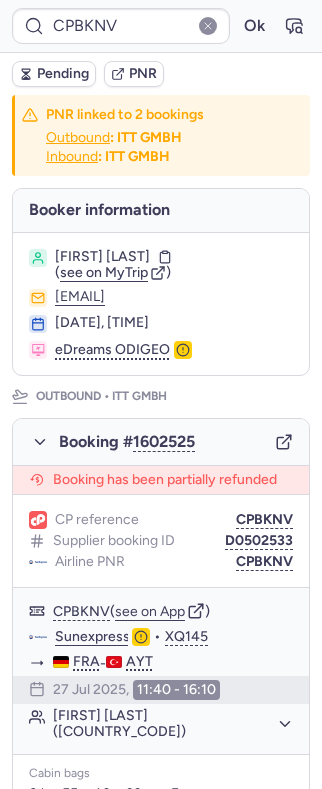 click on "[FIRST] [LAST]" at bounding box center [102, 257] 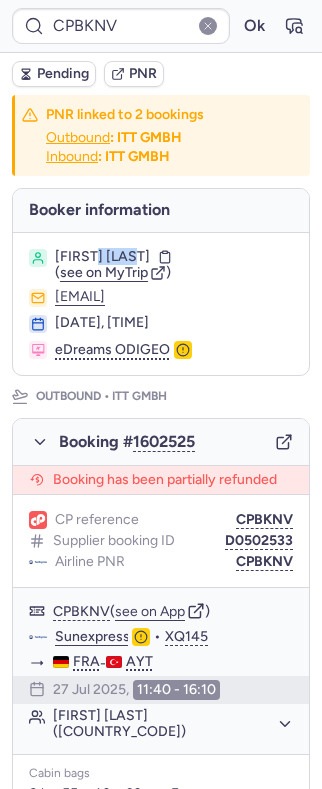click on "[FIRST] [LAST]" at bounding box center (102, 257) 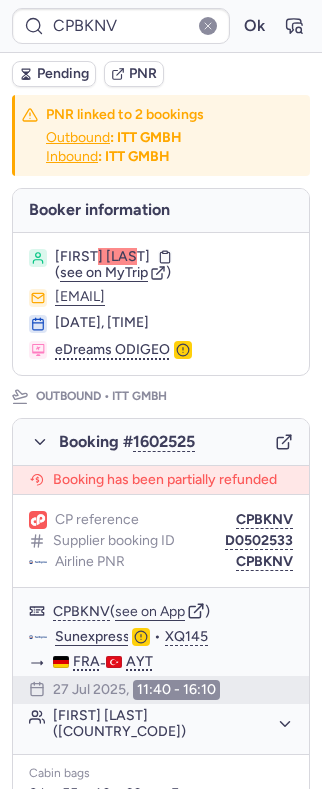 type on "DT1751449675652268" 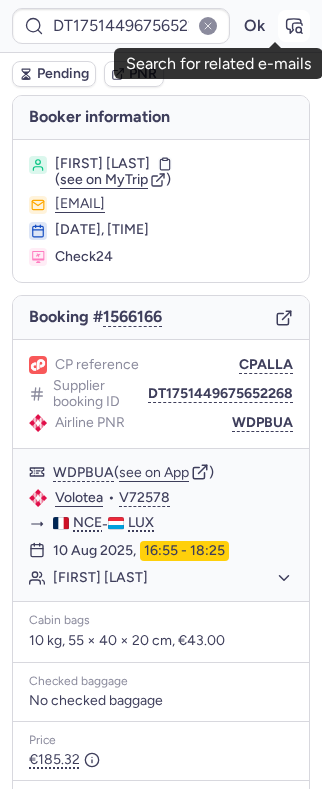 click 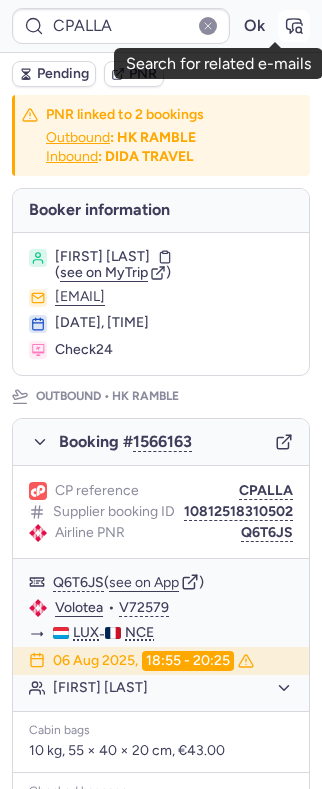 click 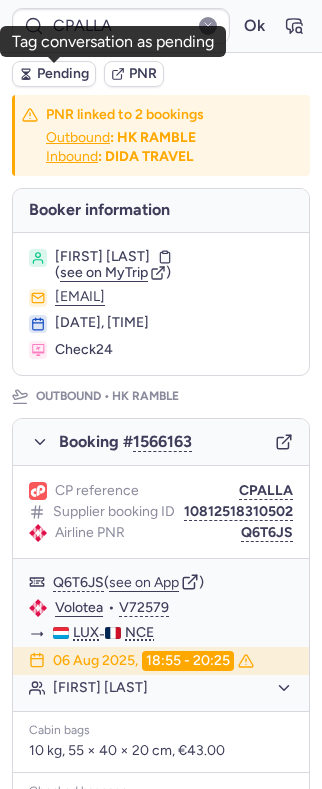 click on "Pending" at bounding box center [63, 74] 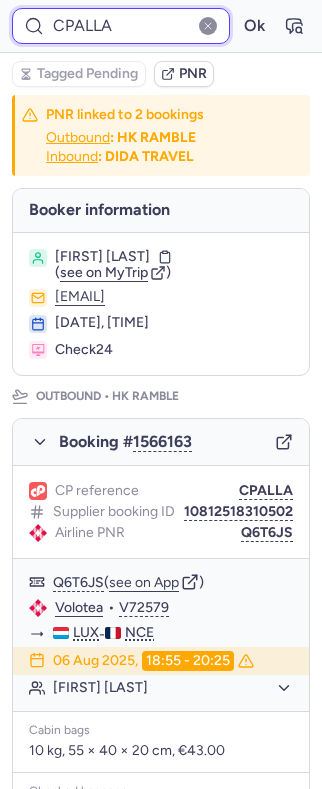 click on "CPALLA" at bounding box center (121, 26) 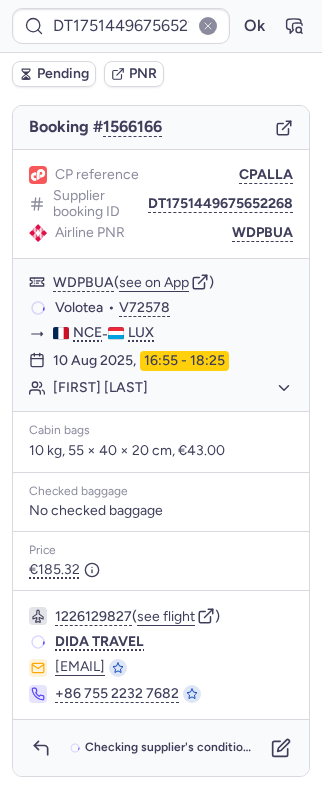 scroll, scrollTop: 225, scrollLeft: 0, axis: vertical 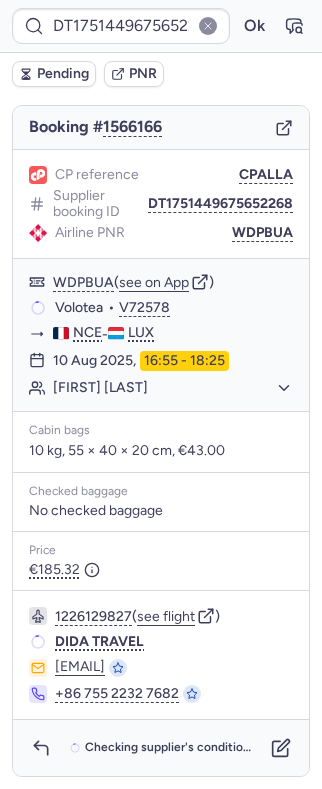 type on "CPBKNV" 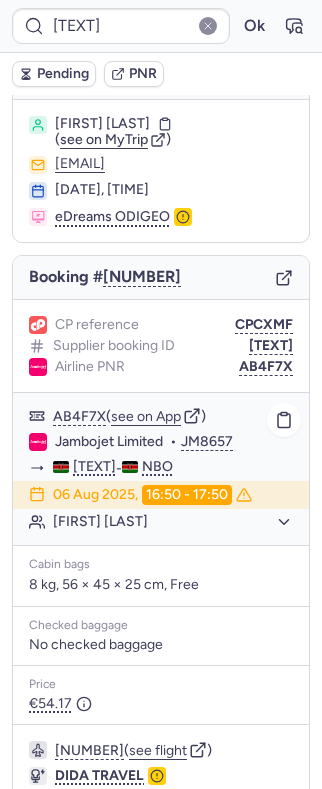 scroll, scrollTop: 194, scrollLeft: 0, axis: vertical 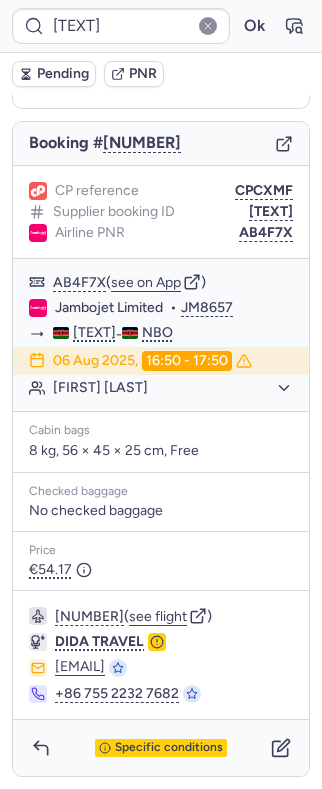 click on "see flight" 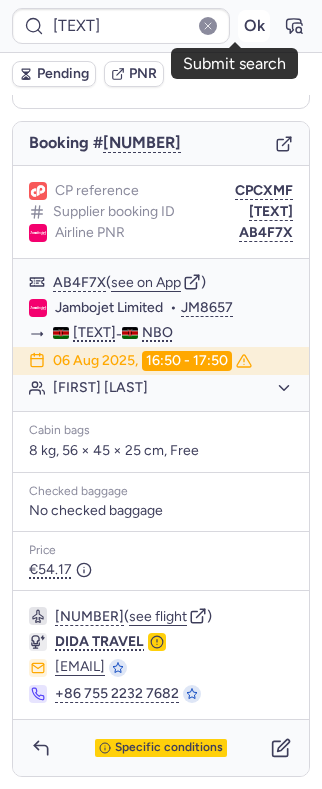 click on "Ok" at bounding box center [254, 26] 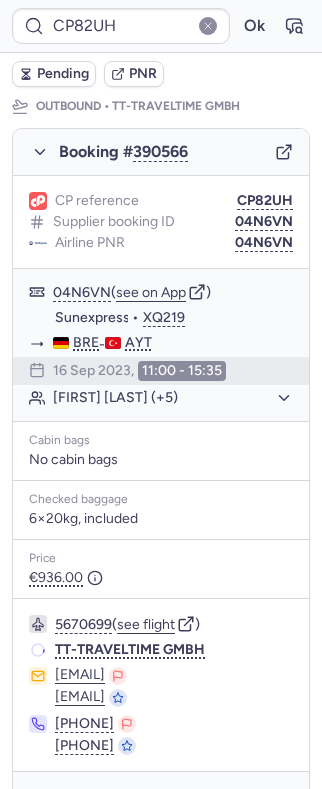 scroll, scrollTop: 325, scrollLeft: 0, axis: vertical 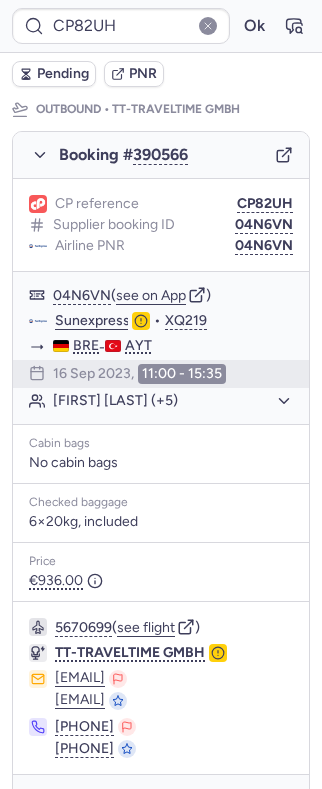 type on "CPBKNV" 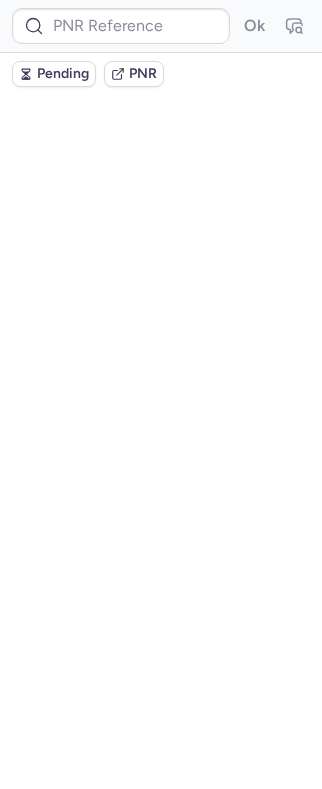 scroll, scrollTop: 0, scrollLeft: 0, axis: both 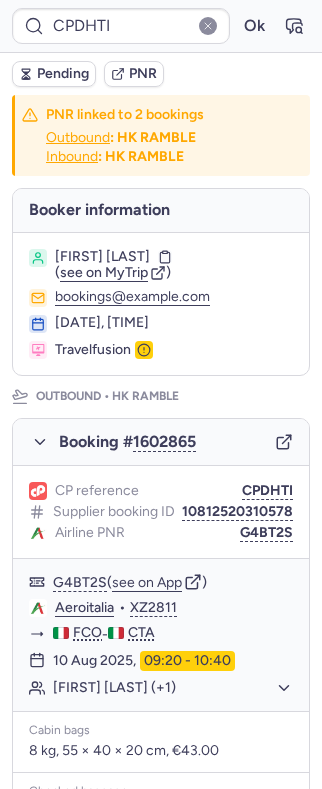type on "CP82UH" 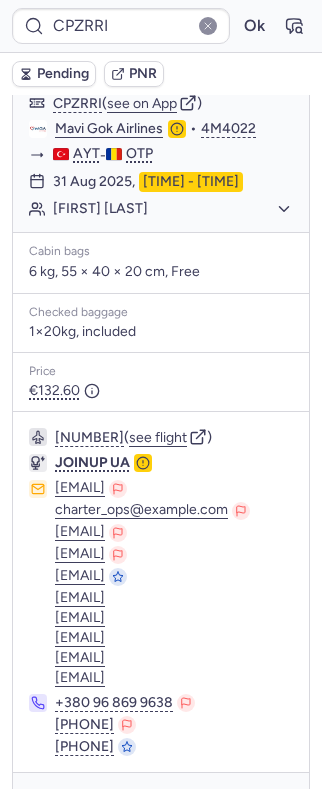 scroll, scrollTop: 1285, scrollLeft: 0, axis: vertical 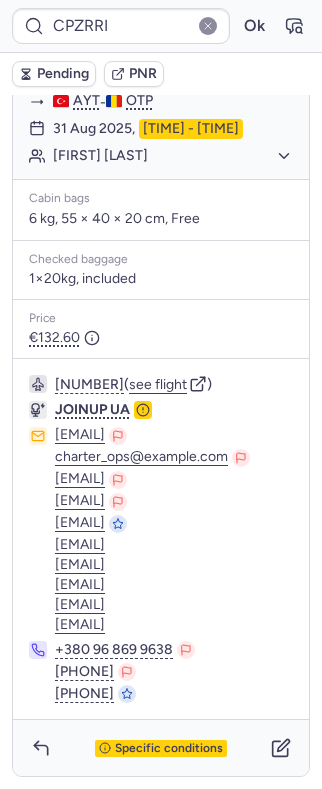 type on "CPBUY6" 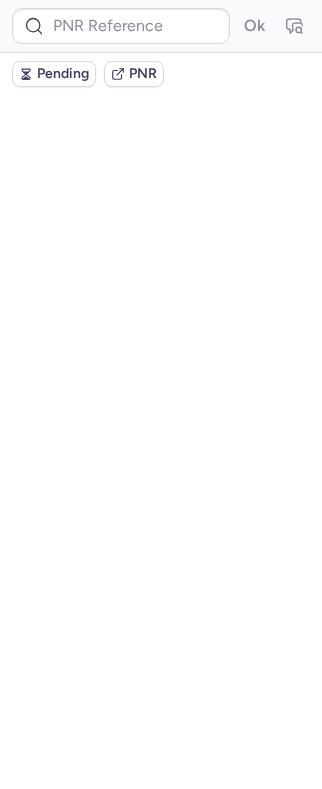 scroll, scrollTop: 0, scrollLeft: 0, axis: both 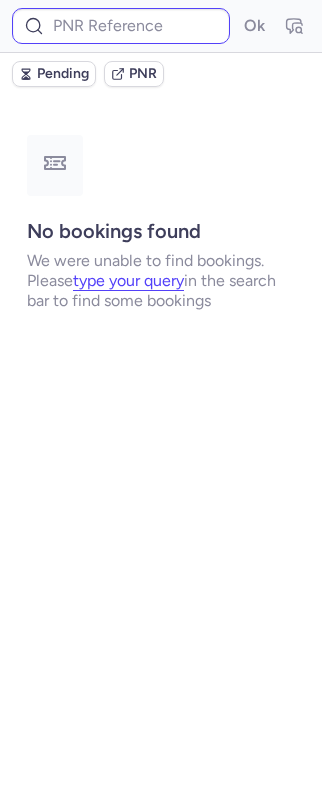 type on "CPG7OF" 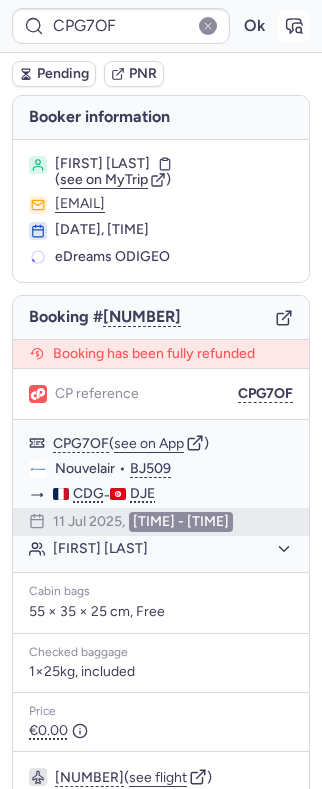 click 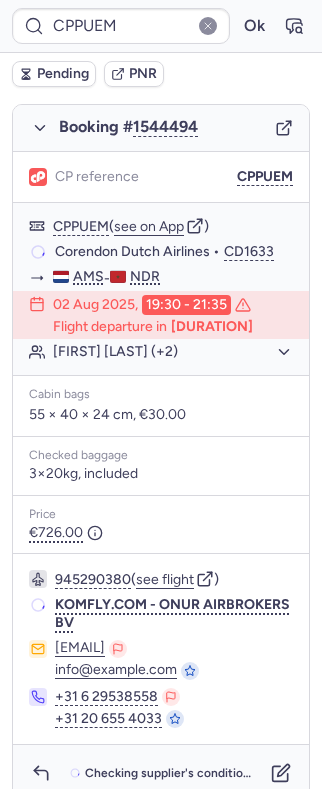 scroll, scrollTop: 362, scrollLeft: 0, axis: vertical 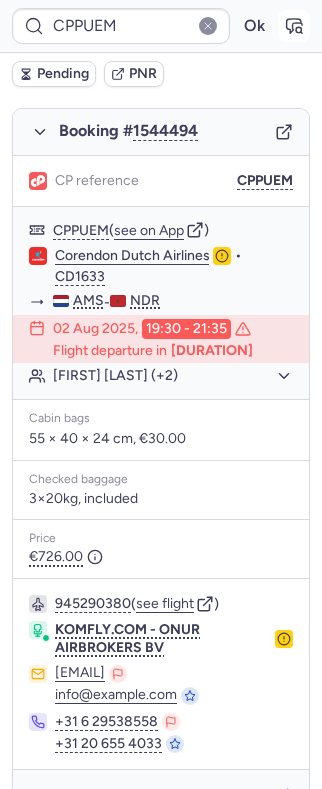 click 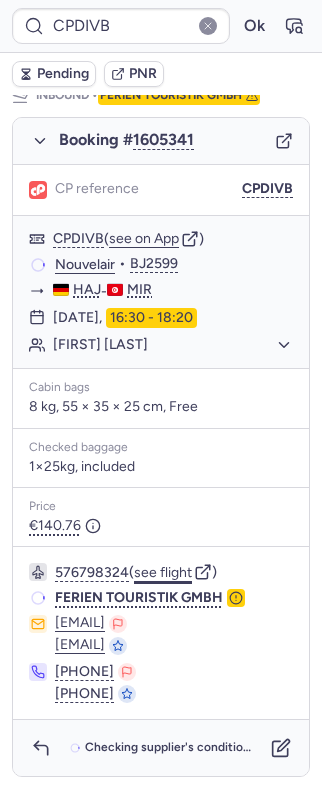 scroll, scrollTop: 1072, scrollLeft: 0, axis: vertical 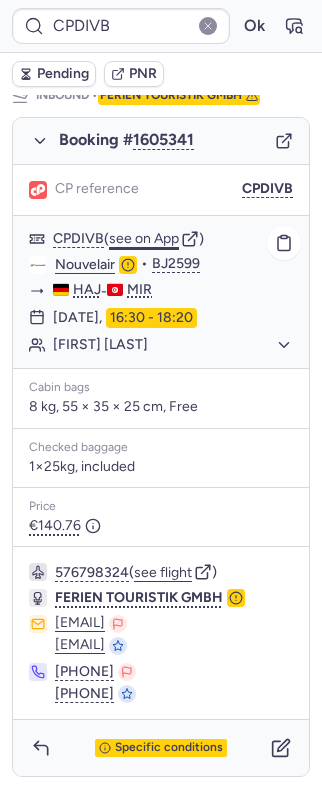 click on "see on App" 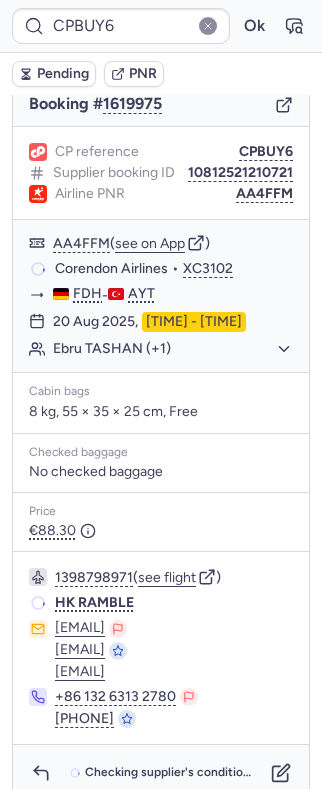 type on "CP82UH" 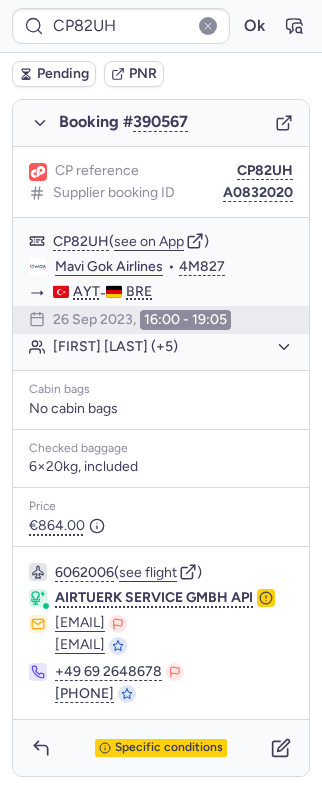 scroll, scrollTop: 1140, scrollLeft: 0, axis: vertical 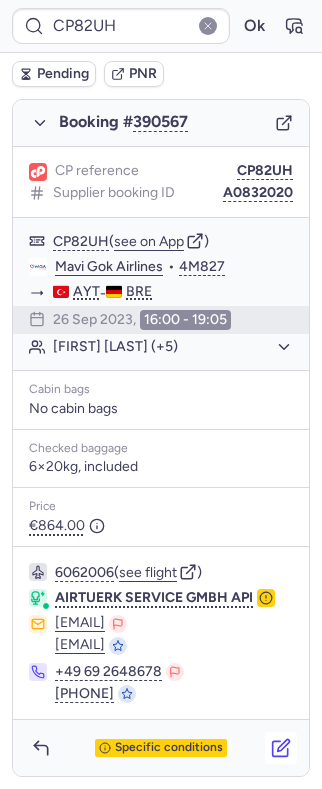 click 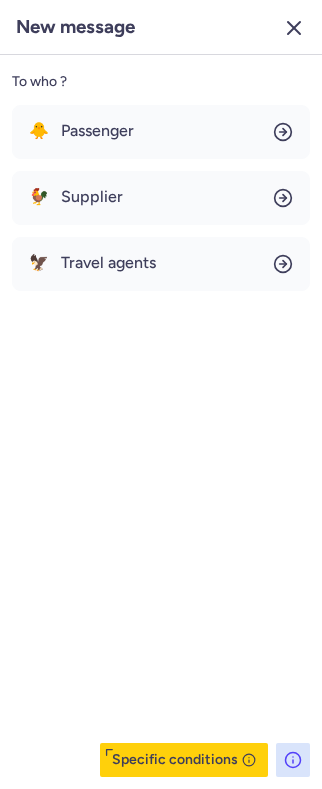 click 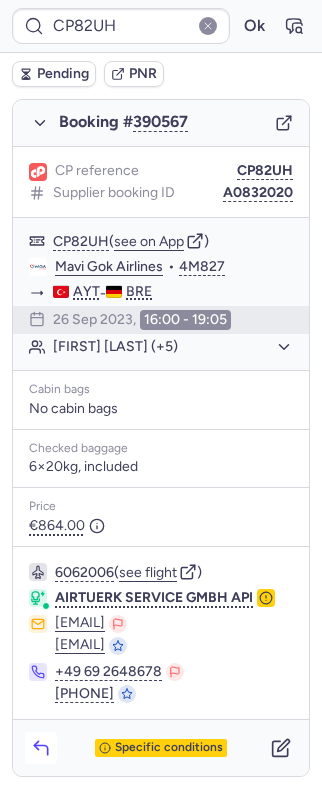 click 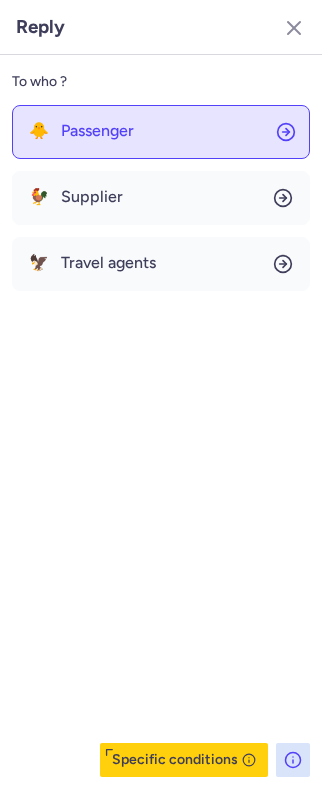 click on "Passenger" at bounding box center [97, 131] 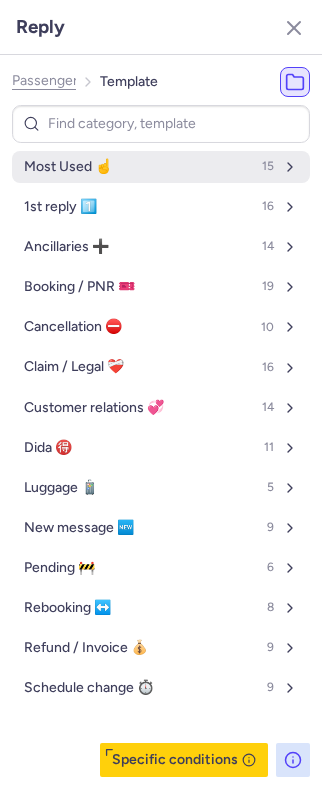 click on "Most Used ☝️ 15" at bounding box center [161, 167] 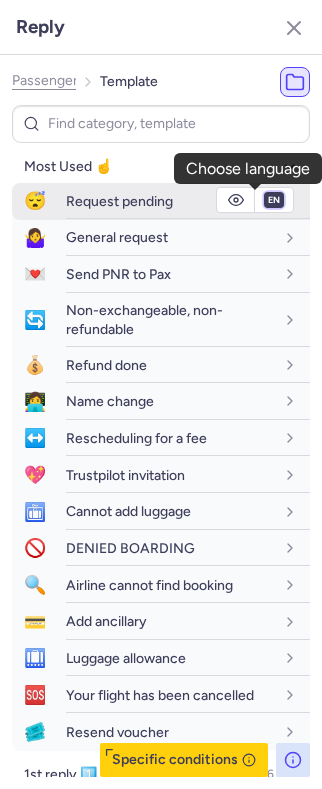 click on "fr en de nl pt es it ru" at bounding box center [274, 200] 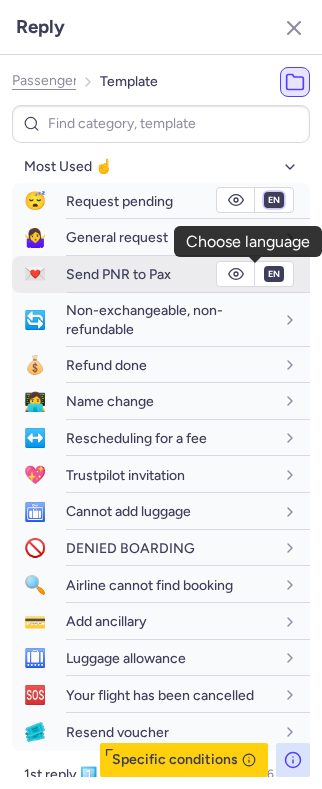 select on "de" 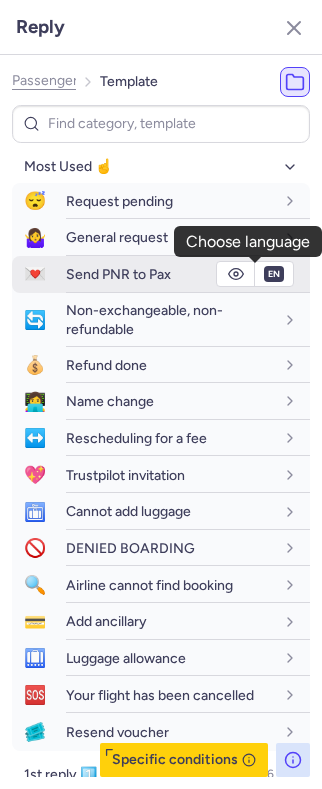 click on "fr en de nl pt es it ru" at bounding box center (274, 200) 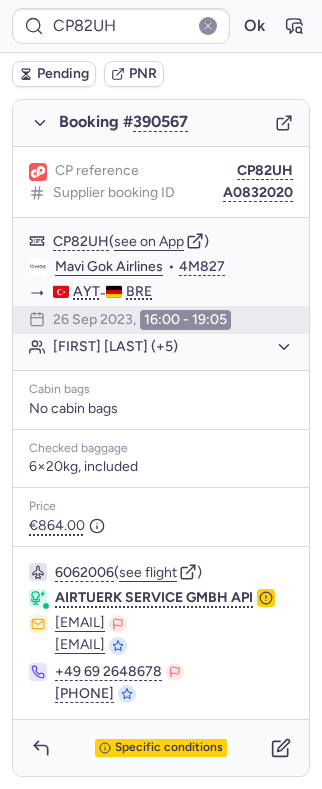 click on "Pending" at bounding box center [63, 74] 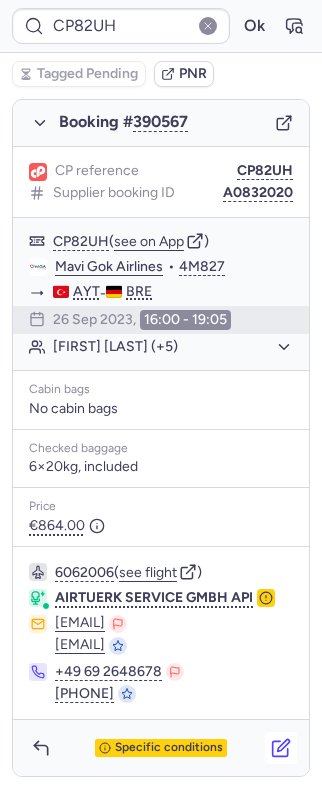 click 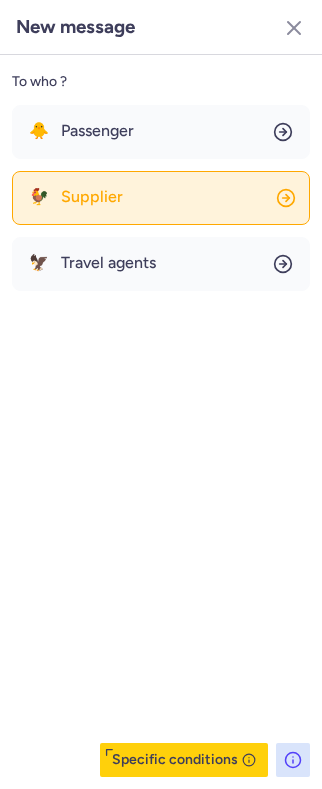 click on "🐓 Supplier" 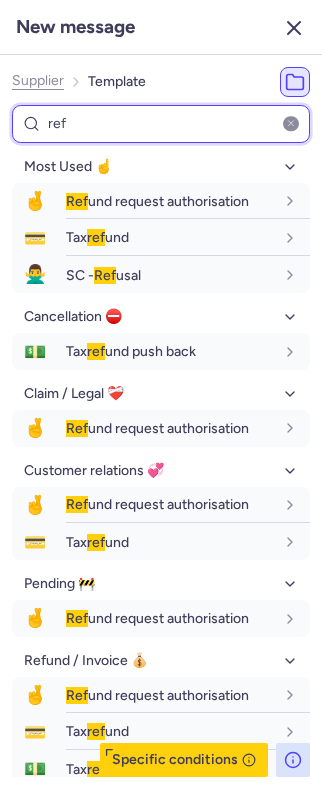 type on "ref" 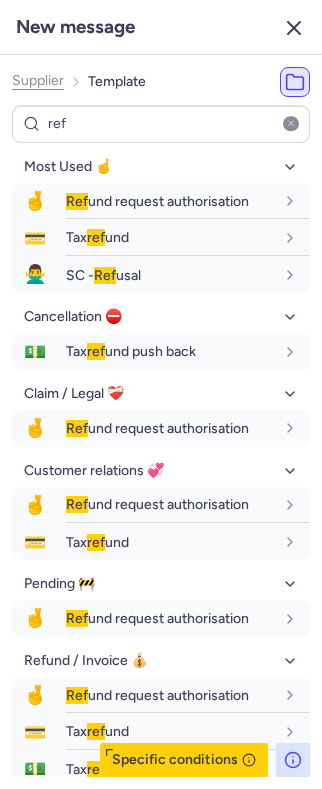 click 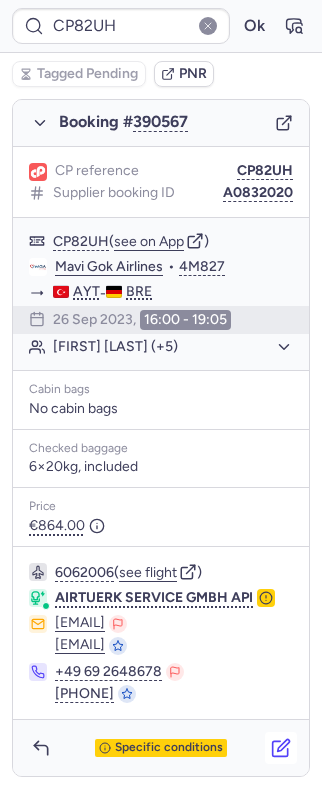 click 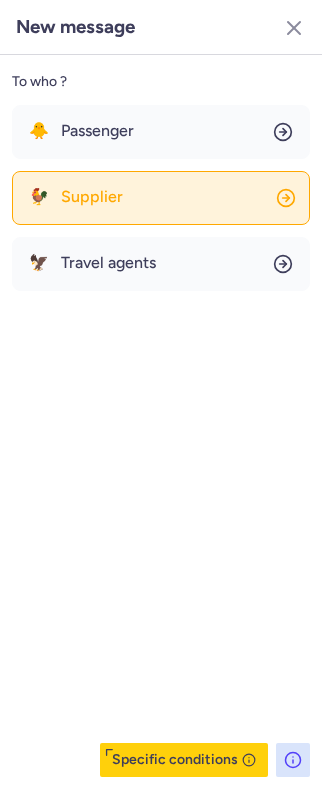 click on "🐓 Supplier" 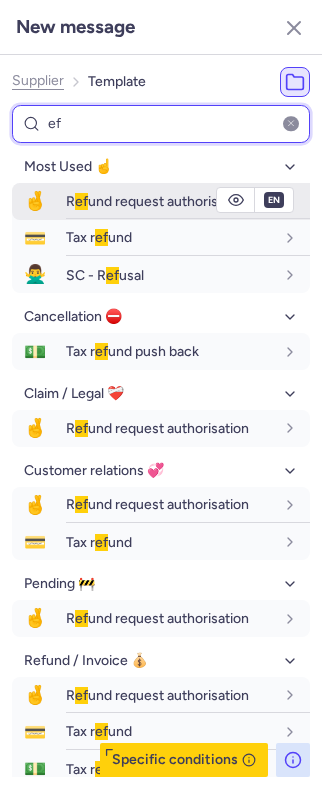 type on "ef" 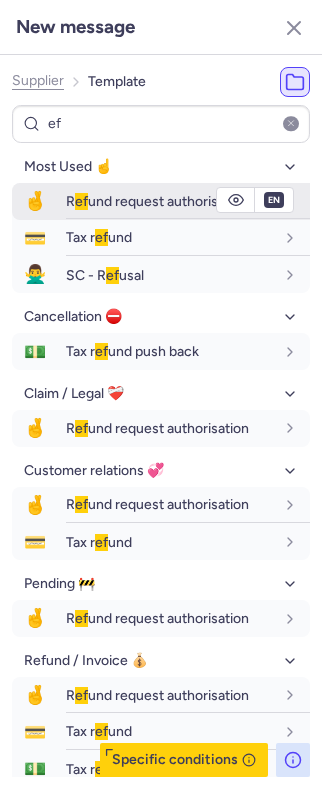 click on "ef" at bounding box center [81, 201] 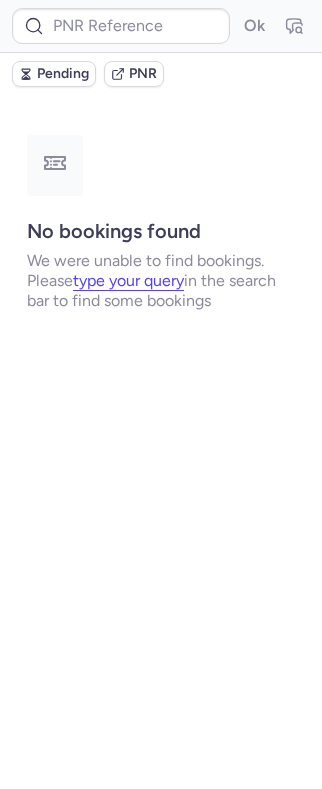 scroll, scrollTop: 0, scrollLeft: 0, axis: both 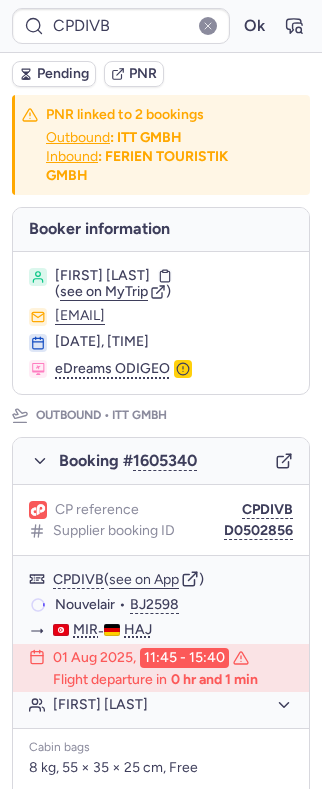 type on "CPE9FR" 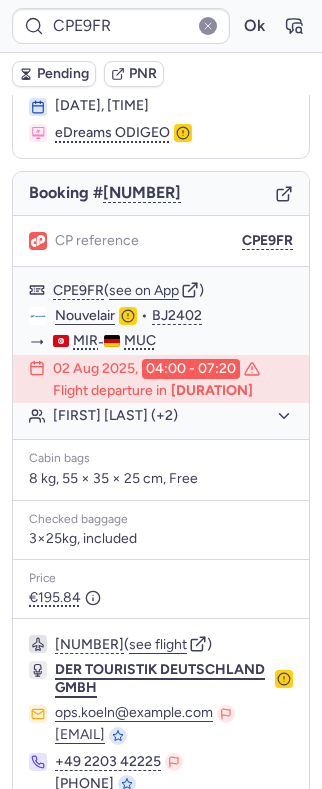 scroll, scrollTop: 238, scrollLeft: 0, axis: vertical 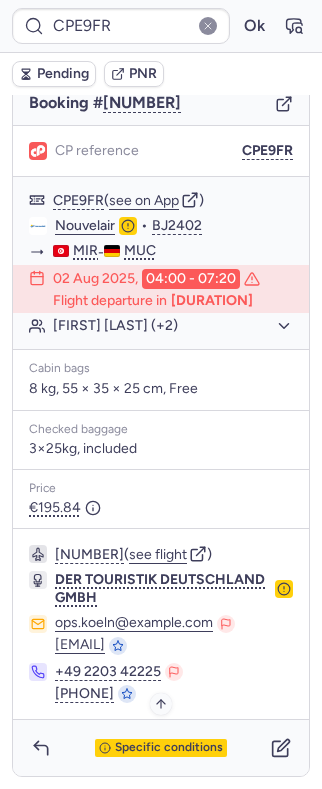 click on "Specific conditions" at bounding box center [169, 748] 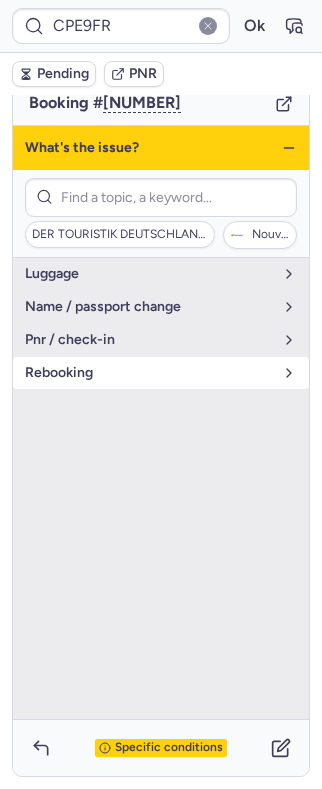 click on "rebooking" at bounding box center (149, 373) 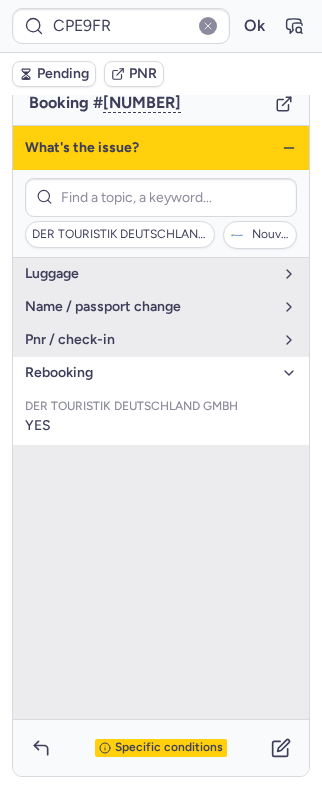 click on "rebooking" at bounding box center (149, 373) 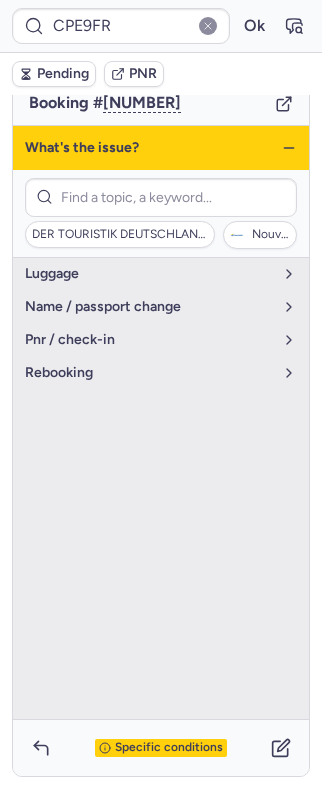 click 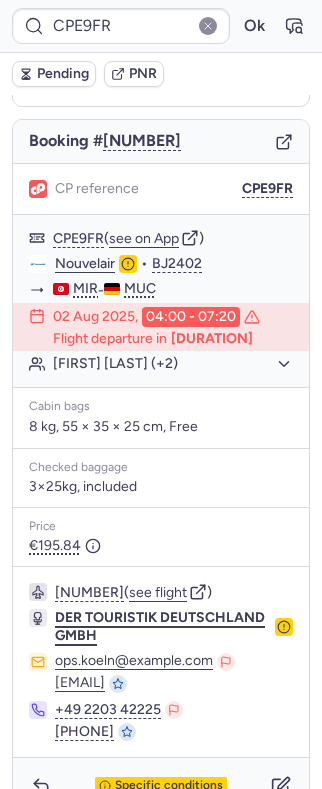 scroll, scrollTop: 238, scrollLeft: 0, axis: vertical 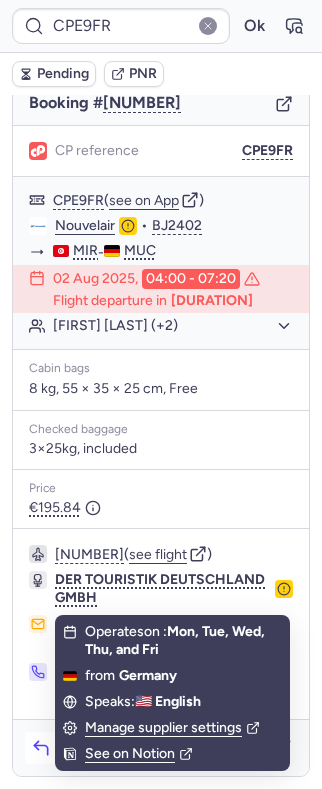 click 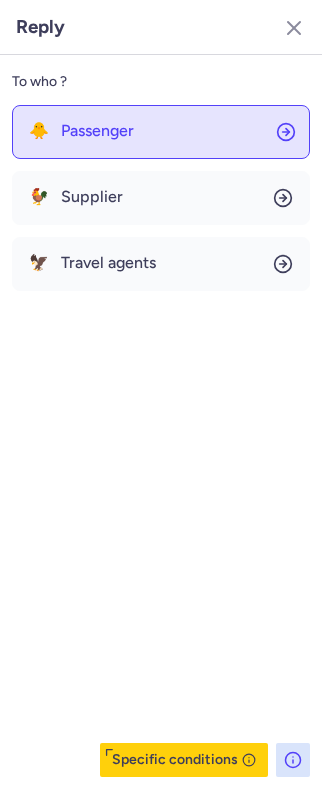 click on "Passenger" at bounding box center (97, 131) 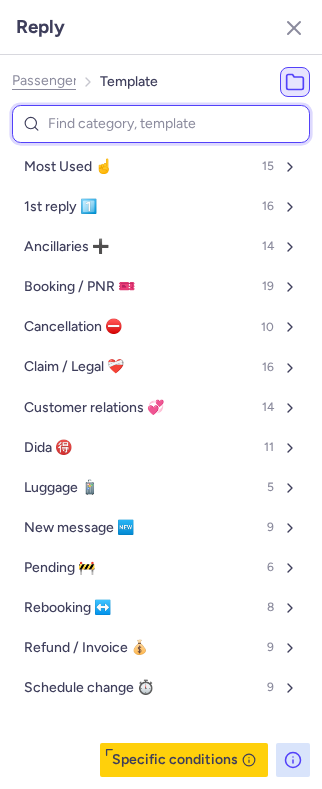 type on "c" 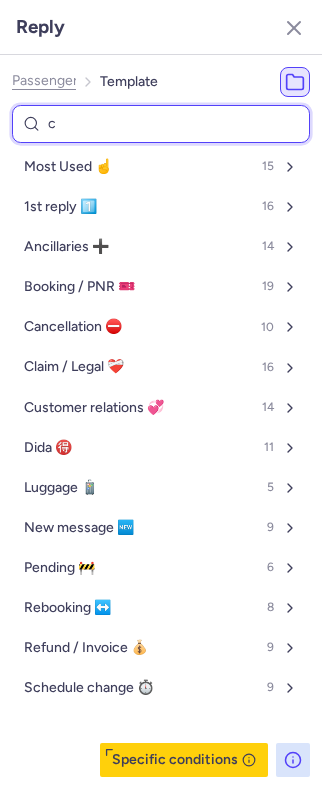 select on "en" 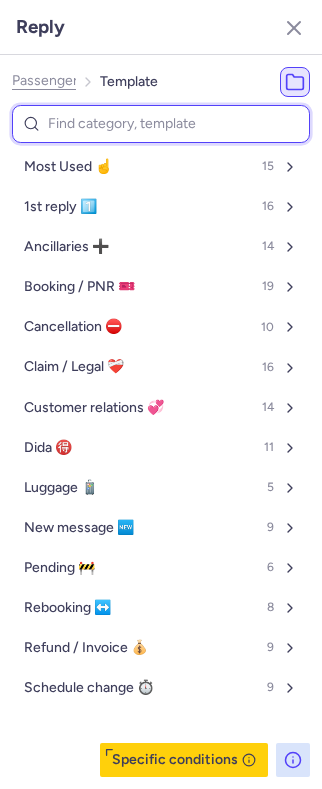 type on "o" 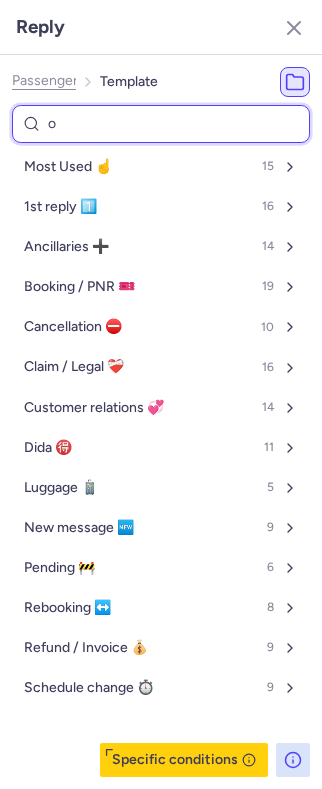 select on "en" 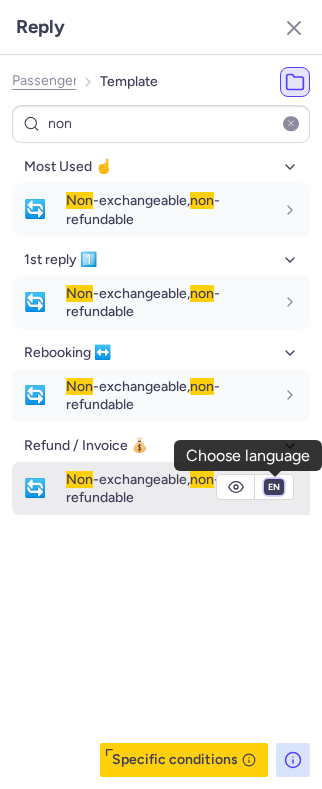 drag, startPoint x: 274, startPoint y: 485, endPoint x: 253, endPoint y: 465, distance: 29 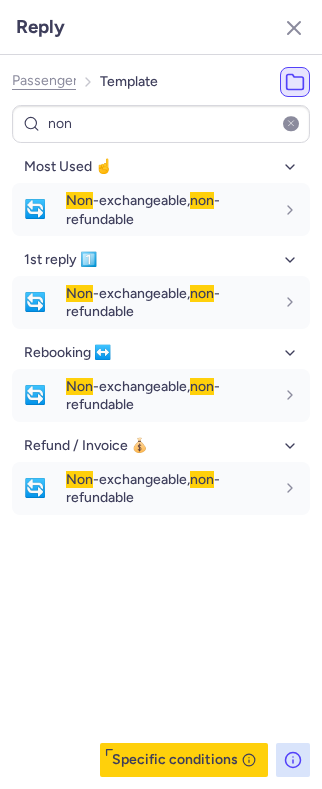 click on "fr en de nl pt es it ru" at bounding box center (274, 487) 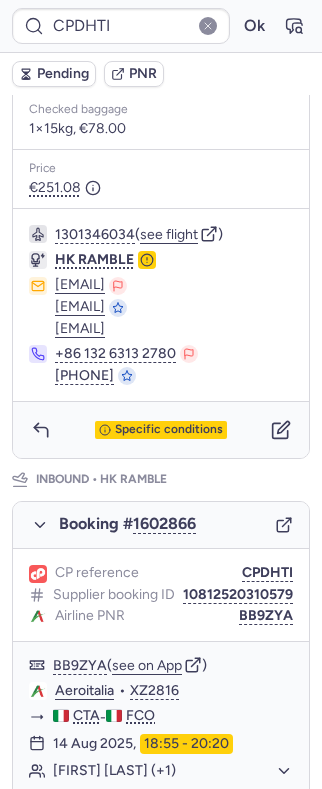 scroll, scrollTop: 449, scrollLeft: 0, axis: vertical 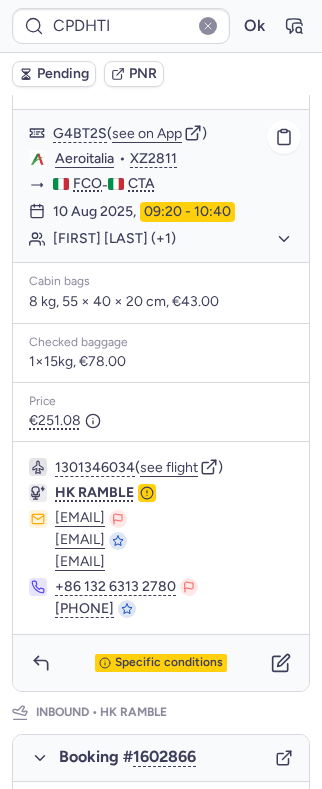 click on "[FIRST] [LAST] (+1)" 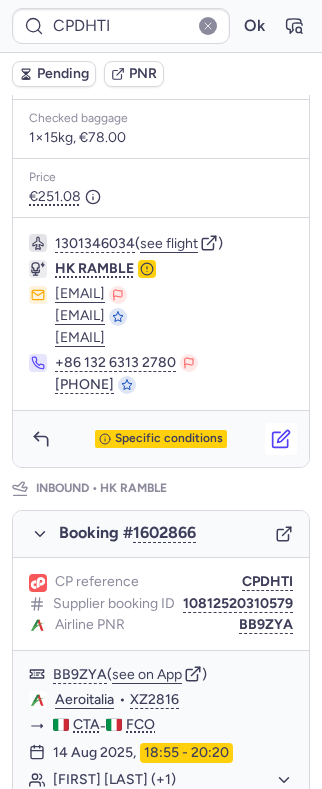 scroll, scrollTop: 768, scrollLeft: 0, axis: vertical 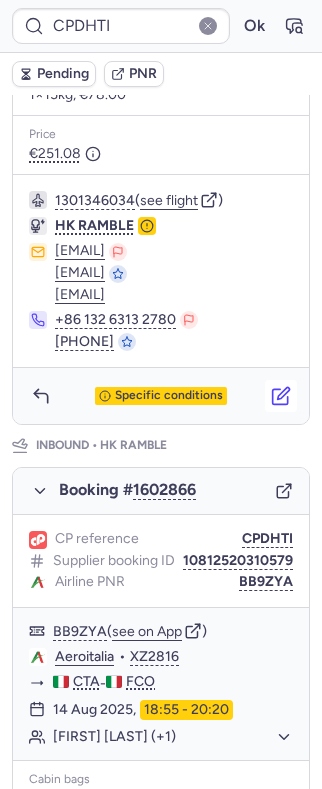 click at bounding box center [281, 396] 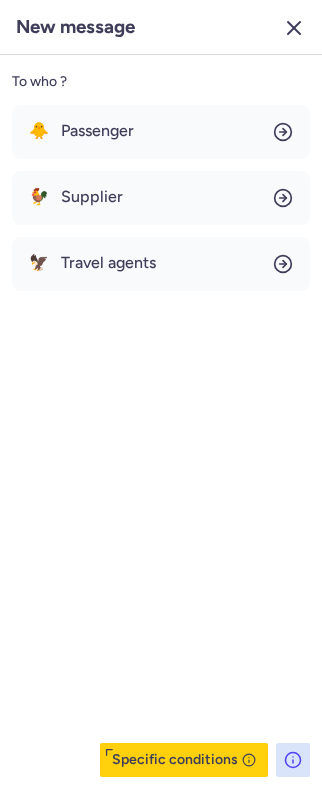 click 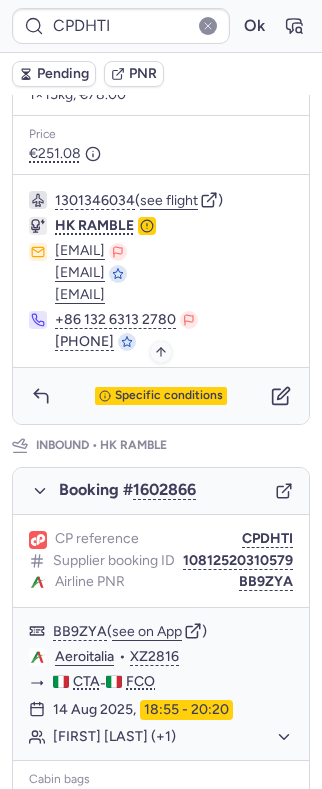 click on "Specific conditions" at bounding box center (161, 396) 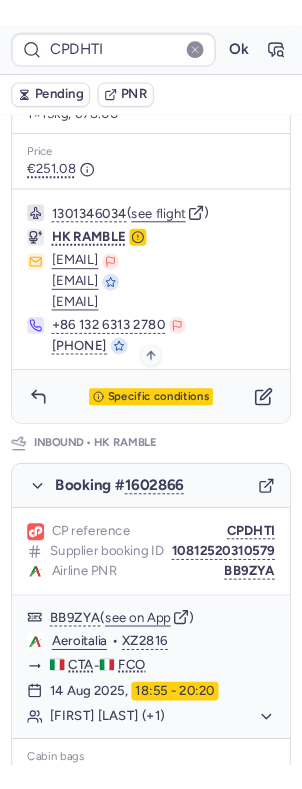 scroll, scrollTop: 185, scrollLeft: 0, axis: vertical 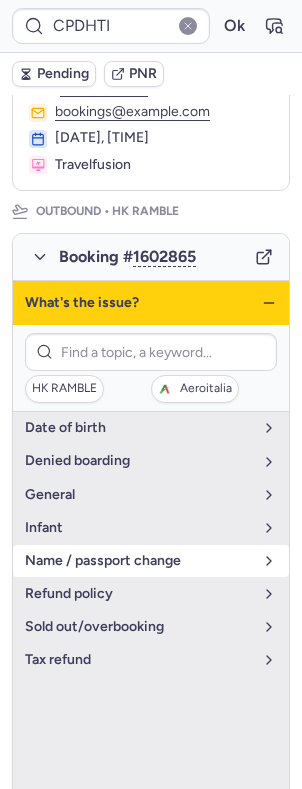click on "name / passport change" at bounding box center [139, 561] 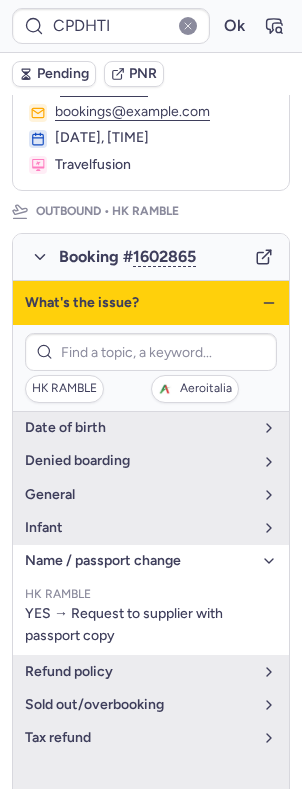 click on "name / passport change" at bounding box center (139, 561) 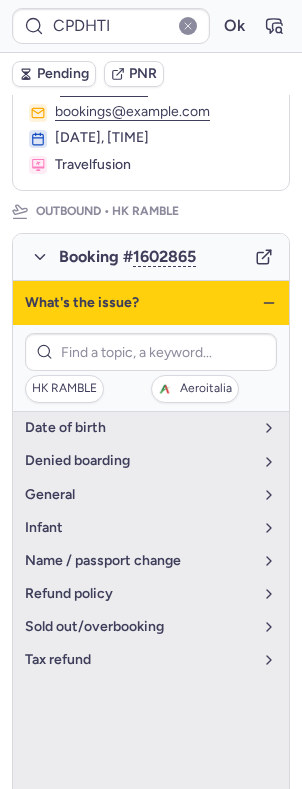 click 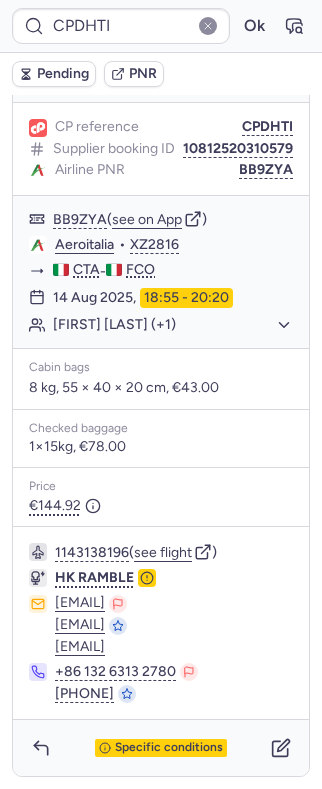 scroll, scrollTop: 1301, scrollLeft: 0, axis: vertical 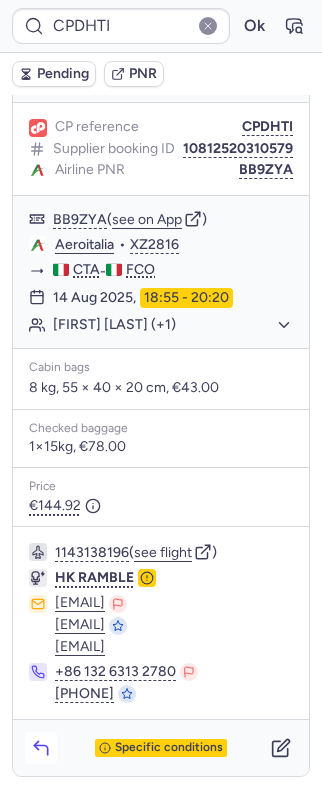 click 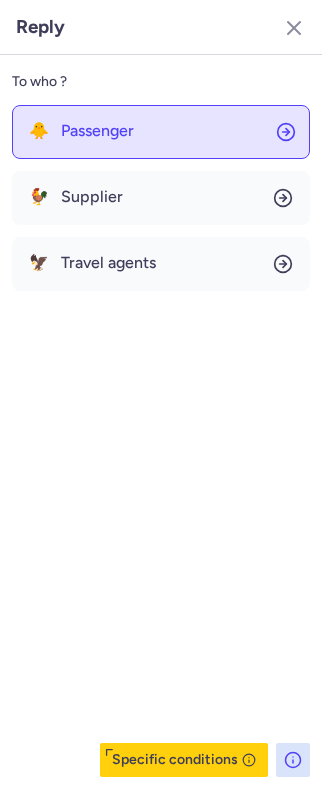 click on "🐥 Passenger" 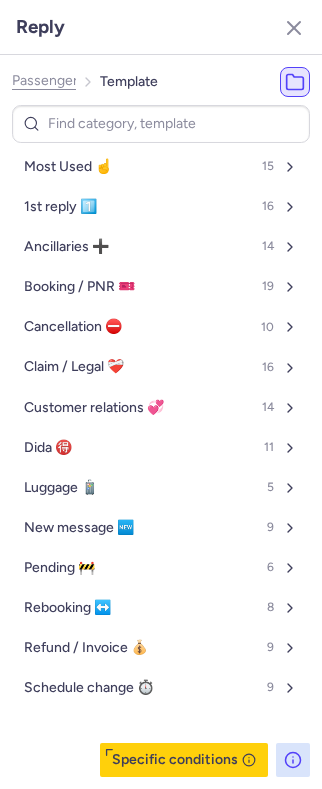 click on "Passenger Template" at bounding box center (85, 82) 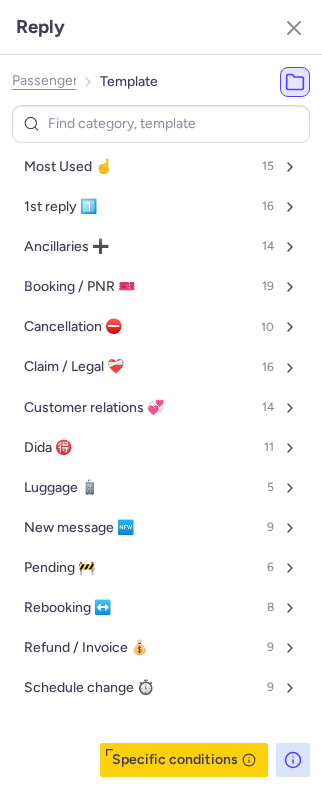 click on "Passenger" 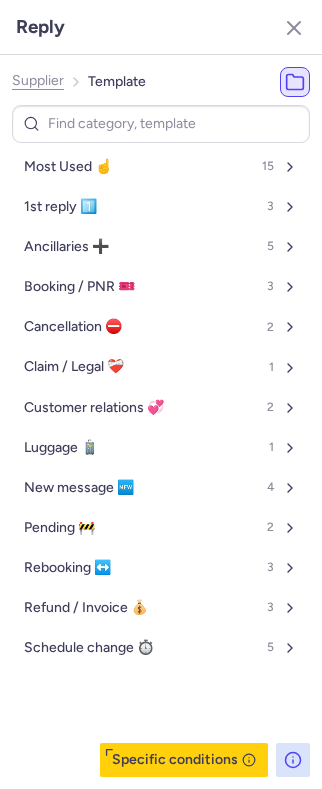 click on "Supplier" 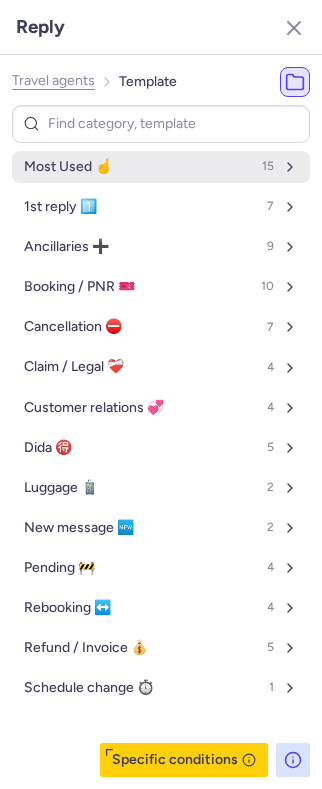 click on "Most Used ☝️ 15" at bounding box center (161, 167) 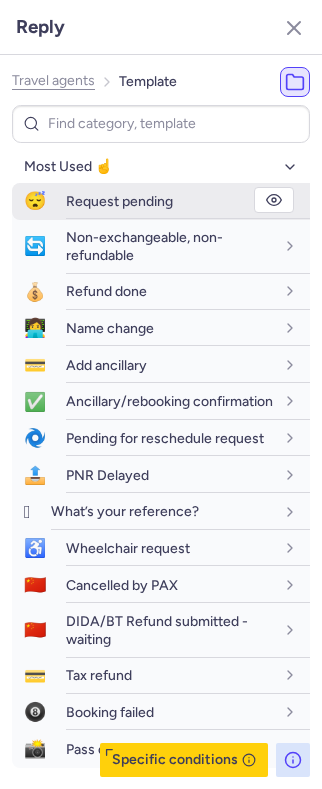 click on "Request pending" at bounding box center [188, 201] 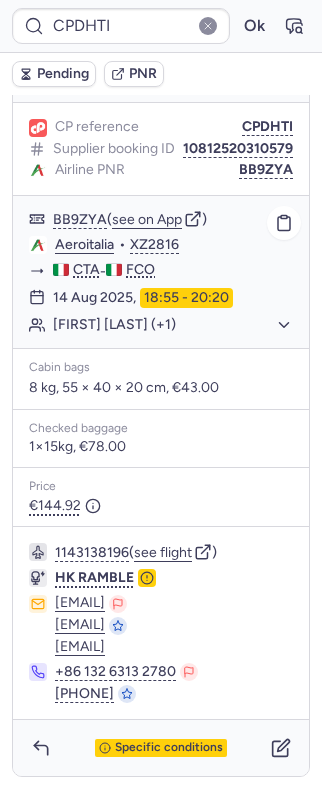 click on "Pending" at bounding box center [63, 74] 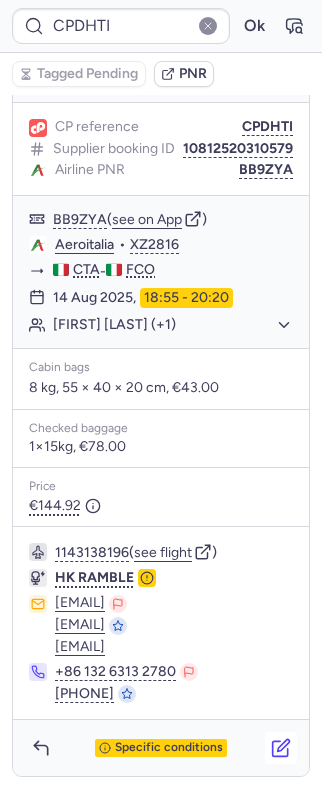 click 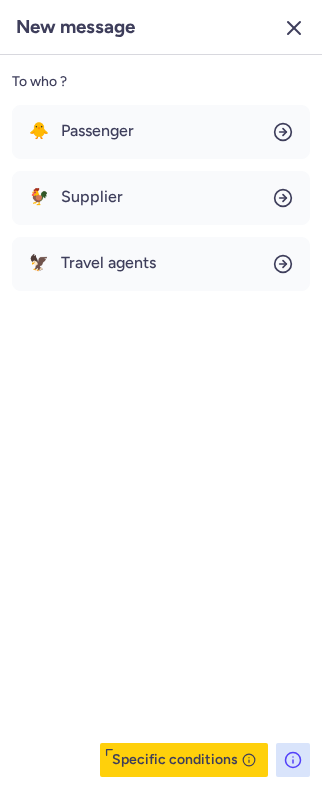 click 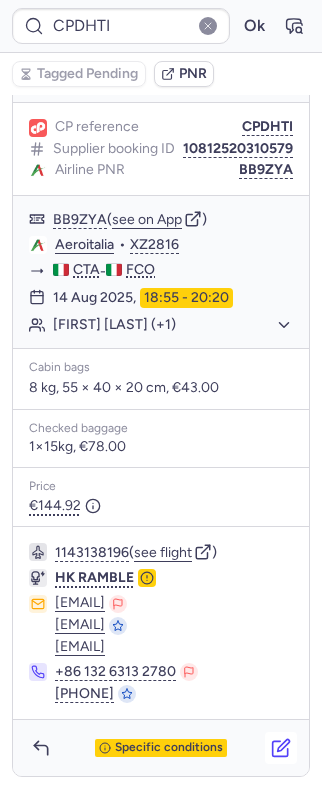 click at bounding box center [281, 748] 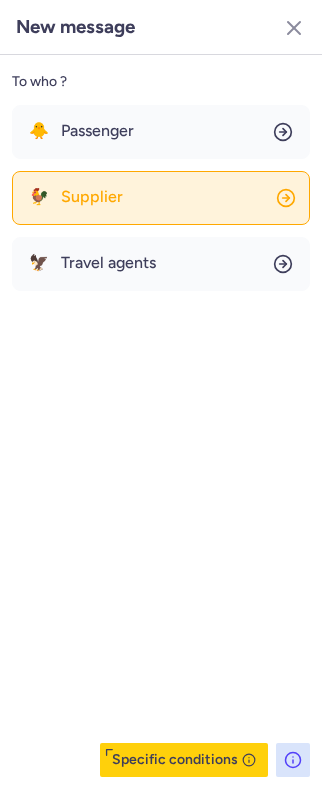 click on "🐓 Supplier" 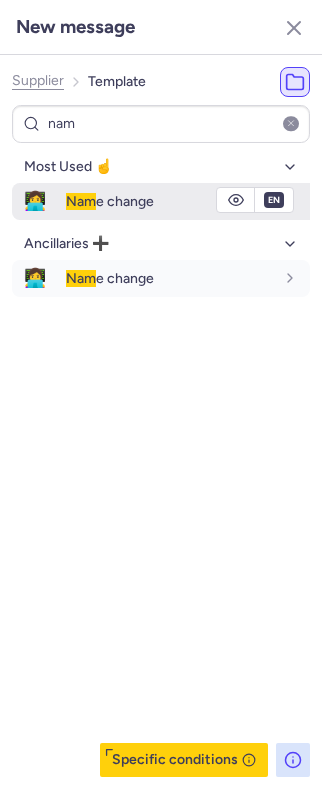 click on "Nam e change" at bounding box center (110, 201) 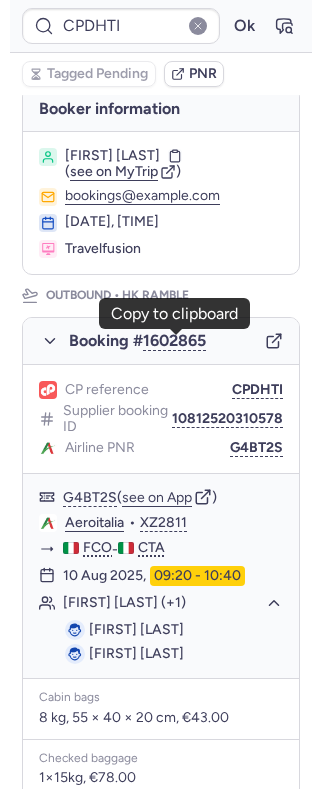 scroll, scrollTop: 234, scrollLeft: 0, axis: vertical 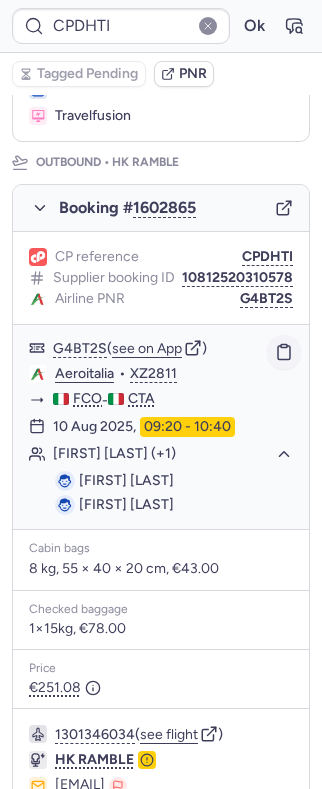 click 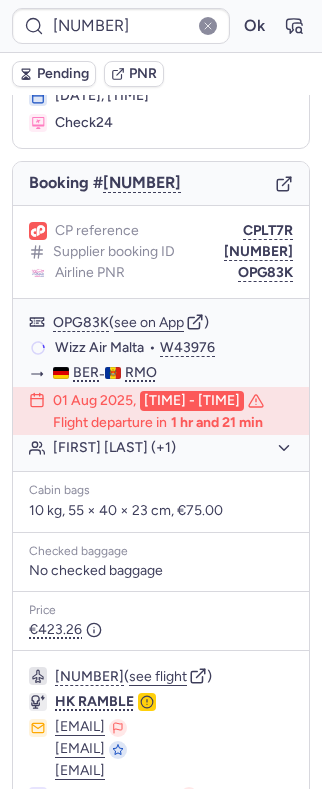 scroll, scrollTop: 318, scrollLeft: 0, axis: vertical 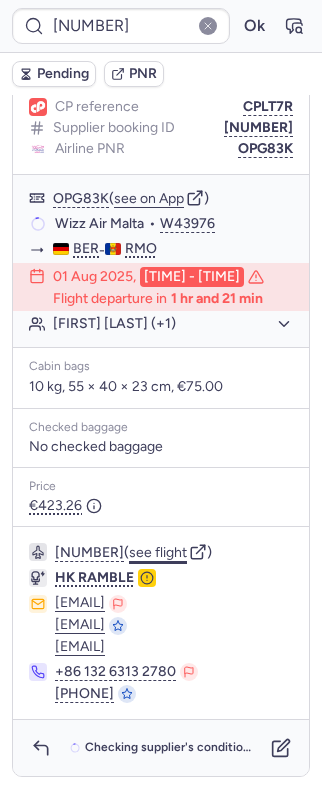 click on "see flight" 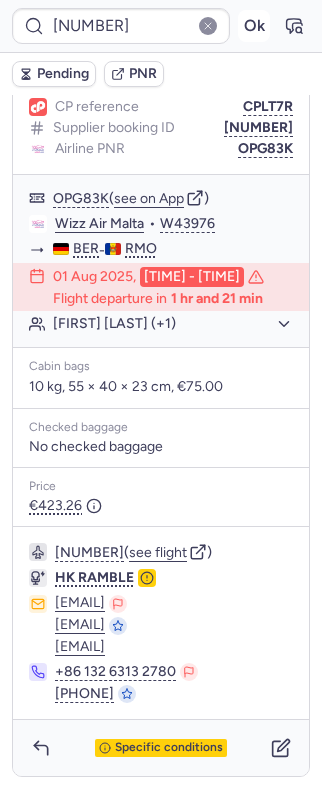 click on "Ok" at bounding box center [254, 26] 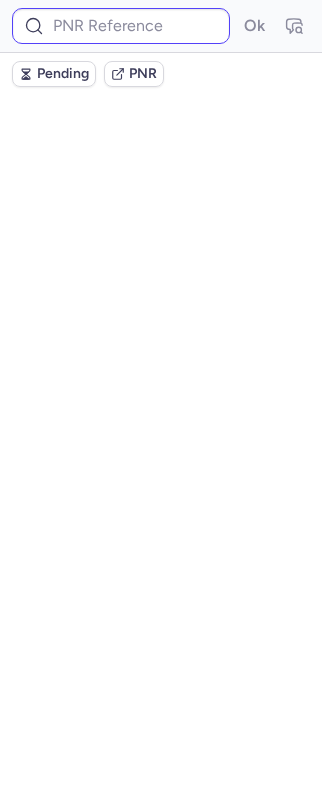 scroll, scrollTop: 0, scrollLeft: 0, axis: both 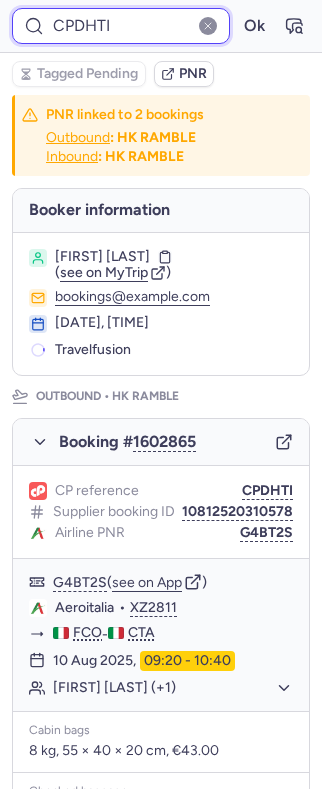 click on "CPDHTI" at bounding box center (121, 26) 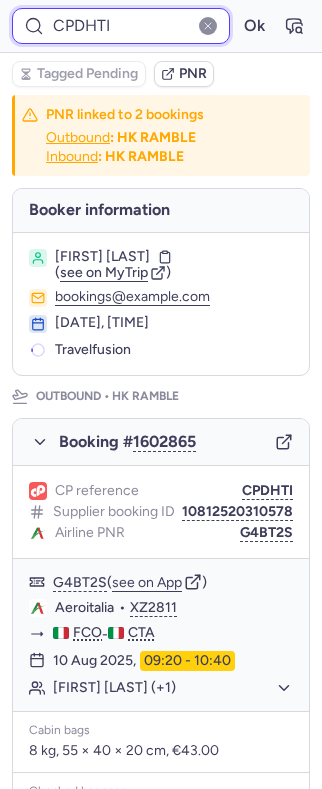 click on "CPDHTI" at bounding box center (121, 26) 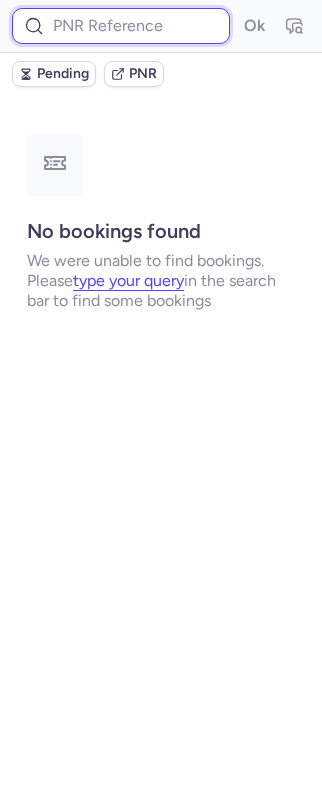 paste on "CPDHTI" 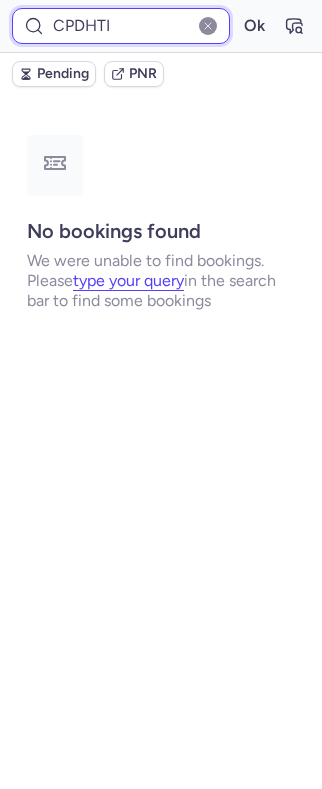 click on "Ok" at bounding box center [254, 26] 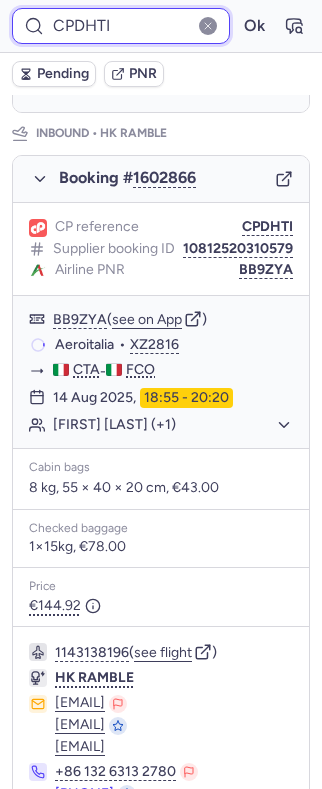 scroll, scrollTop: 1249, scrollLeft: 0, axis: vertical 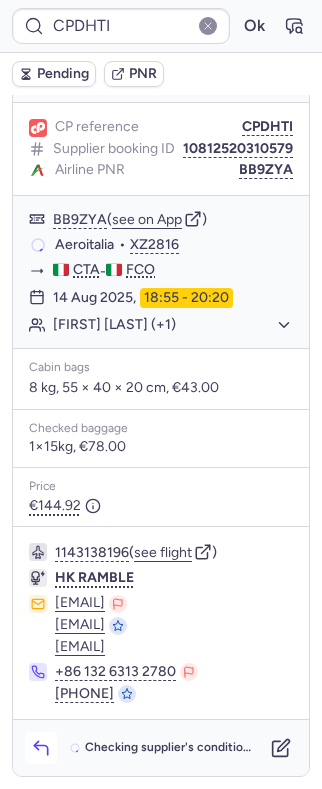 click 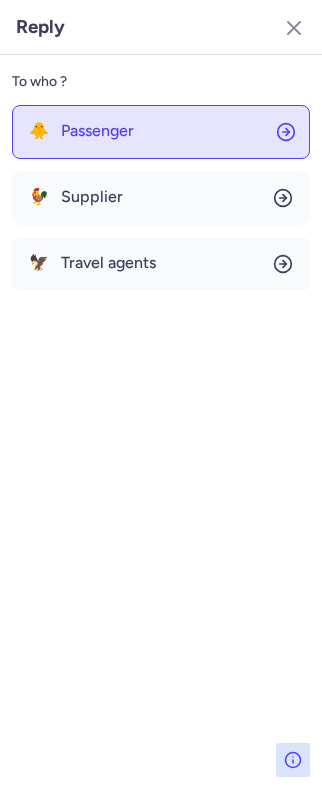 click on "🐥 Passenger" 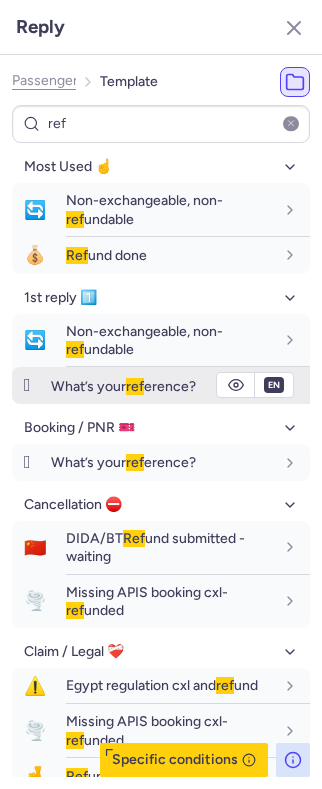click on "What’s your  ref erence?" at bounding box center [162, 386] 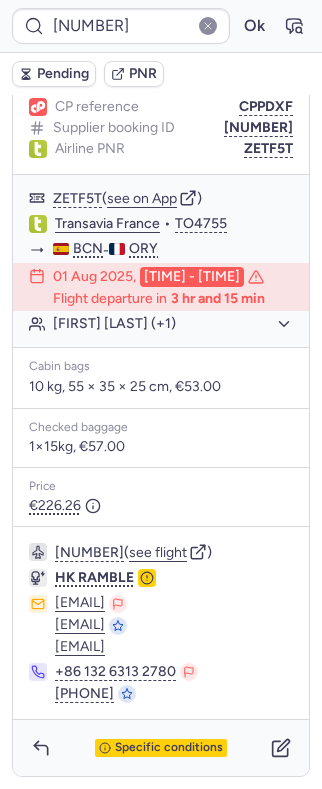 scroll, scrollTop: 266, scrollLeft: 0, axis: vertical 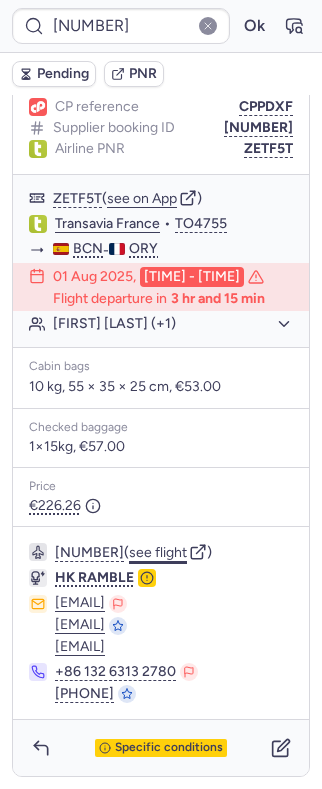 click on "see flight" 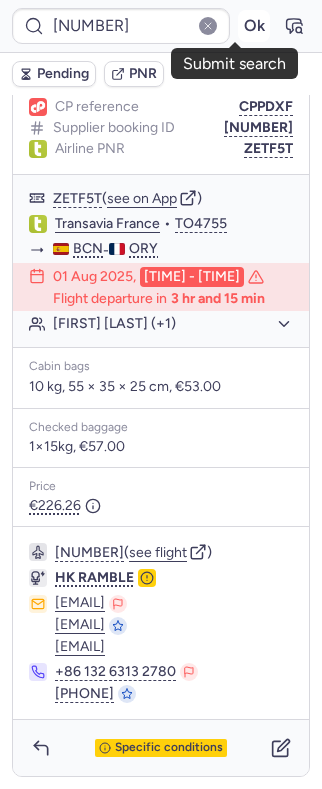 click on "Ok" at bounding box center [254, 26] 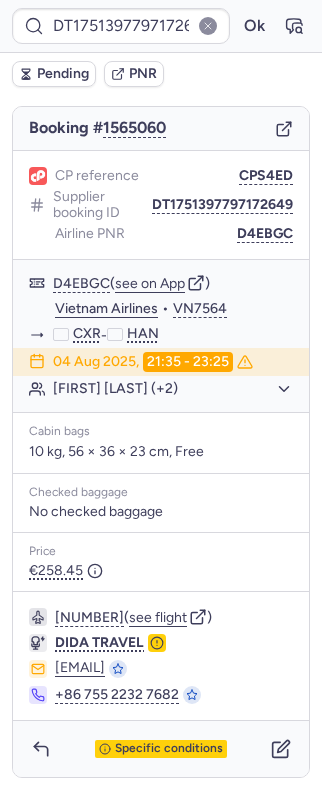 scroll, scrollTop: 194, scrollLeft: 0, axis: vertical 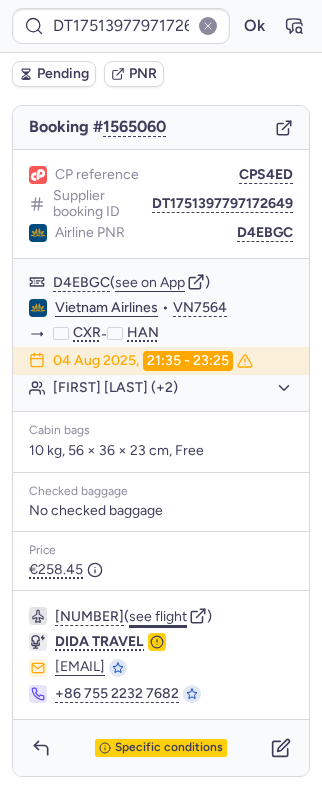 click on "see flight" 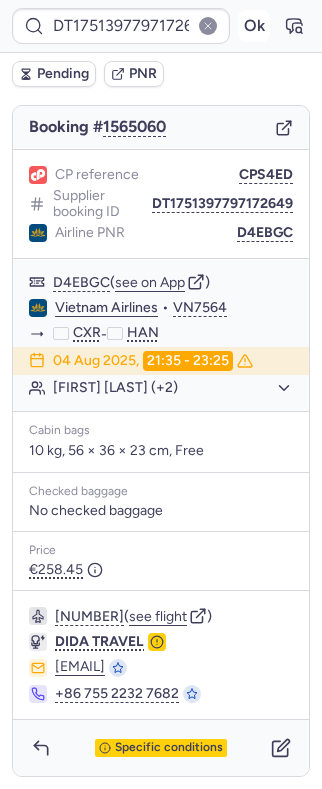 click on "Ok" at bounding box center (254, 26) 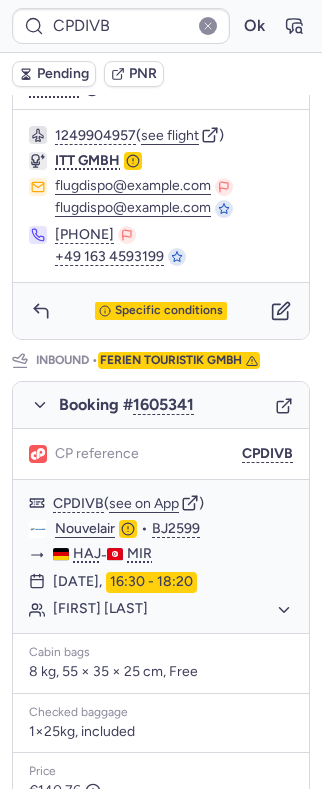 scroll, scrollTop: 0, scrollLeft: 0, axis: both 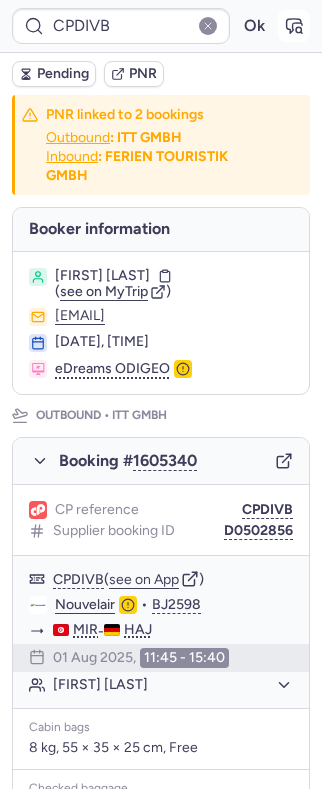 click at bounding box center [294, 26] 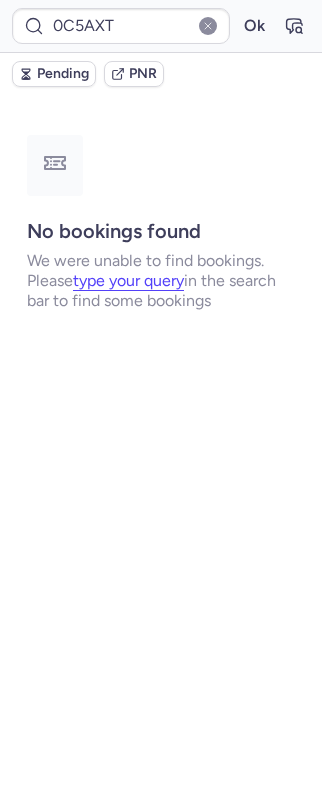 scroll, scrollTop: 0, scrollLeft: 0, axis: both 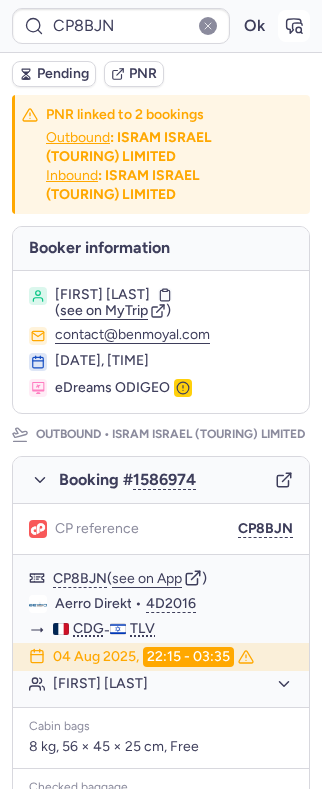 click 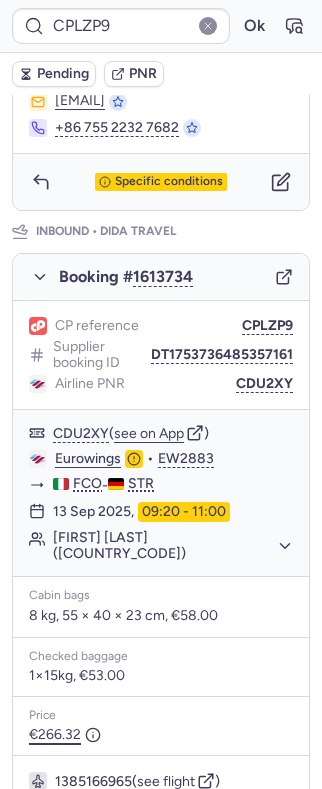 scroll, scrollTop: 1085, scrollLeft: 0, axis: vertical 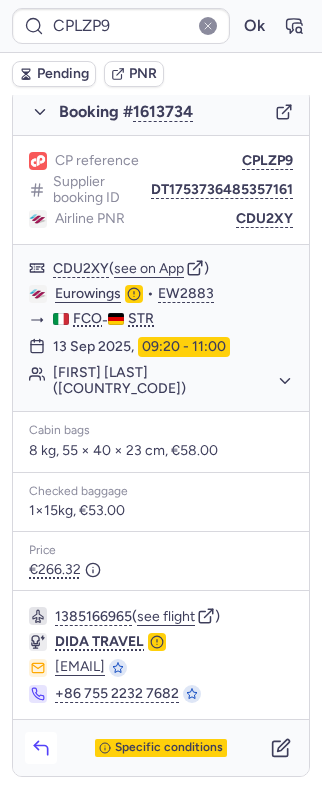 click 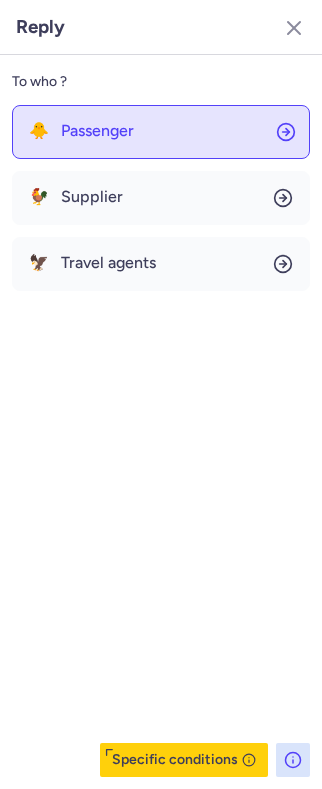 click on "Passenger" at bounding box center [97, 131] 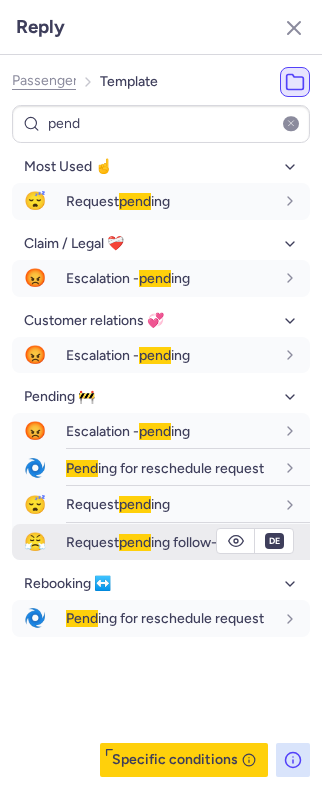 click on "Request pend ing follow-up" at bounding box center [149, 542] 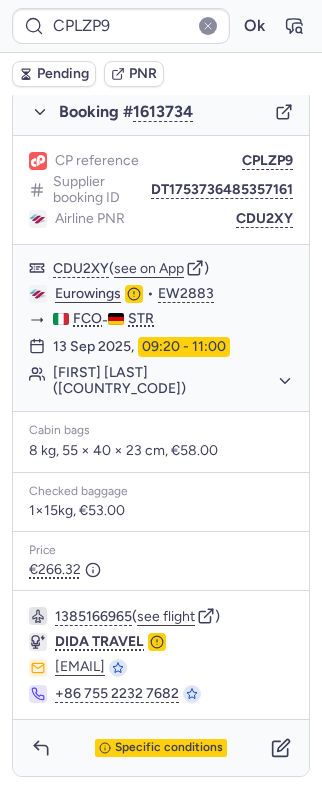 click on "Pending" at bounding box center [63, 74] 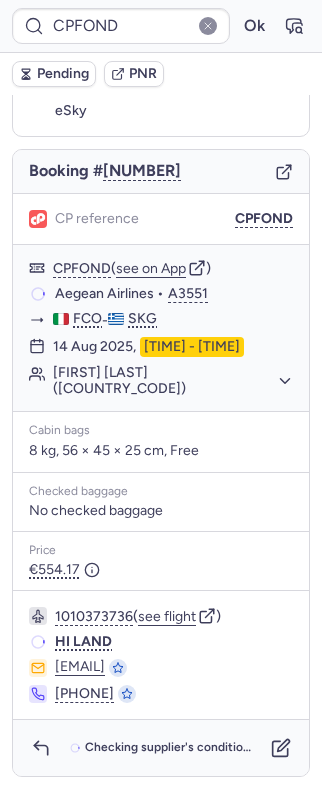 scroll, scrollTop: 136, scrollLeft: 0, axis: vertical 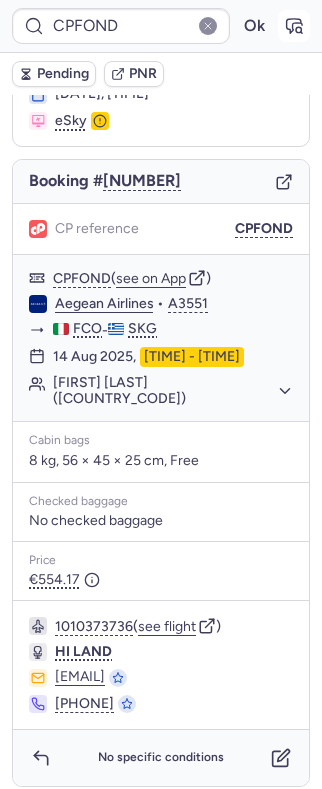 click 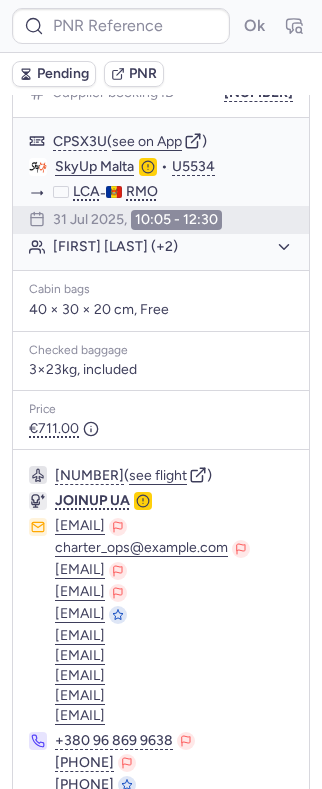 scroll, scrollTop: 389, scrollLeft: 0, axis: vertical 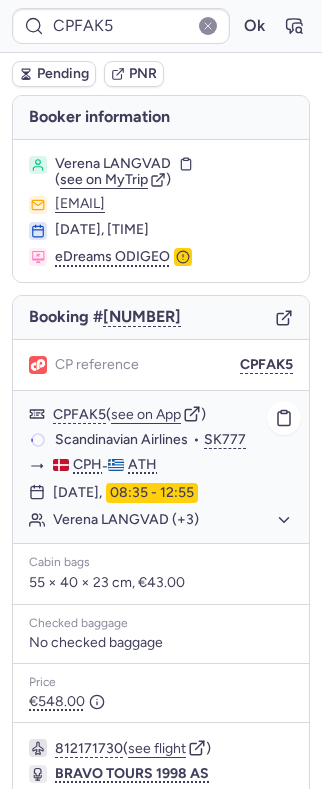 click on "Verena LANGVAD (+3)" 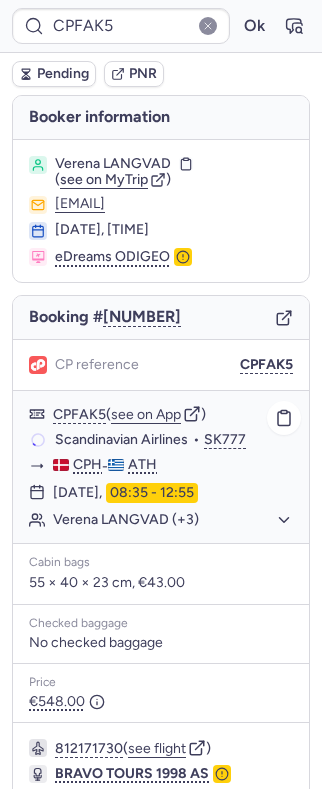 click on "Verena LANGVAD (+3)" 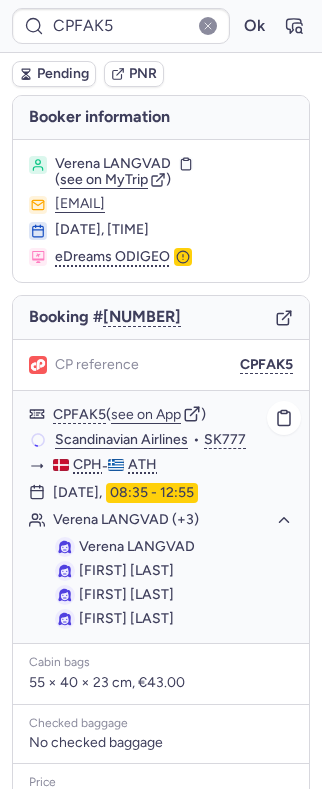 click on "Verena LANGVAD (+3)" 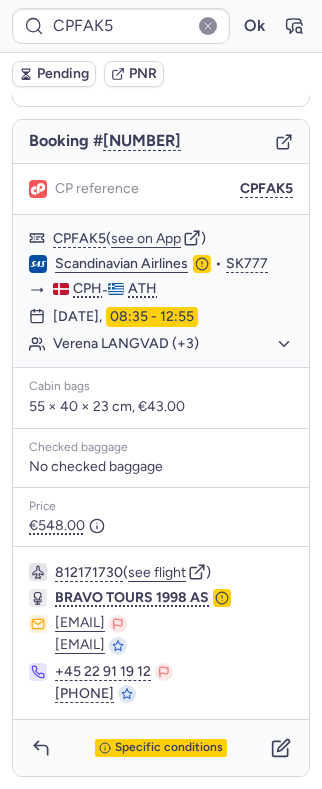 scroll, scrollTop: 180, scrollLeft: 0, axis: vertical 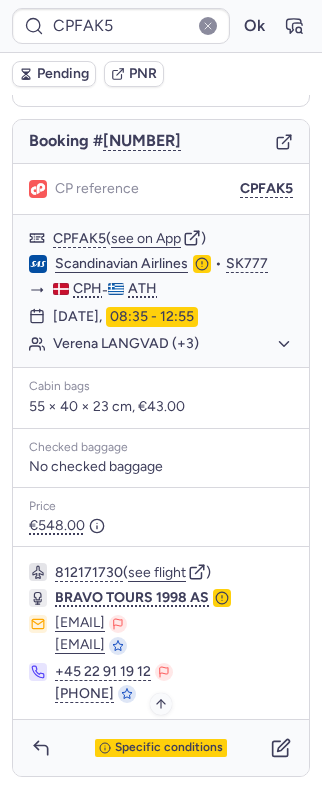 click on "Specific conditions" at bounding box center (169, 748) 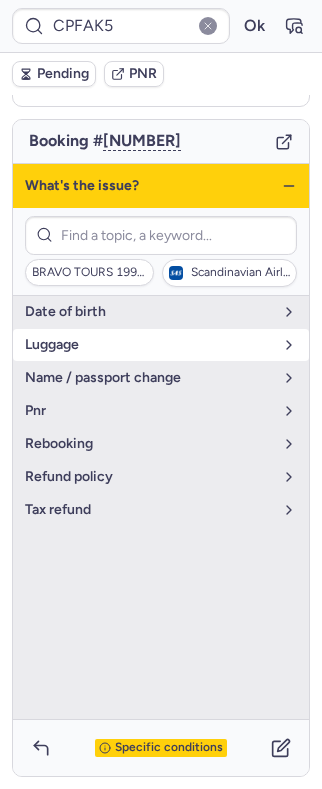 click on "luggage" at bounding box center (149, 345) 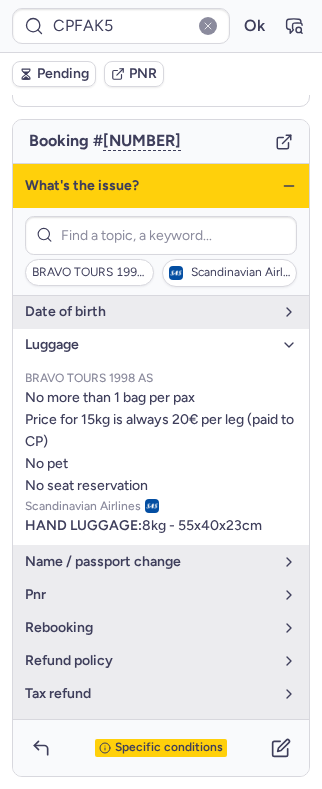 click 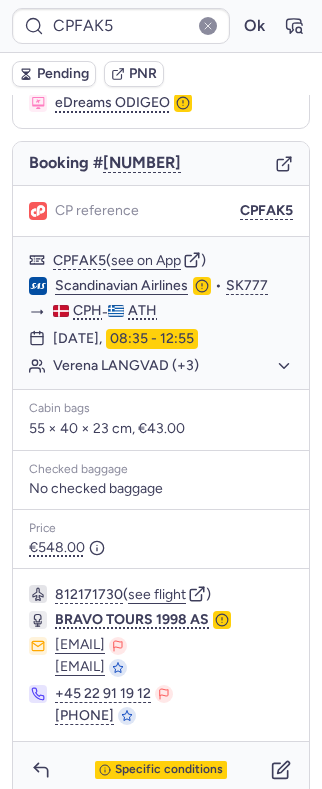 scroll, scrollTop: 180, scrollLeft: 0, axis: vertical 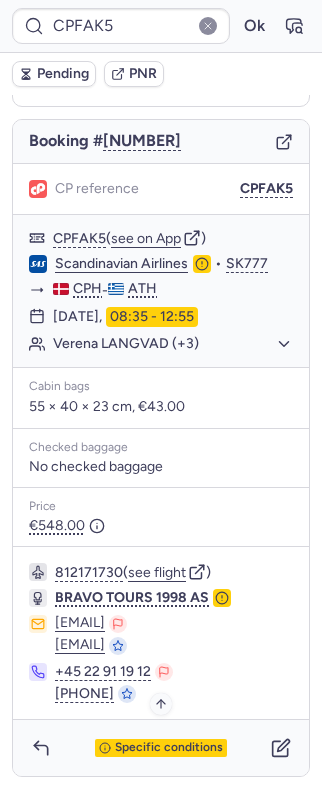 click on "Specific conditions" at bounding box center [169, 748] 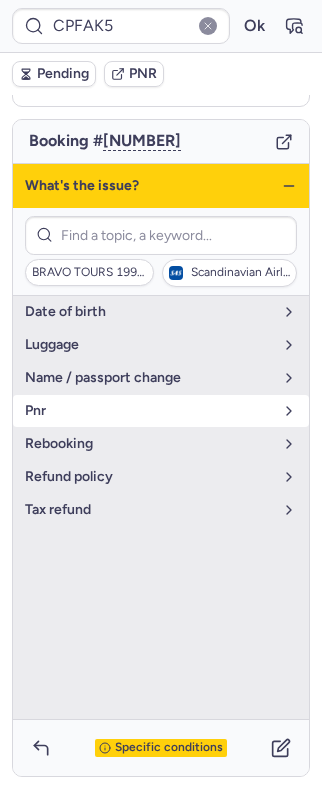 click on "pnr" at bounding box center (149, 411) 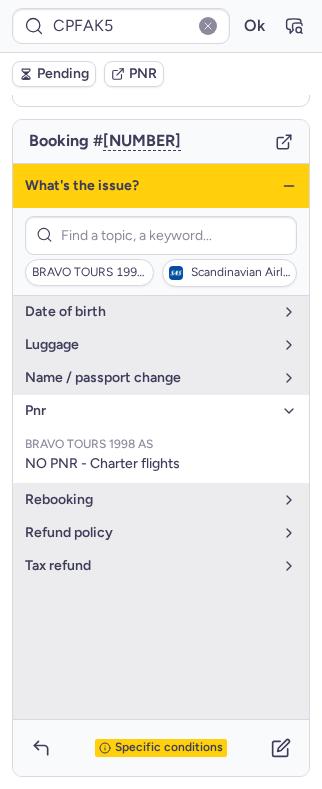 click on "pnr" at bounding box center (149, 411) 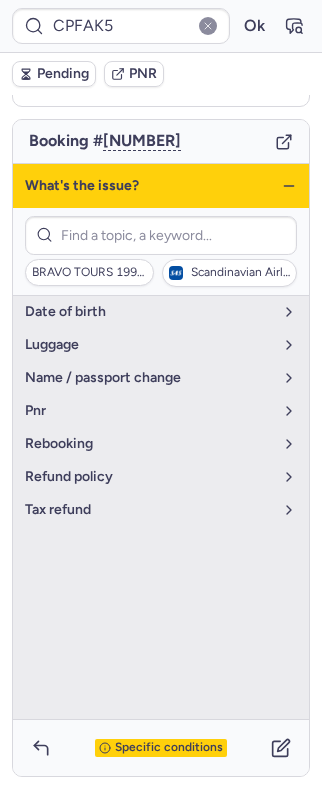 click 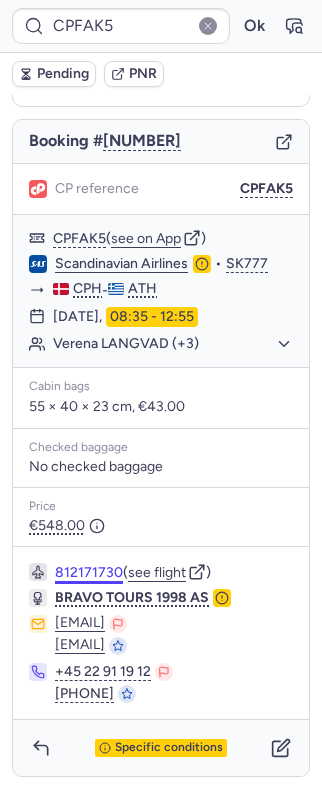 scroll, scrollTop: 180, scrollLeft: 0, axis: vertical 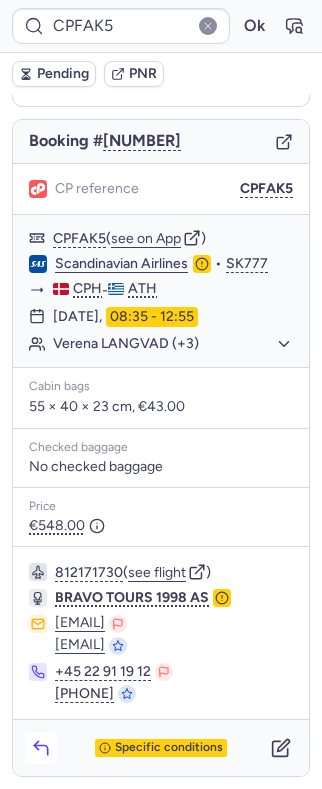 click 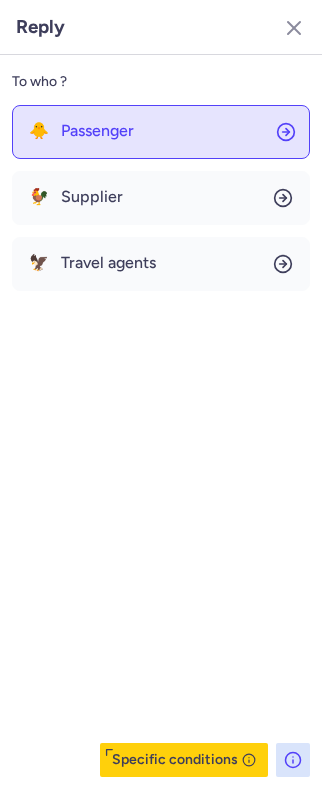 click on "🐥 Passenger" 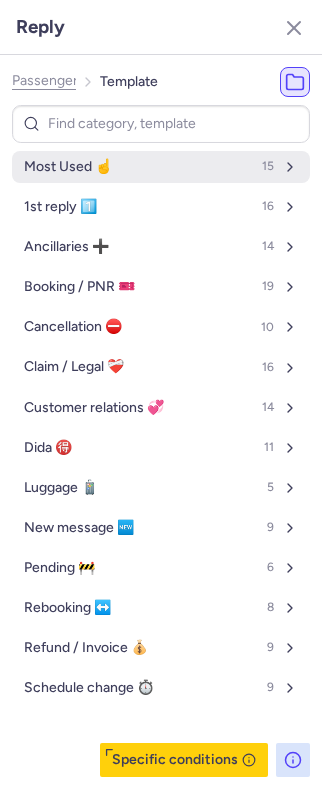 click on "Most Used ☝️" at bounding box center (68, 167) 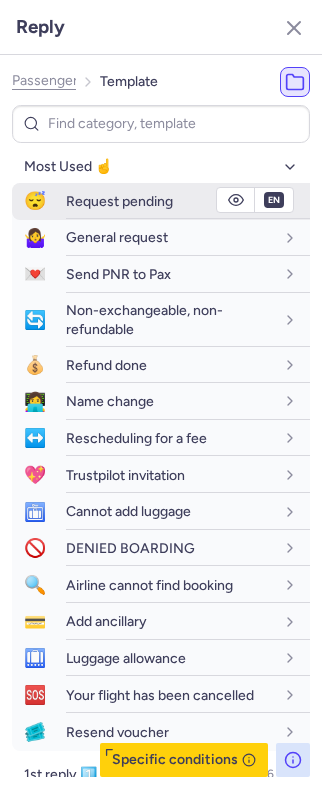 click on "Request pending" at bounding box center [119, 201] 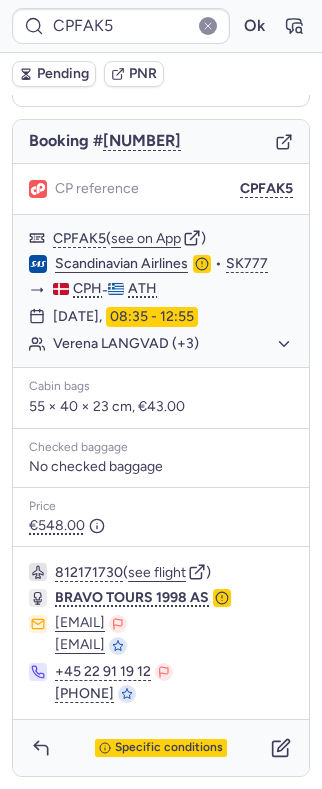 click on "Pending" at bounding box center (54, 74) 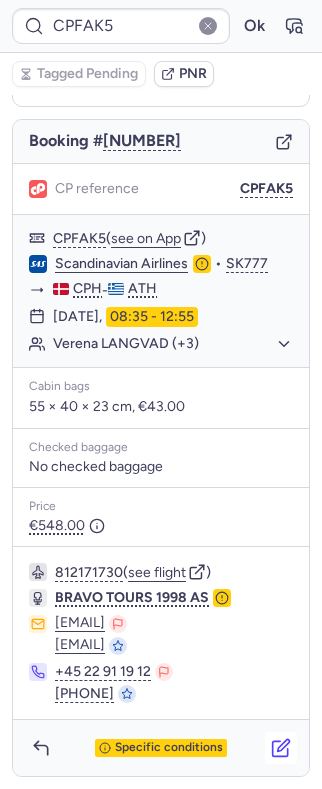 click 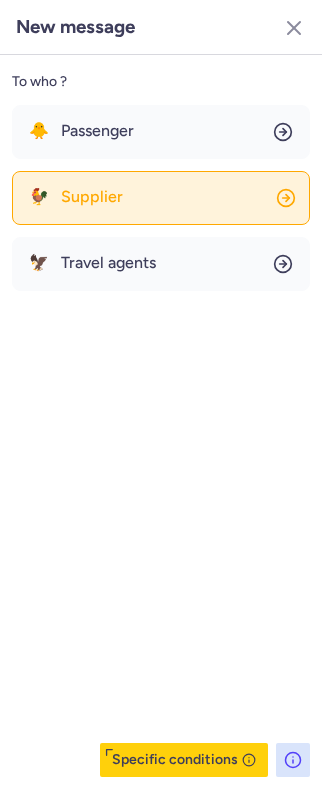 click on "🐓 Supplier" 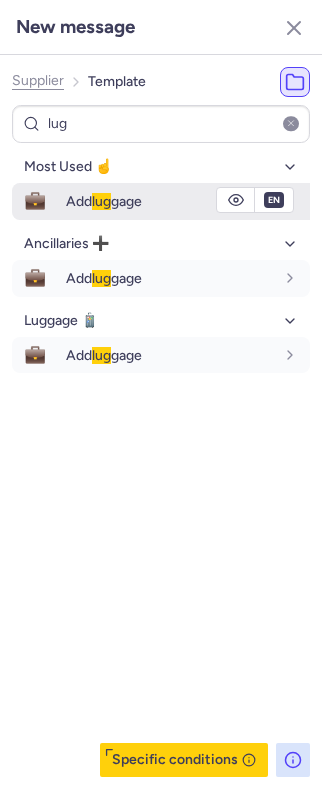 click on "Add  lug gage" at bounding box center [104, 201] 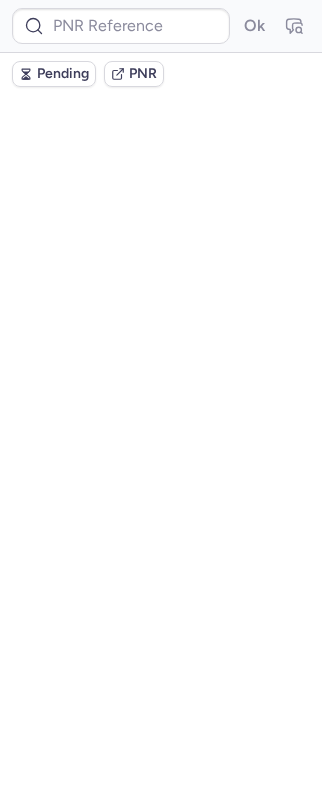 scroll, scrollTop: 0, scrollLeft: 0, axis: both 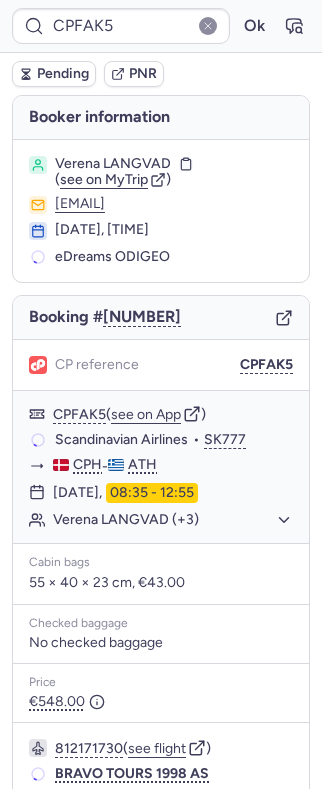 click on "Pending PNR" at bounding box center [161, 74] 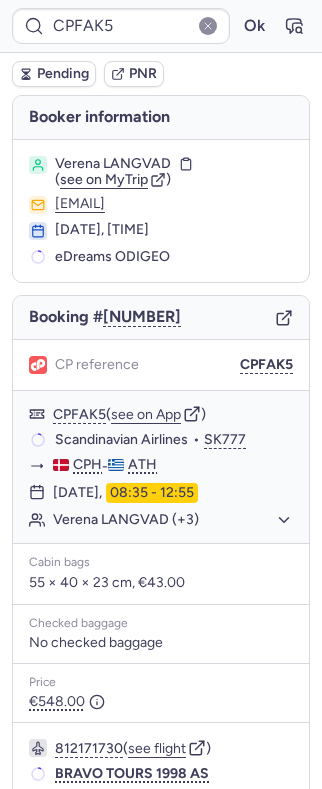 click on "Pending" at bounding box center [63, 74] 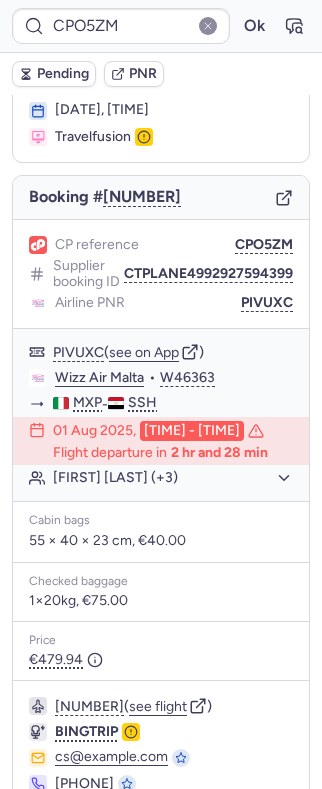 scroll, scrollTop: 121, scrollLeft: 0, axis: vertical 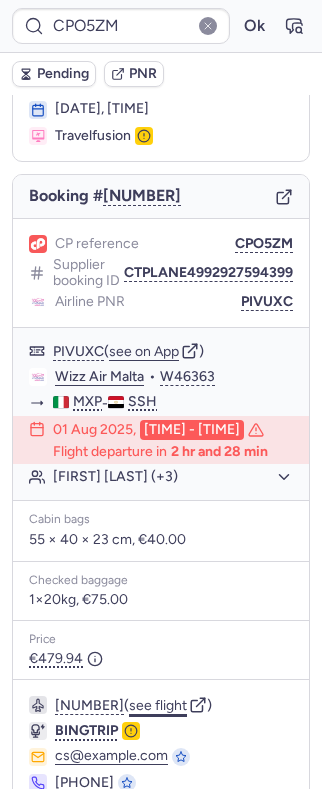 click on "see flight" 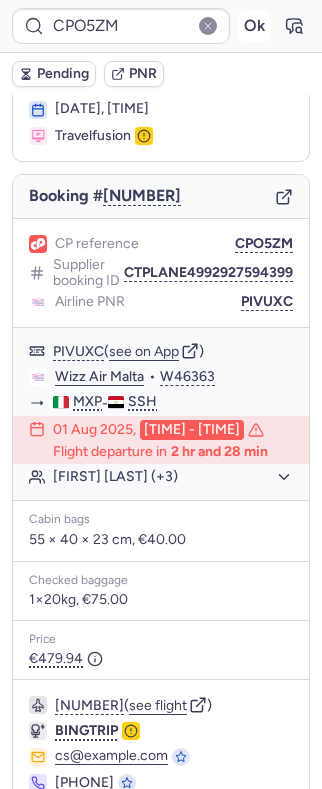 click on "Ok" at bounding box center [254, 26] 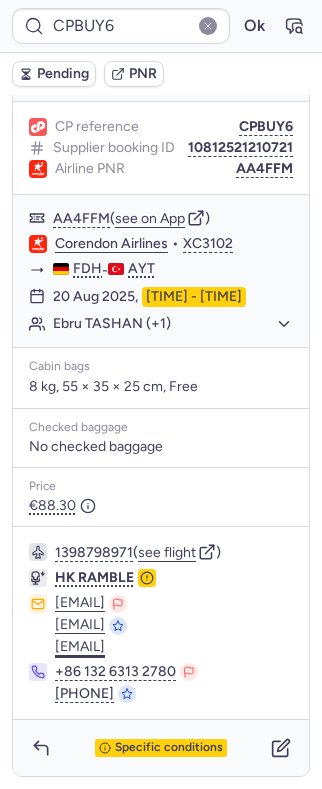 scroll, scrollTop: 298, scrollLeft: 0, axis: vertical 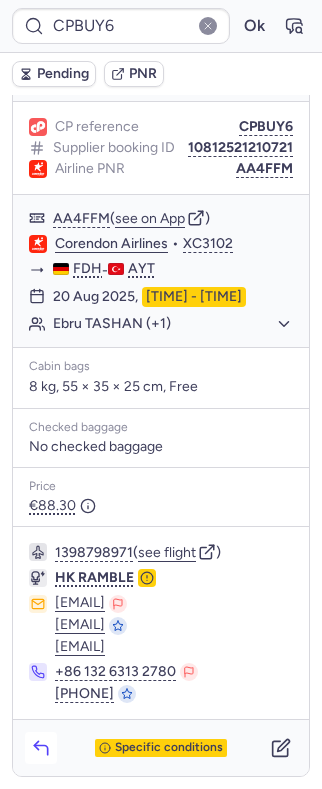 click at bounding box center [41, 748] 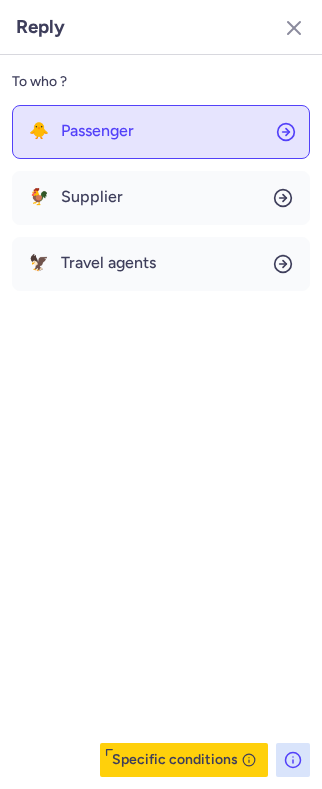 click on "Passenger" at bounding box center [97, 131] 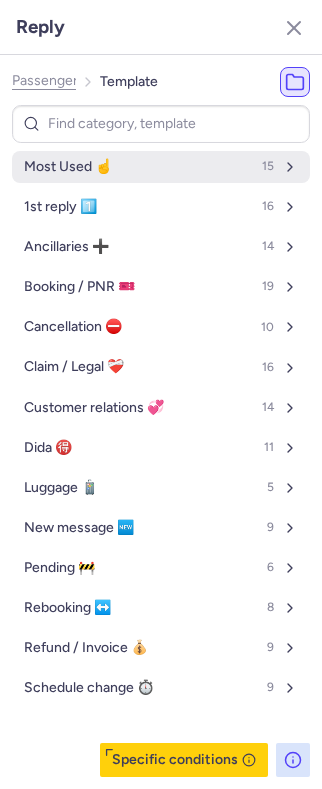 click on "Most Used ☝️ 15" at bounding box center [161, 167] 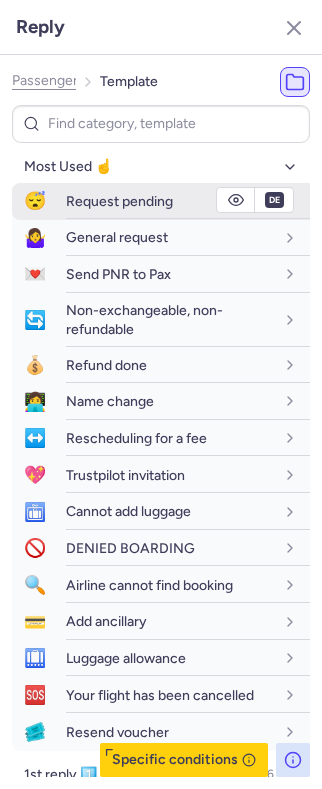 click on "Request pending" at bounding box center [119, 201] 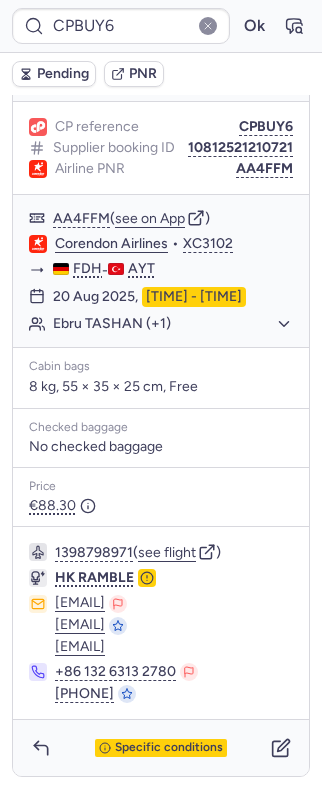 click on "Pending" at bounding box center [63, 74] 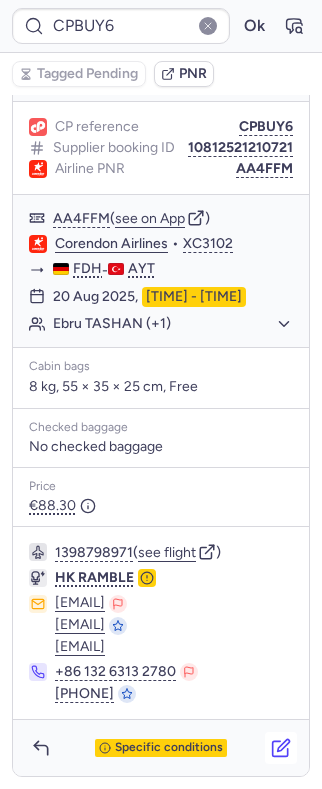 click 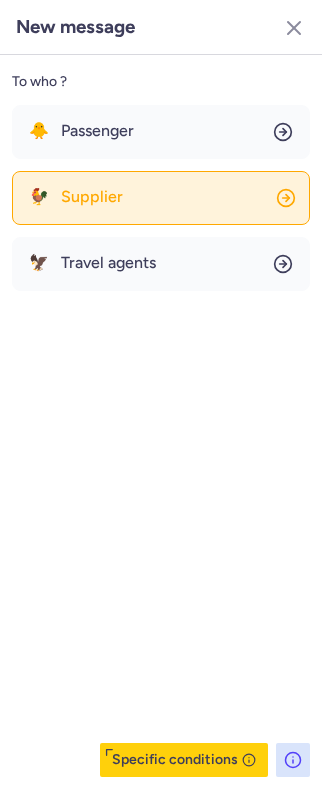 click on "🐓 Supplier" 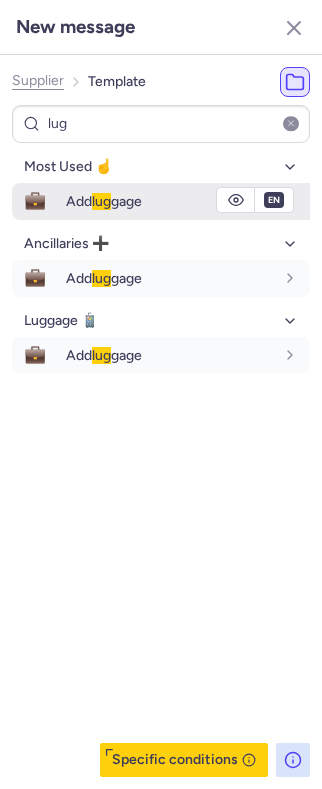 click on "Add  lug gage" at bounding box center (188, 201) 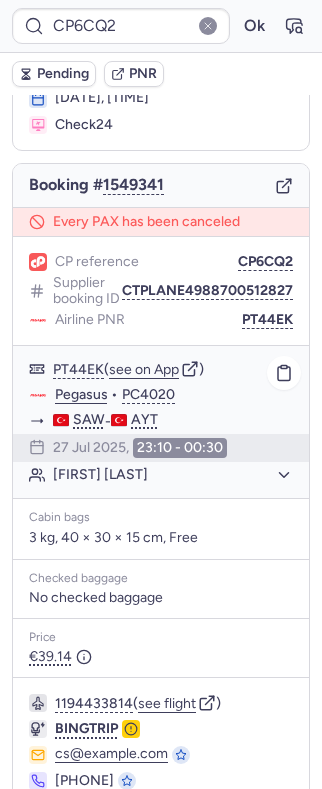scroll, scrollTop: 240, scrollLeft: 0, axis: vertical 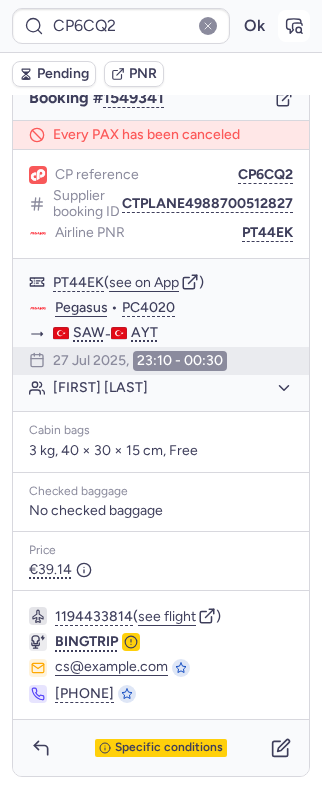 click at bounding box center [294, 26] 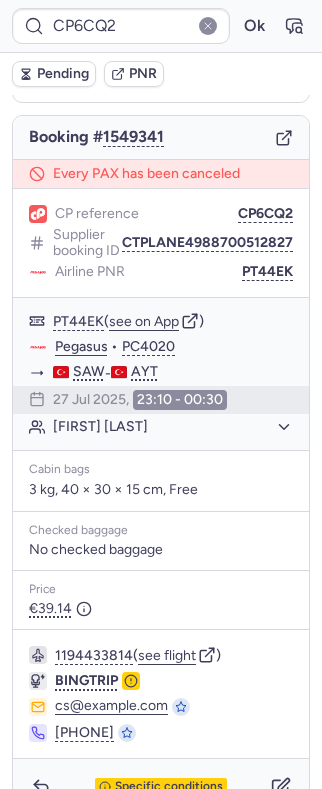scroll, scrollTop: 240, scrollLeft: 0, axis: vertical 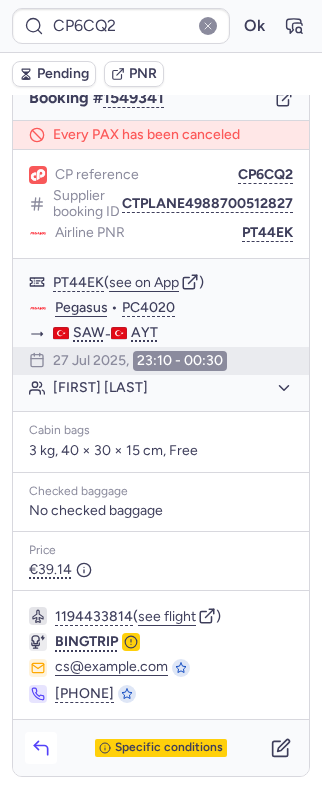 click 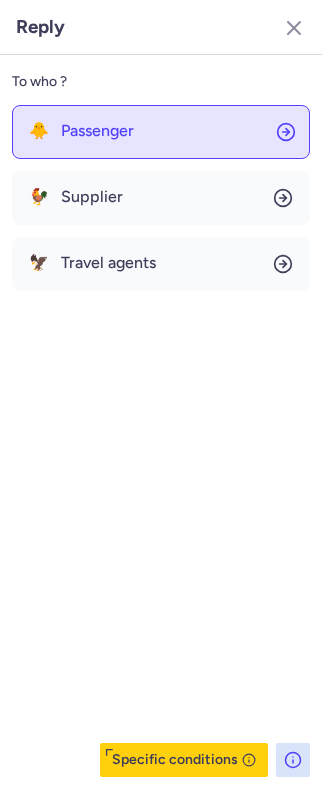 click on "🐥 Passenger" 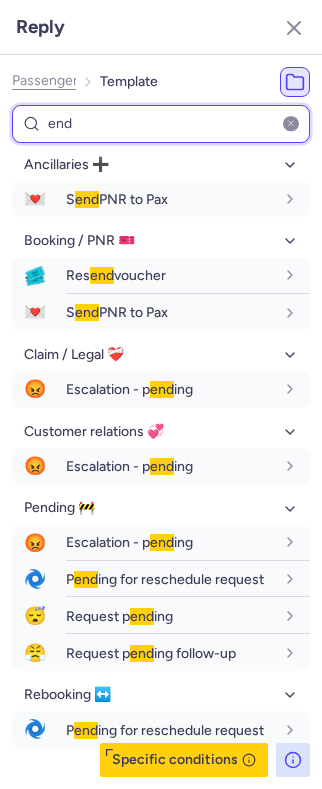 scroll, scrollTop: 313, scrollLeft: 0, axis: vertical 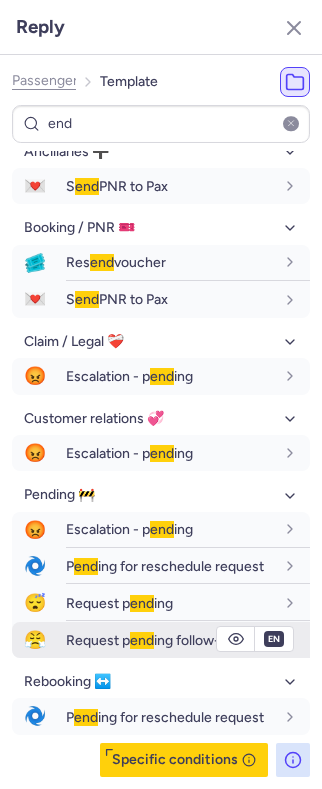 click on "end" at bounding box center [142, 640] 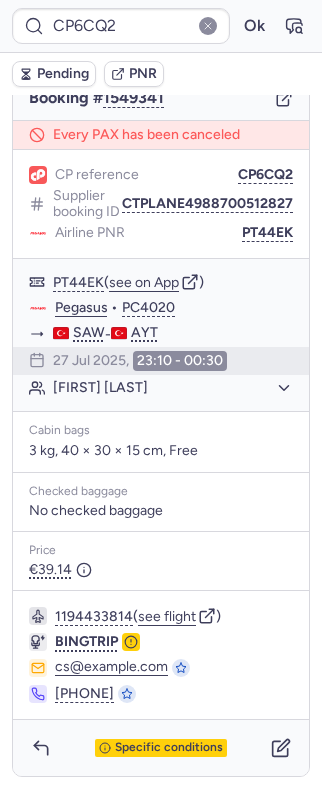 click on "Pending PNR" at bounding box center [161, 74] 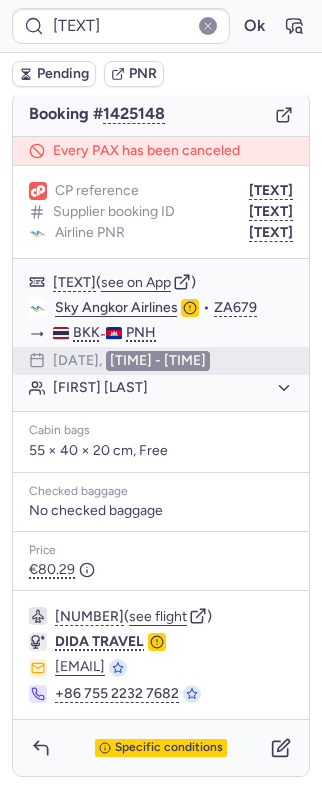 scroll, scrollTop: 0, scrollLeft: 0, axis: both 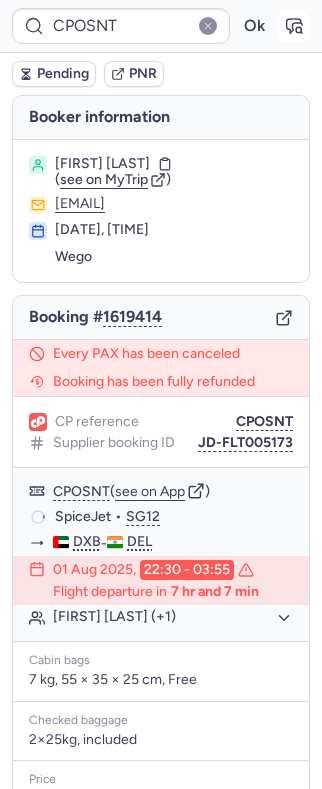 click 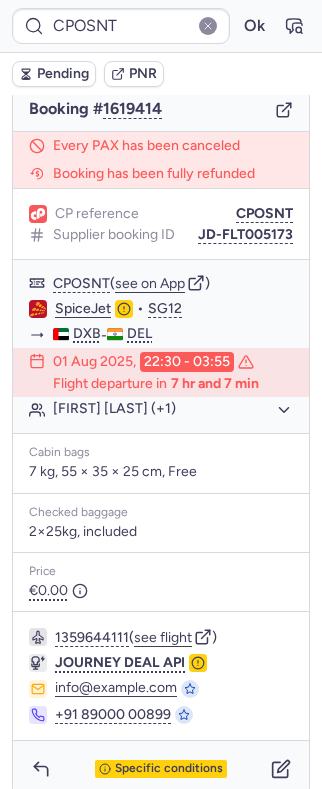 scroll, scrollTop: 234, scrollLeft: 0, axis: vertical 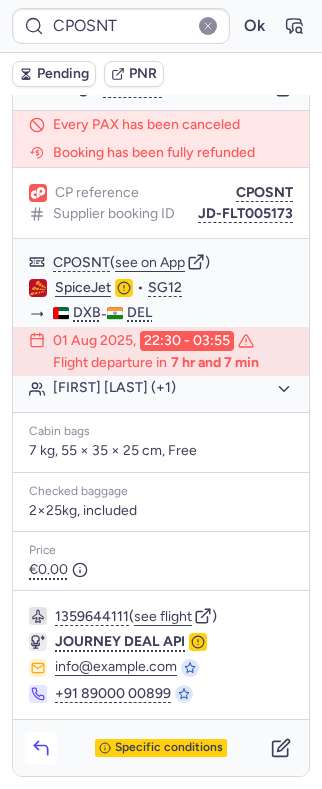 click 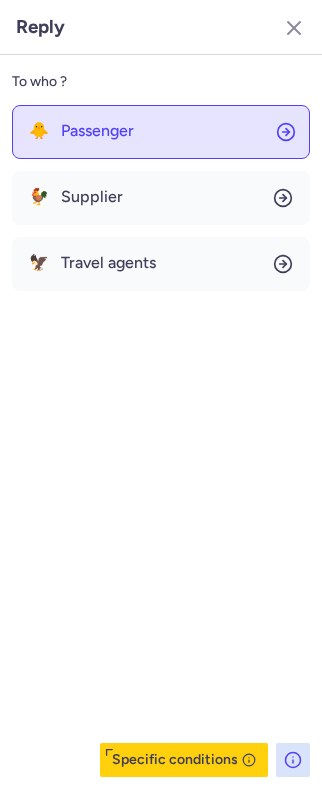 click on "Passenger" at bounding box center [97, 131] 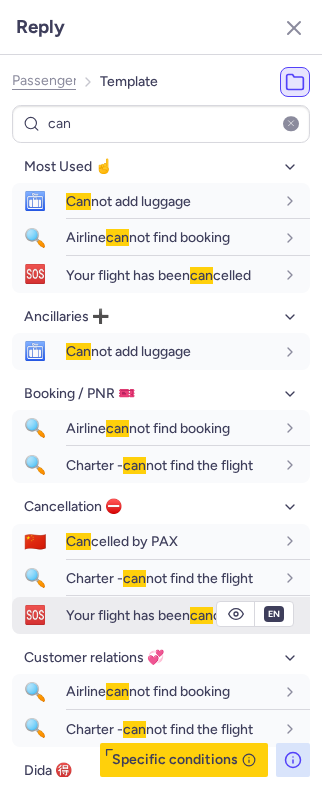 click on "Your flight has been  can celled" at bounding box center (158, 615) 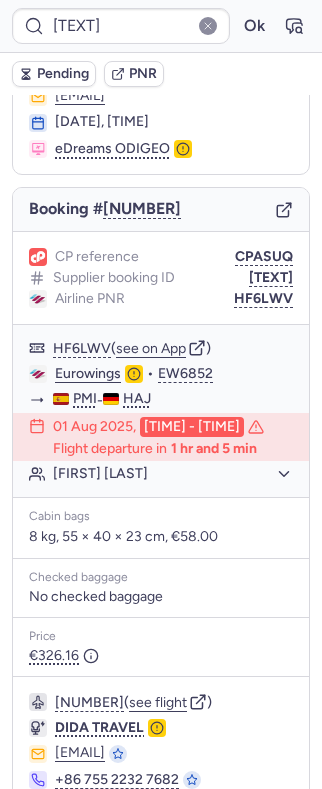 scroll, scrollTop: 214, scrollLeft: 0, axis: vertical 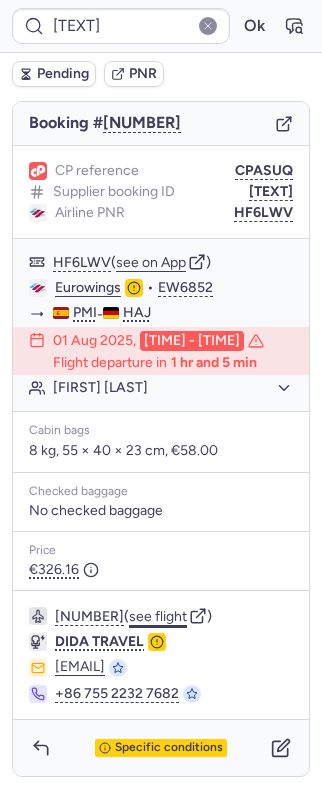click on "see flight" 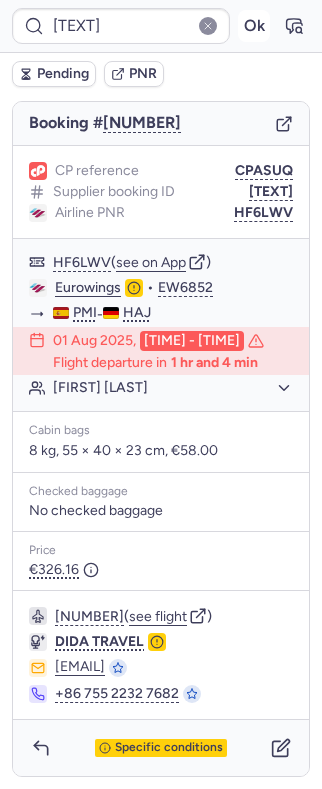 click on "Ok" at bounding box center [254, 26] 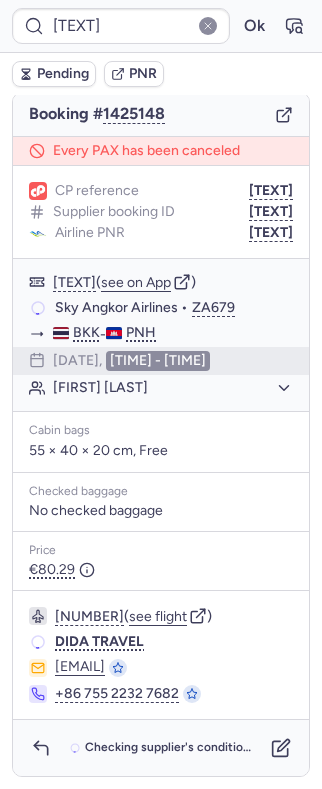 scroll, scrollTop: 214, scrollLeft: 0, axis: vertical 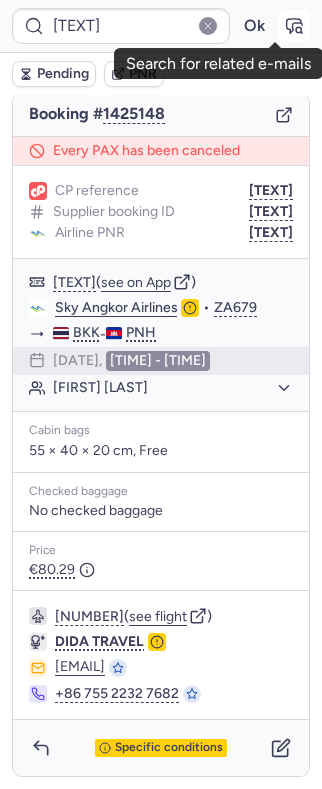 click 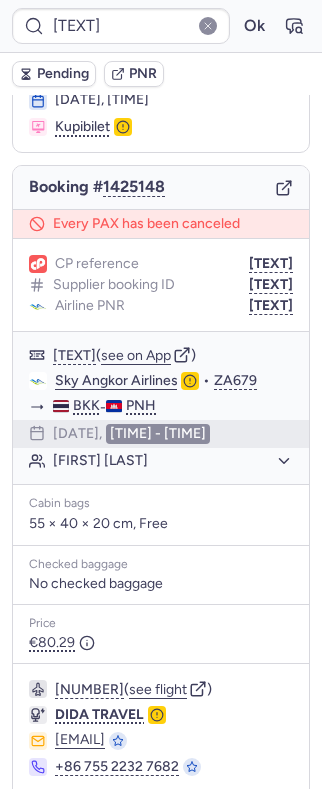 scroll, scrollTop: 224, scrollLeft: 0, axis: vertical 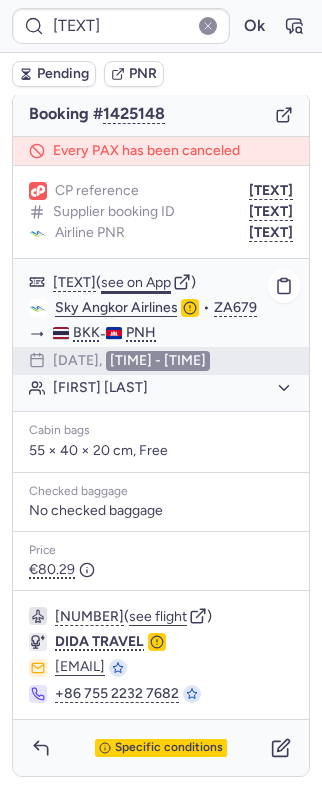click on "see on App" 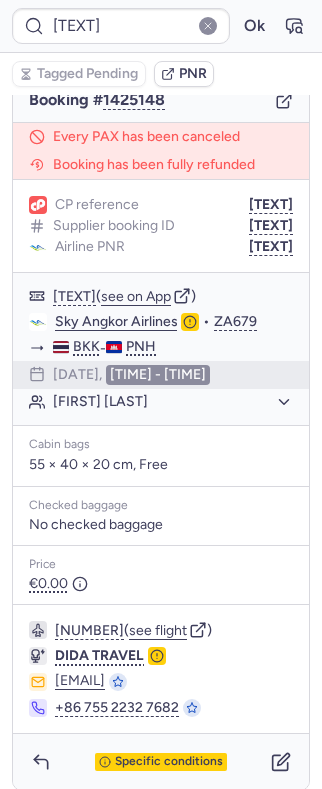 scroll, scrollTop: 252, scrollLeft: 0, axis: vertical 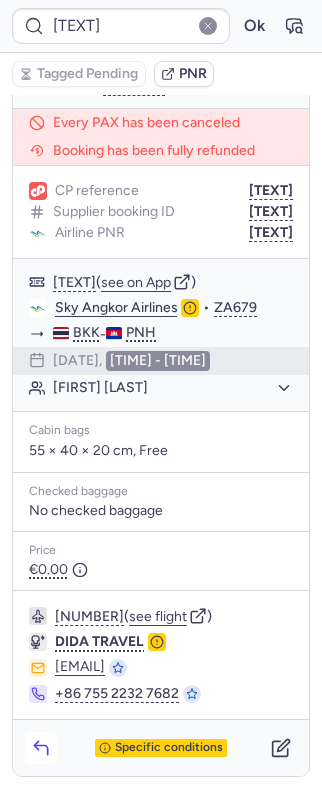 click 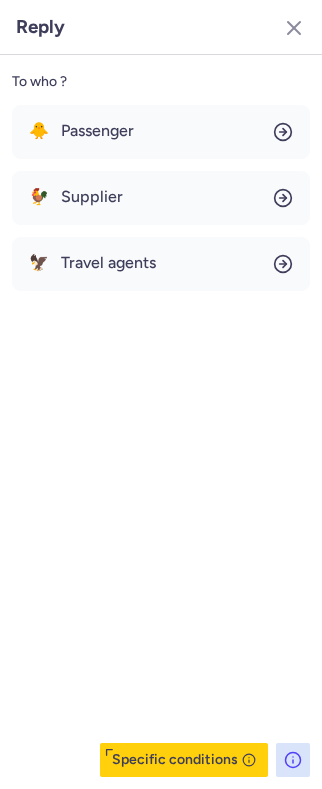 click on "🐥 Passenger 🐓 Supplier 🦅 Travel agents" at bounding box center (161, 198) 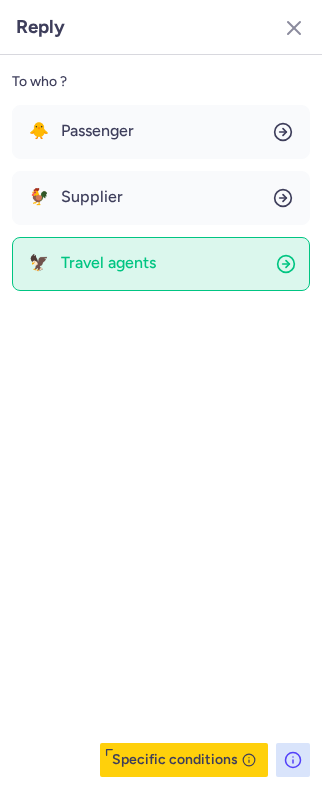 click on "Travel agents" at bounding box center [108, 263] 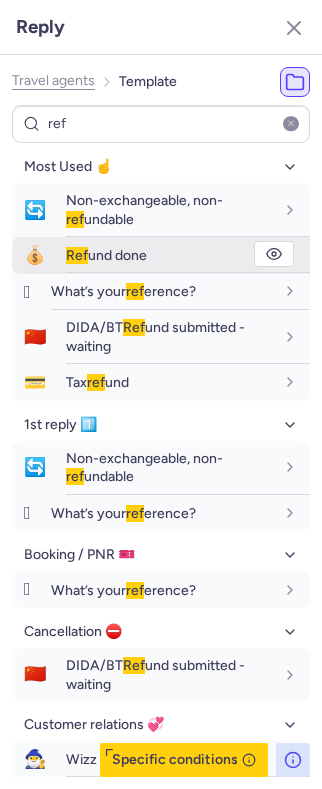 click on "Ref und done" at bounding box center [106, 255] 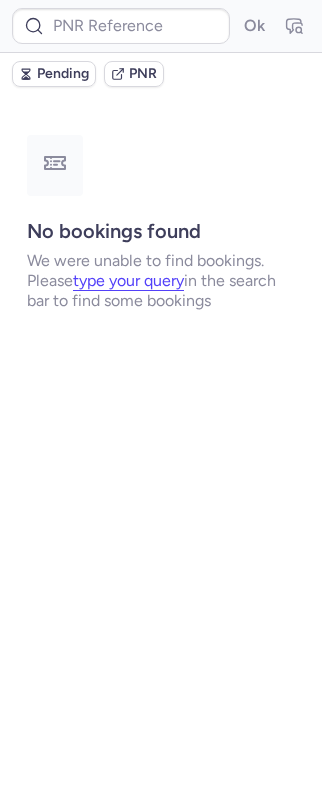 scroll, scrollTop: 0, scrollLeft: 0, axis: both 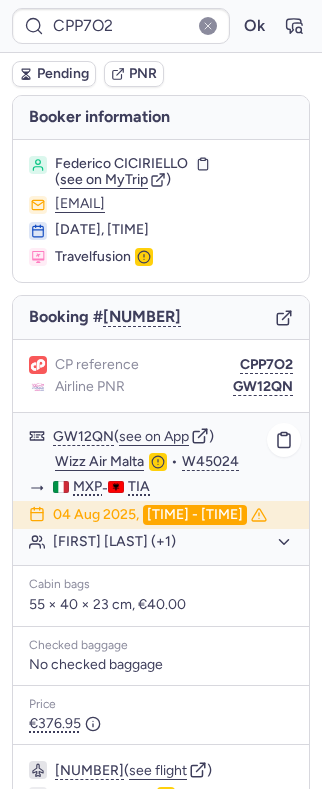 click on "[FIRST] [LAST] (+1)" 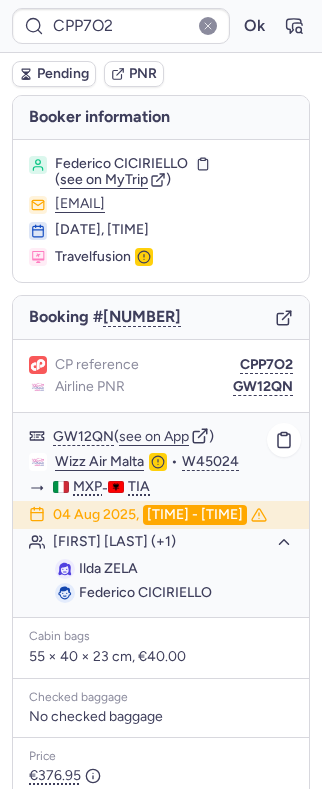 click on "[FIRST] [LAST] (+1)" 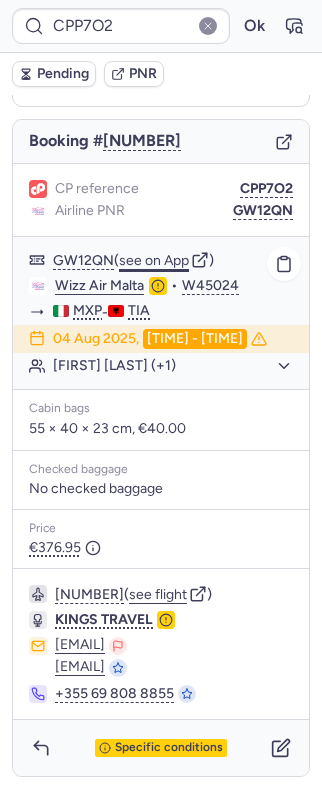 scroll, scrollTop: 204, scrollLeft: 0, axis: vertical 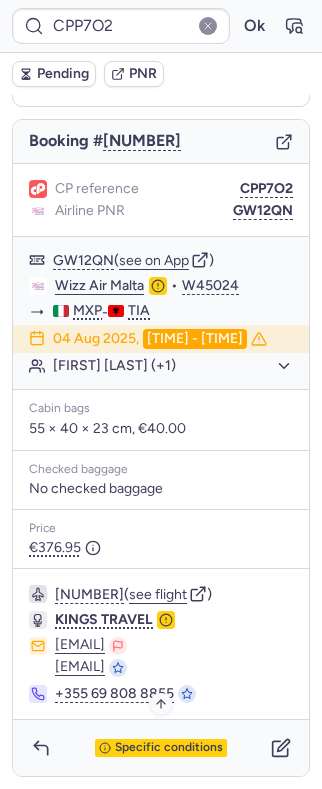click on "Specific conditions" at bounding box center (169, 748) 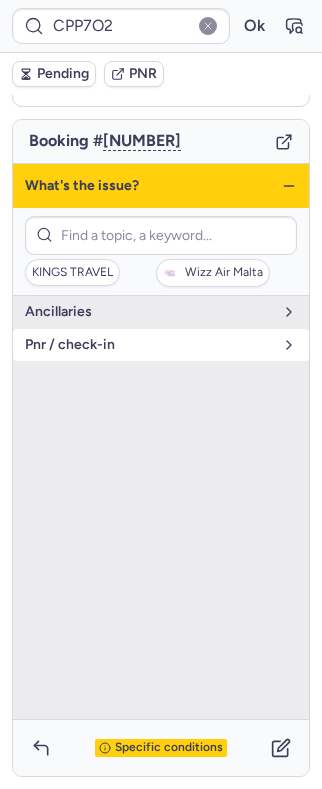 click on "pnr / check-in" at bounding box center [161, 345] 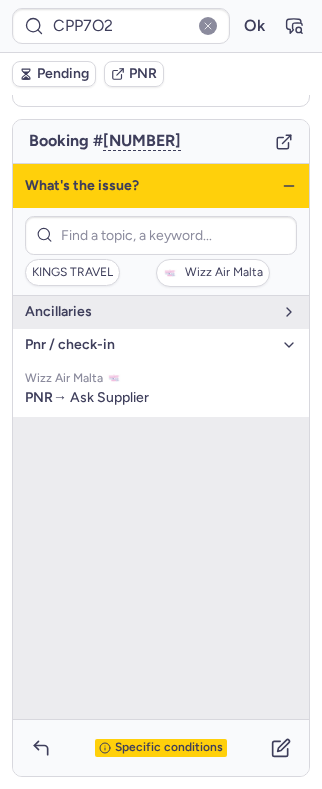 click on "pnr / check-in" at bounding box center [149, 345] 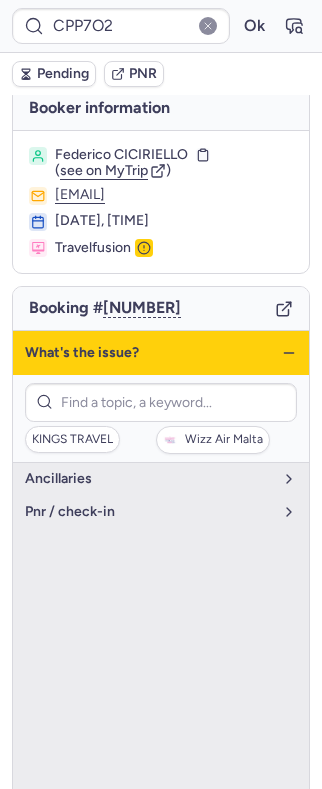 scroll, scrollTop: 0, scrollLeft: 0, axis: both 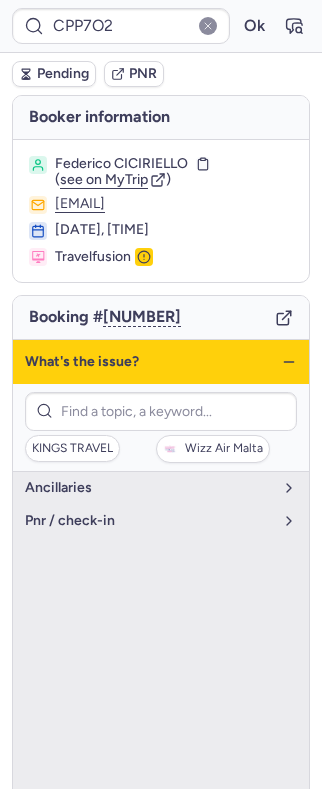click 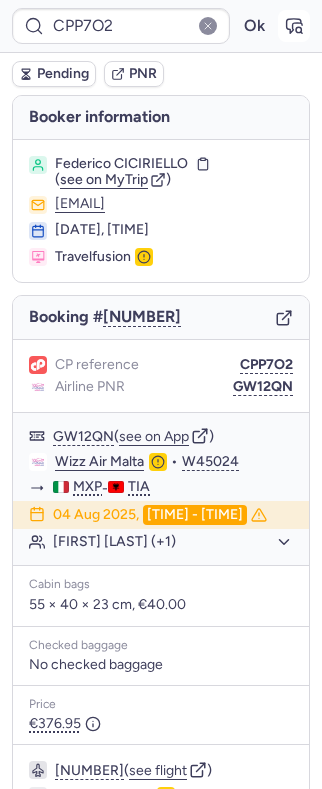 click 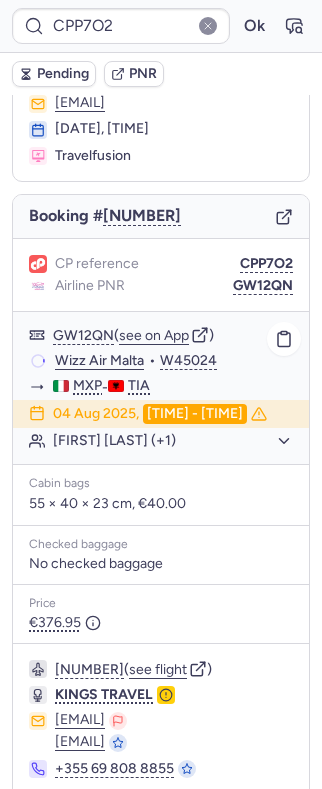 scroll, scrollTop: 0, scrollLeft: 0, axis: both 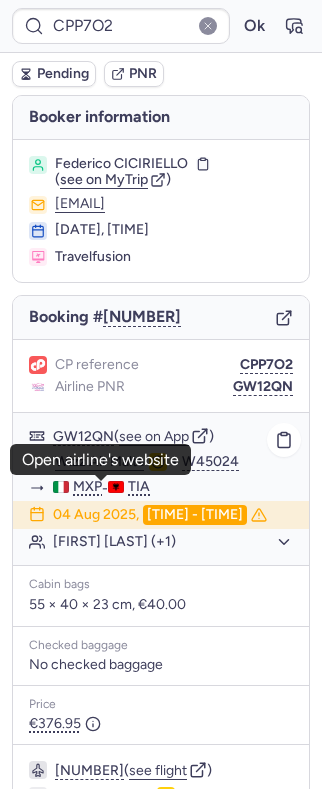 click on "Wizz Air Malta" 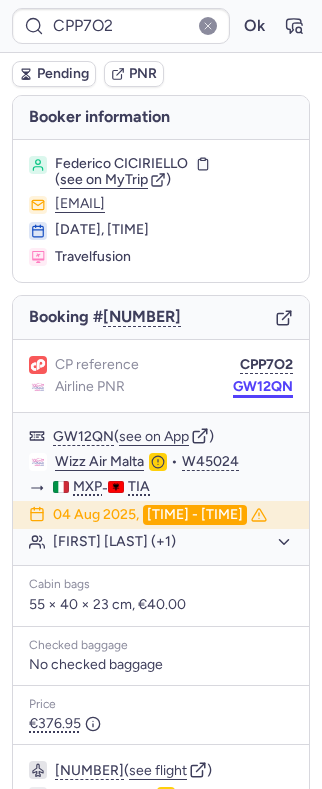 click on "GW12QN" at bounding box center [263, 387] 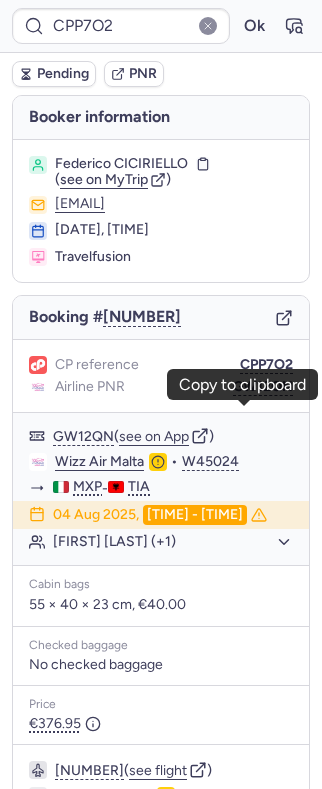 click on "Federico CICIRIELLO" at bounding box center (121, 164) 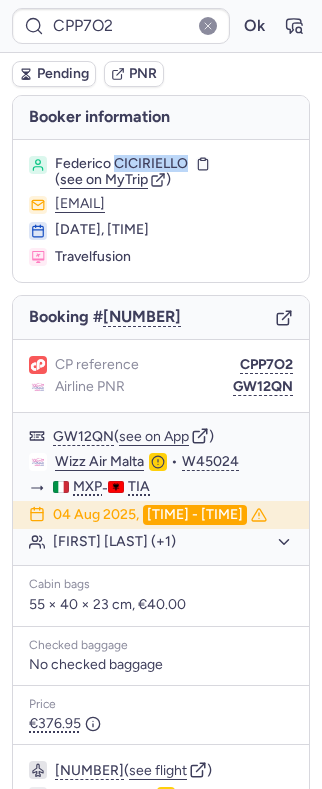 copy on "[LAST]" 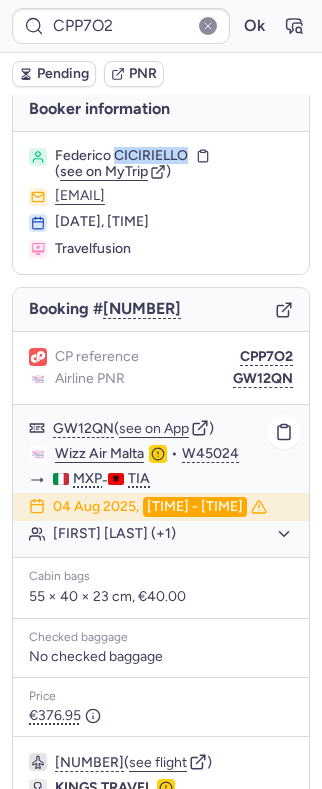 scroll, scrollTop: 0, scrollLeft: 0, axis: both 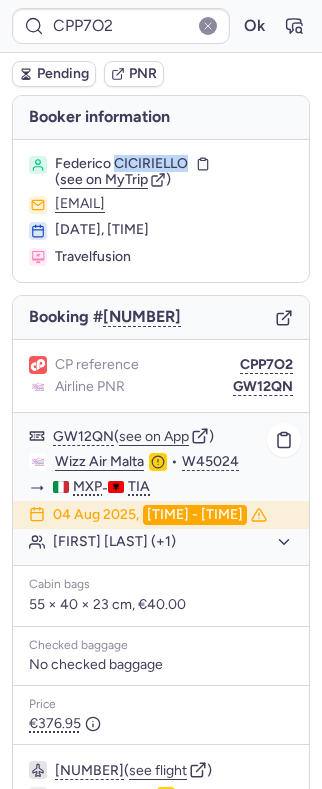 click on "[FIRST] [LAST] (+1)" 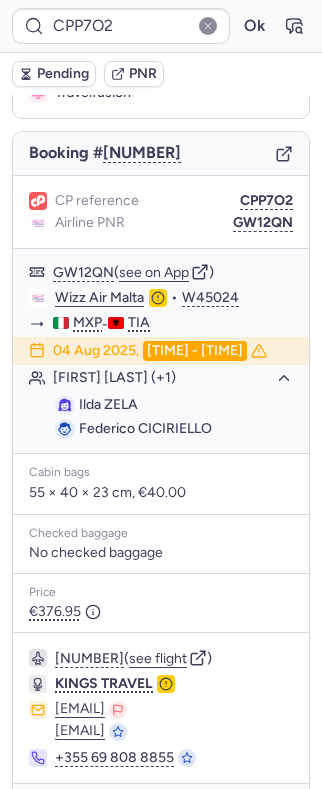 scroll, scrollTop: 256, scrollLeft: 0, axis: vertical 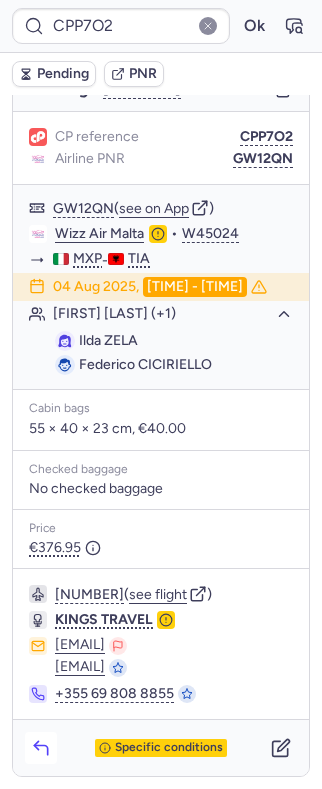 click 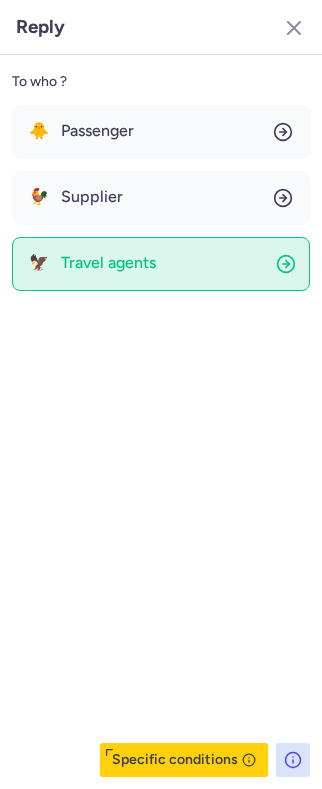 click on "🦅 Travel agents" 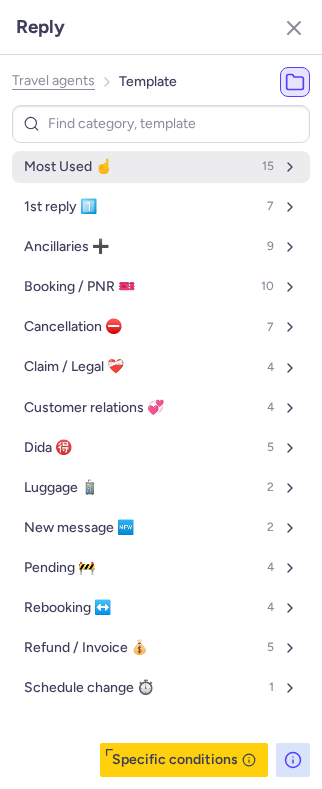 click on "Most Used ☝️ 15" at bounding box center (161, 167) 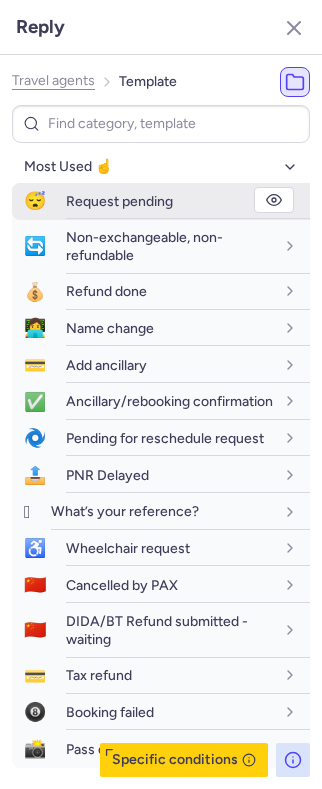 click on "Request pending" at bounding box center [119, 201] 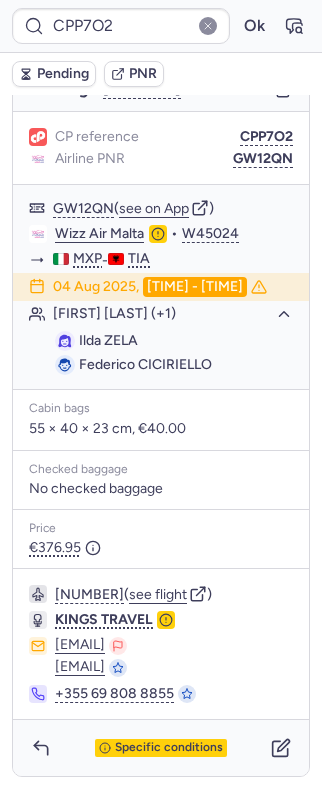 click on "Pending" at bounding box center [63, 74] 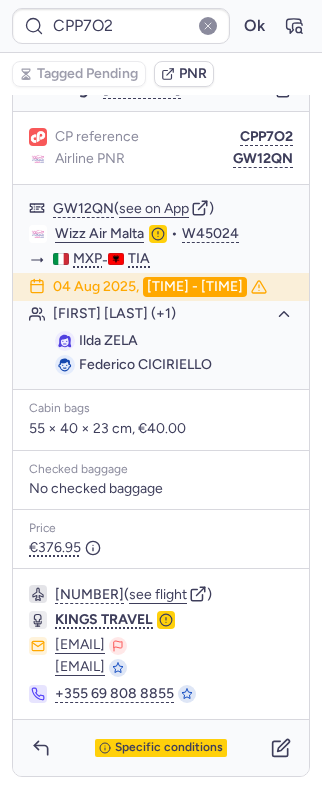 scroll, scrollTop: 256, scrollLeft: 0, axis: vertical 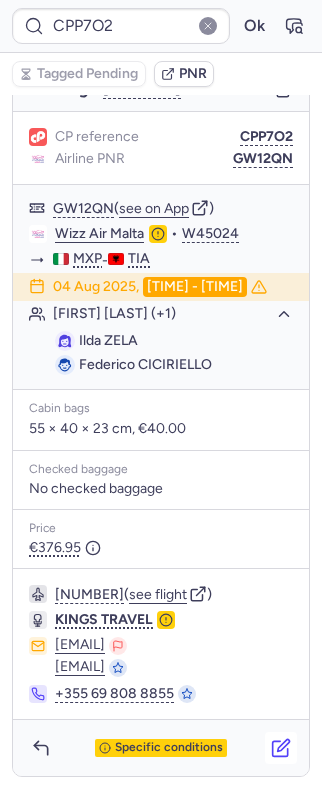 click 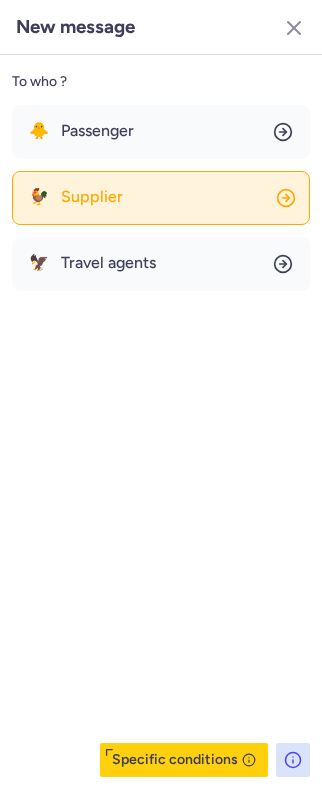 click on "🐓 Supplier" 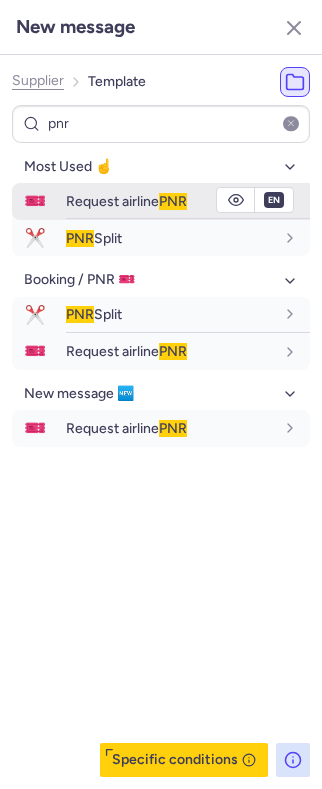 click on "Request airline  PNR" at bounding box center (126, 201) 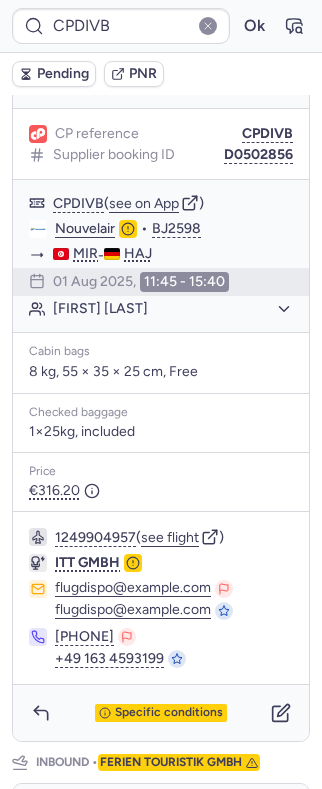 scroll, scrollTop: 384, scrollLeft: 0, axis: vertical 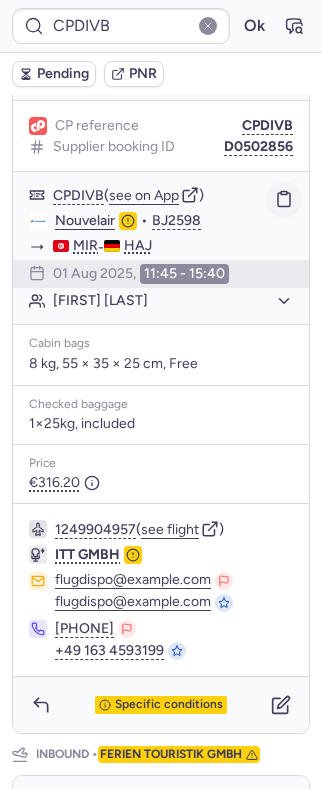 click 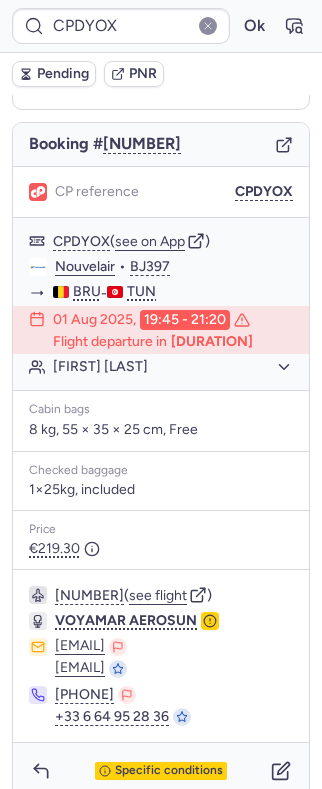 scroll, scrollTop: 200, scrollLeft: 0, axis: vertical 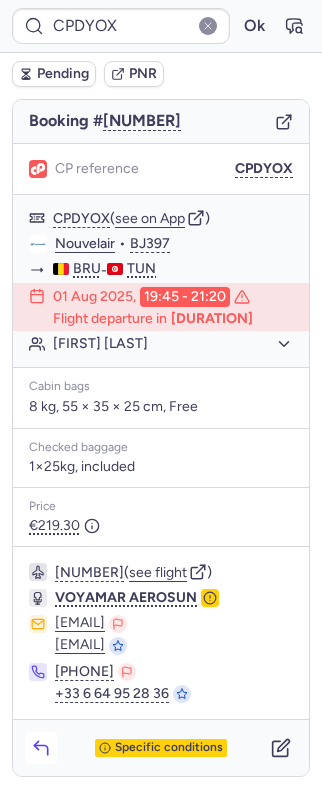 click 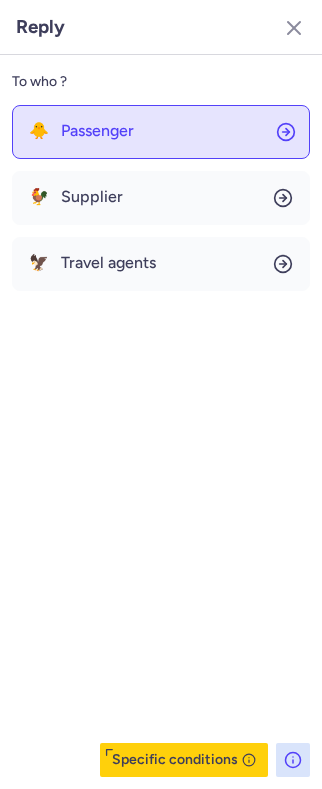 click on "🐥 Passenger" 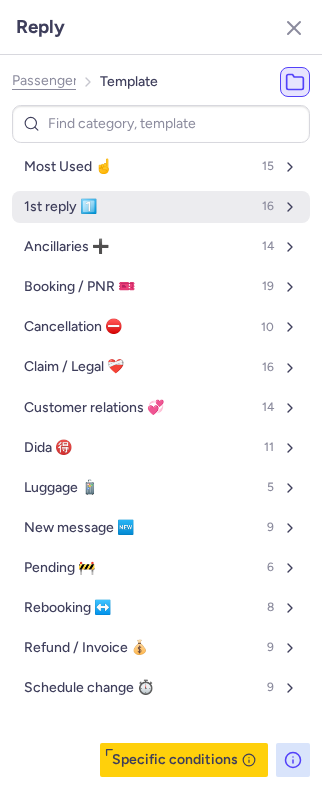 click on "[ORDINAL] reply [NUMBER]" at bounding box center (161, 207) 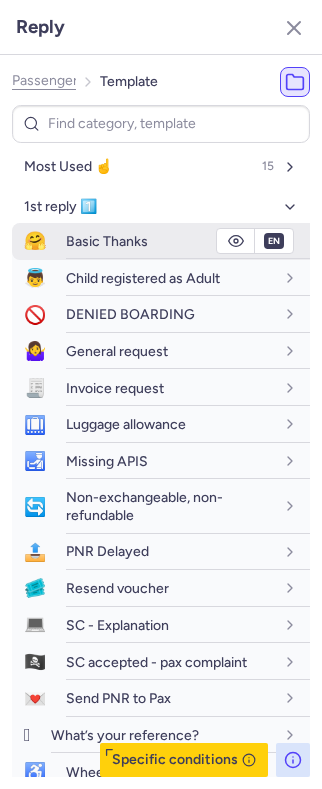 click on "Basic Thanks" at bounding box center [107, 241] 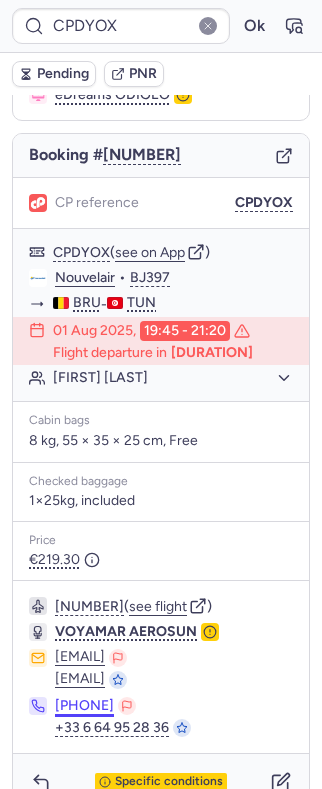 scroll, scrollTop: 200, scrollLeft: 0, axis: vertical 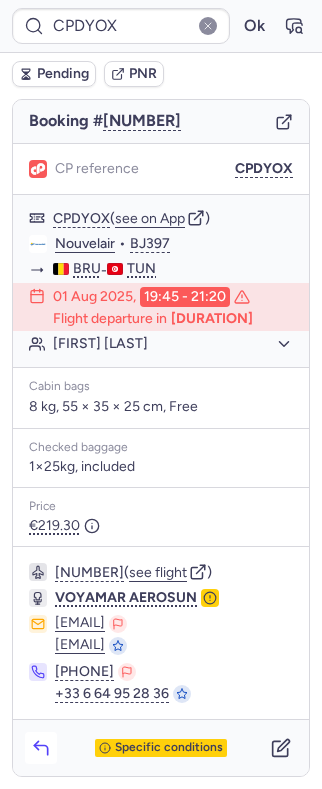click at bounding box center [41, 748] 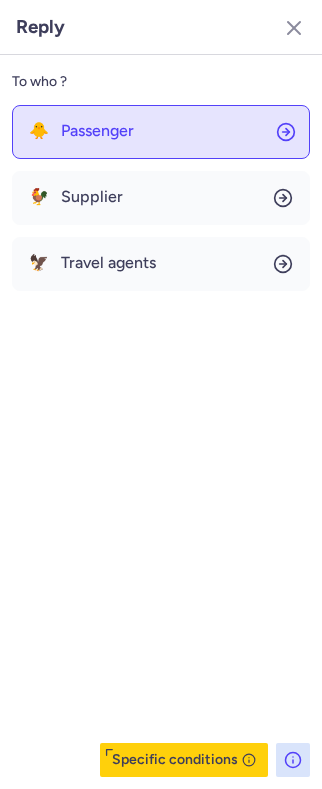 click on "🐥 Passenger" 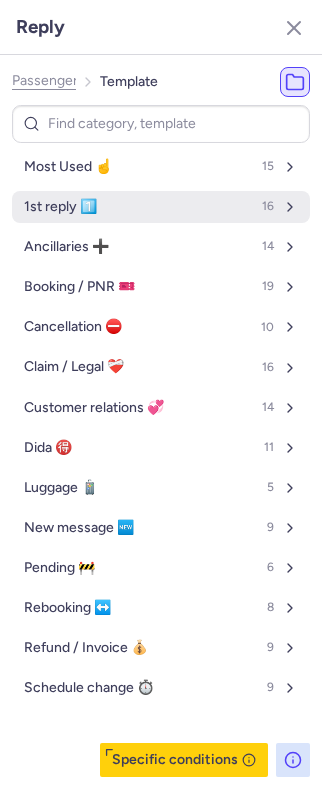 click on "[ORDINAL] reply [NUMBER]" at bounding box center (161, 207) 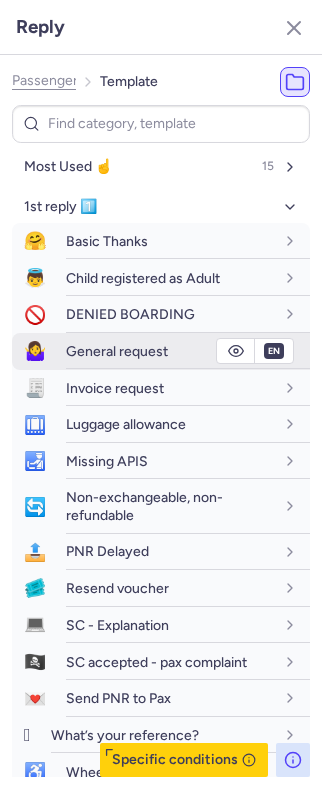 click on "General request" at bounding box center [117, 351] 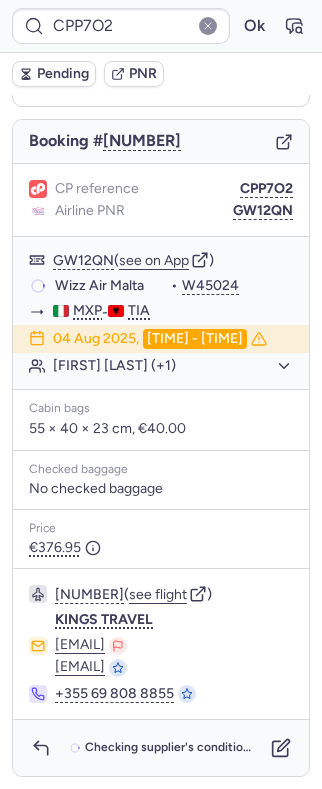 scroll, scrollTop: 200, scrollLeft: 0, axis: vertical 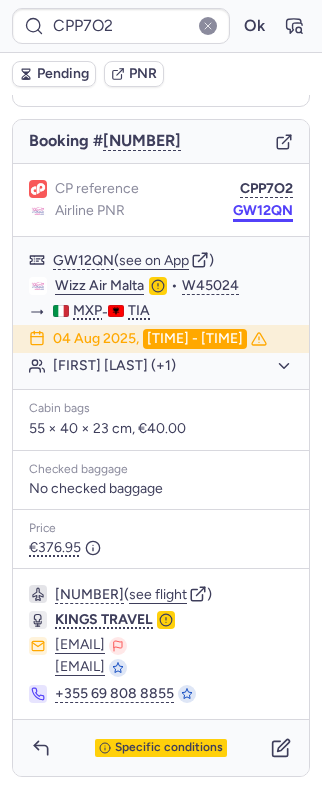 click on "GW12QN" at bounding box center (263, 211) 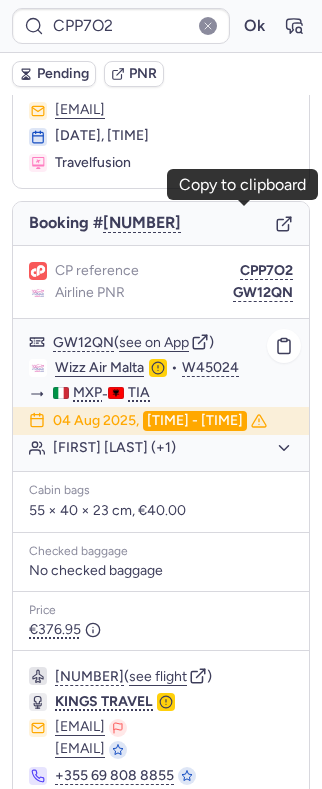 scroll, scrollTop: 0, scrollLeft: 0, axis: both 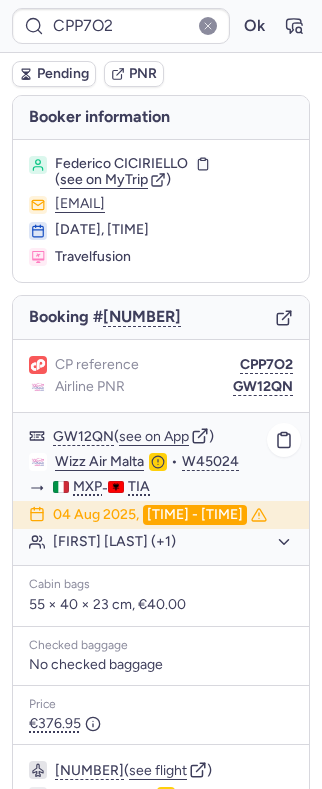 click on "[FIRST] [LAST] (+1)" 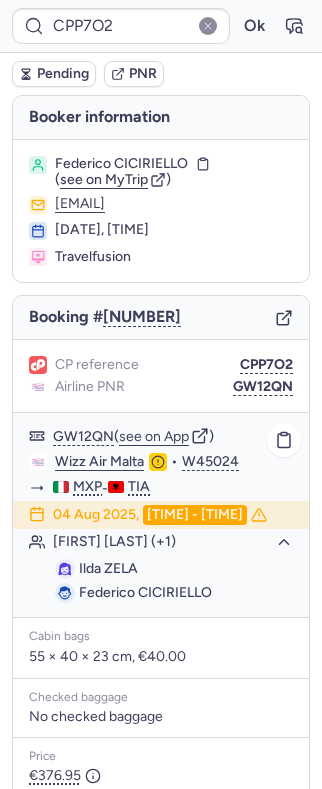click on "Ilda ZELA" at bounding box center [108, 568] 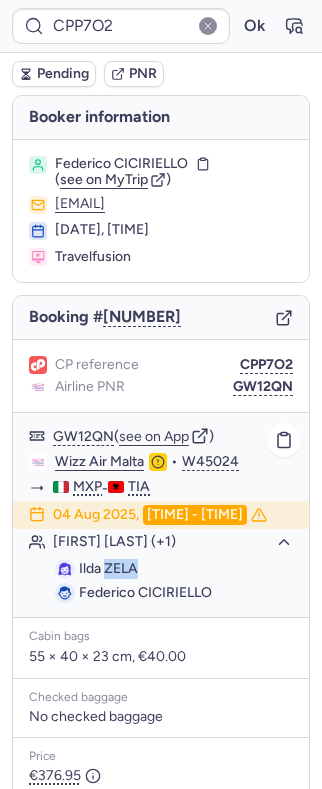 click on "Ilda ZELA" at bounding box center (108, 568) 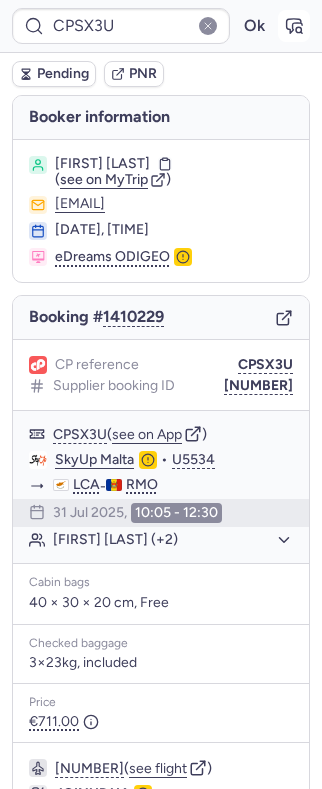 click 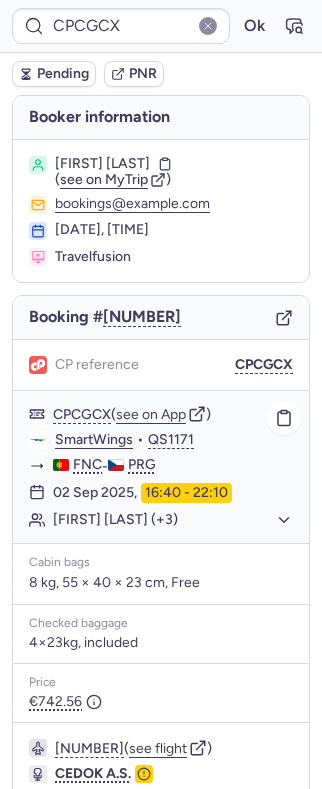 click on "[FIRST] [LAST] (+3)" 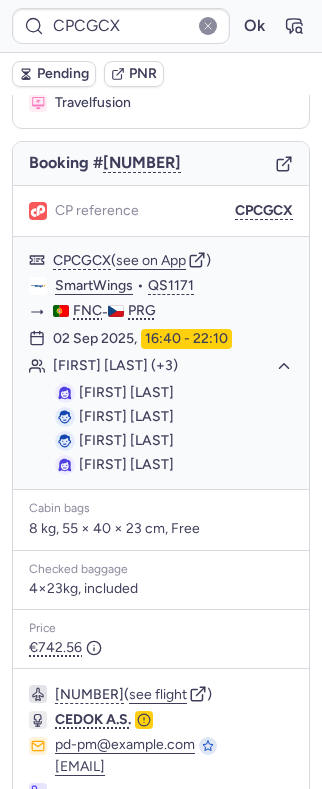 scroll, scrollTop: 256, scrollLeft: 0, axis: vertical 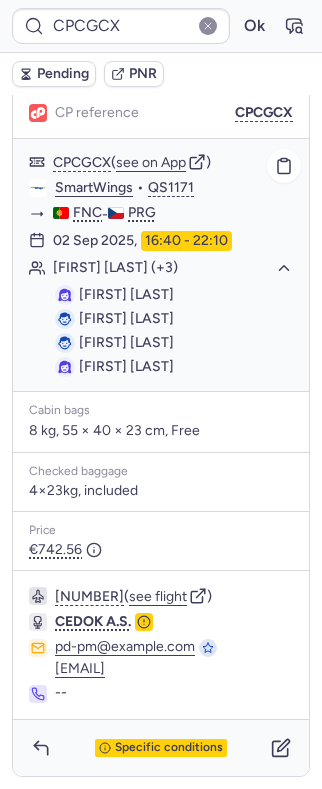 click on "[FIRST] [LAST]" at bounding box center [126, 318] 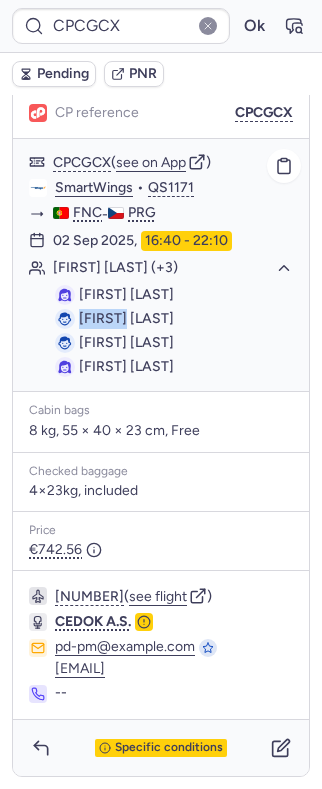 click on "[FIRST] [LAST]" at bounding box center (126, 318) 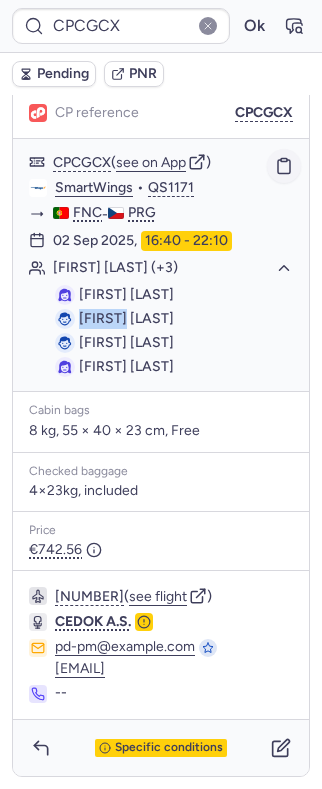 click 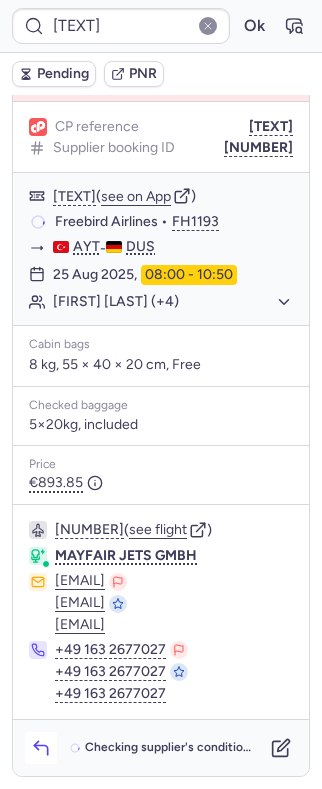 scroll, scrollTop: 1317, scrollLeft: 0, axis: vertical 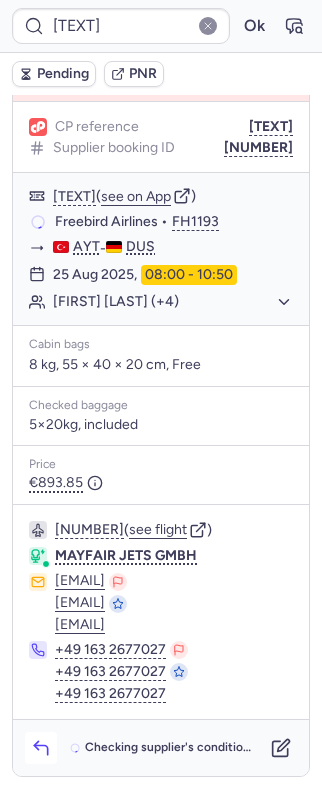 click 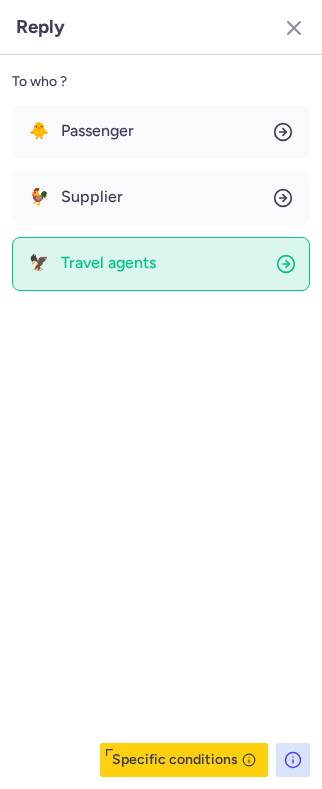click on "Travel agents" at bounding box center [108, 263] 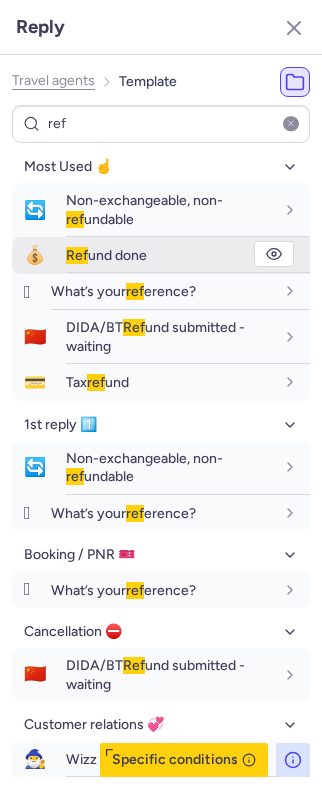 click on "Ref und done" at bounding box center [106, 255] 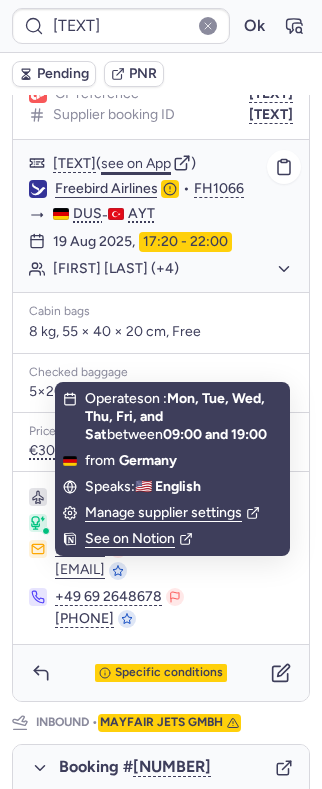 scroll, scrollTop: 384, scrollLeft: 0, axis: vertical 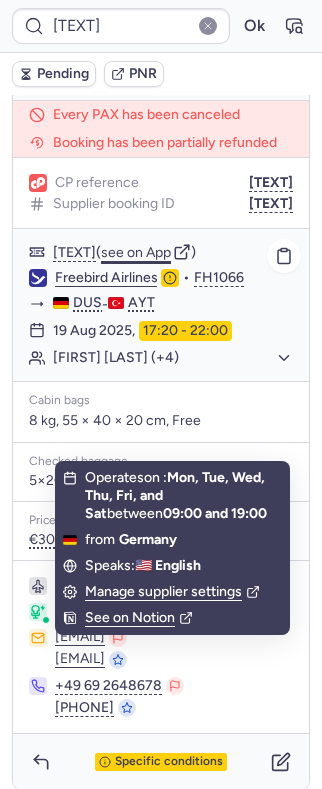 click on "see on App" 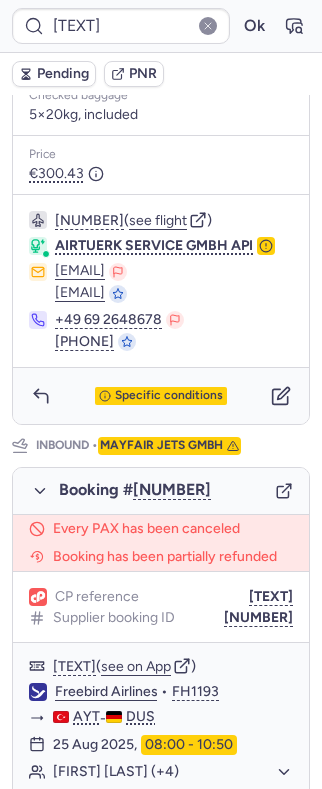 scroll, scrollTop: 1317, scrollLeft: 0, axis: vertical 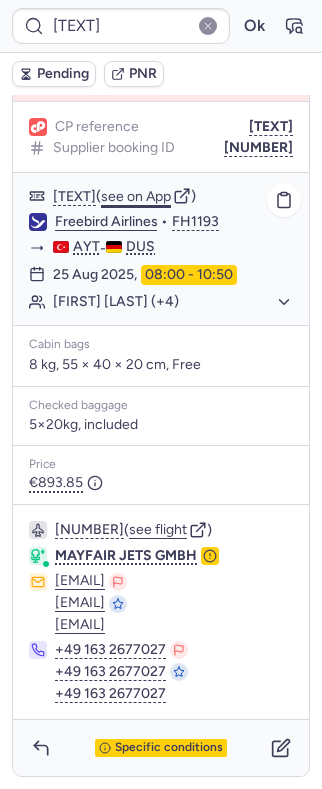 click on "see on App" 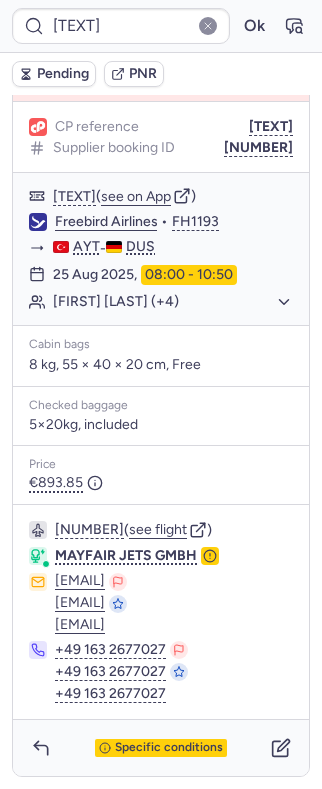scroll, scrollTop: 1184, scrollLeft: 0, axis: vertical 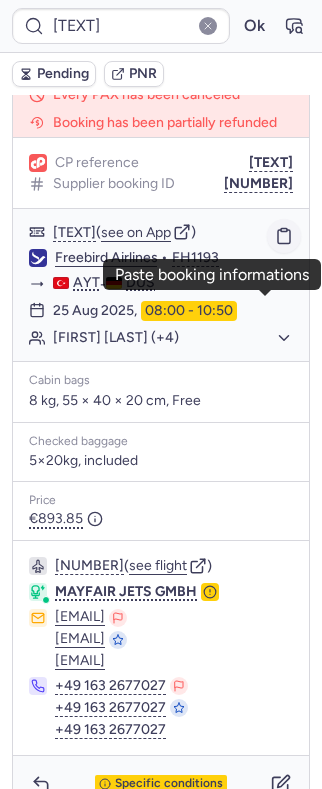 click 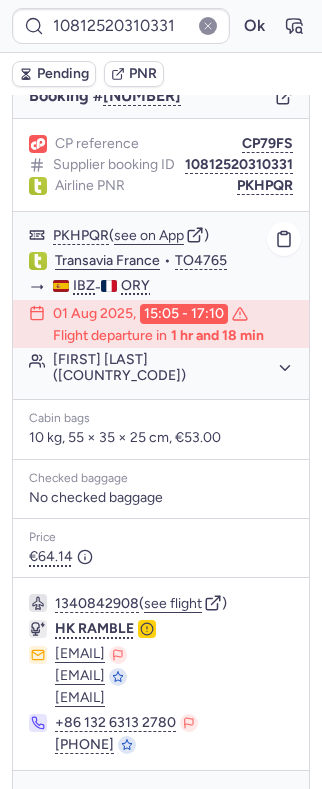 scroll, scrollTop: 185, scrollLeft: 0, axis: vertical 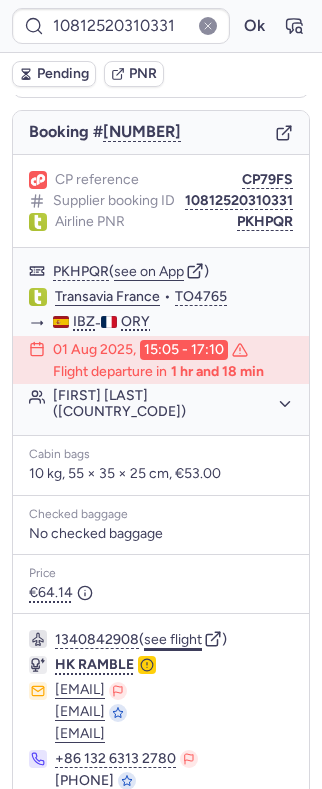 click on "see flight" 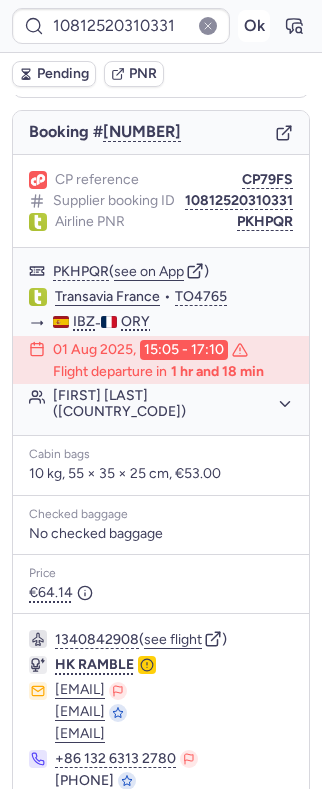 click on "Ok" at bounding box center [254, 26] 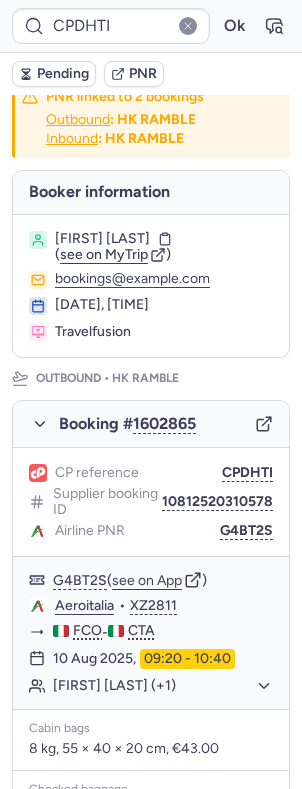 scroll, scrollTop: 0, scrollLeft: 0, axis: both 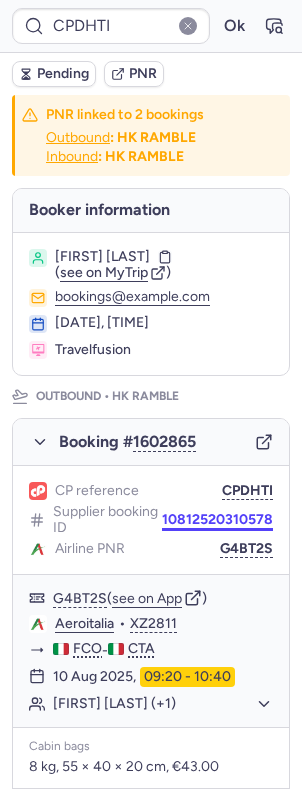 click on "10812520310578" at bounding box center (217, 520) 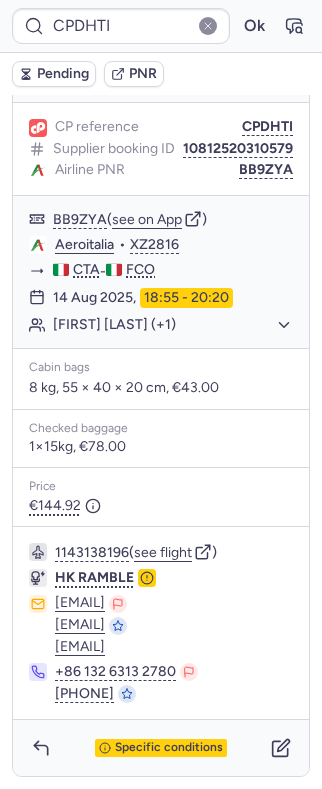 scroll, scrollTop: 1116, scrollLeft: 0, axis: vertical 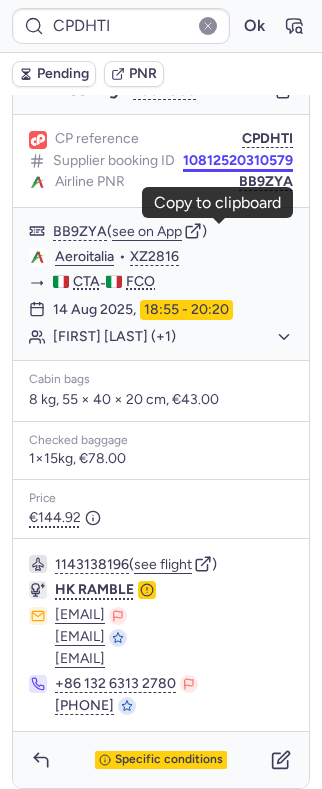 click on "10812520310579" at bounding box center [238, 161] 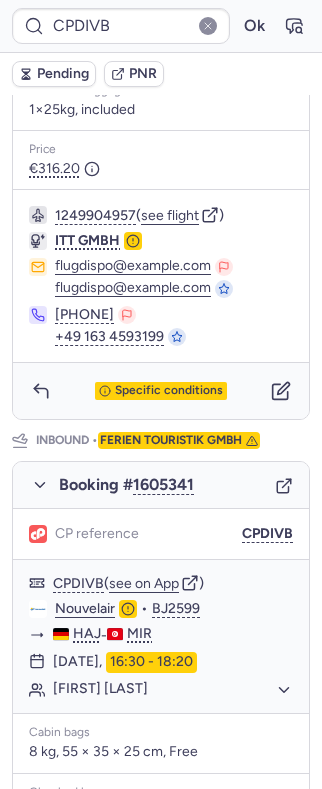 scroll, scrollTop: 1050, scrollLeft: 0, axis: vertical 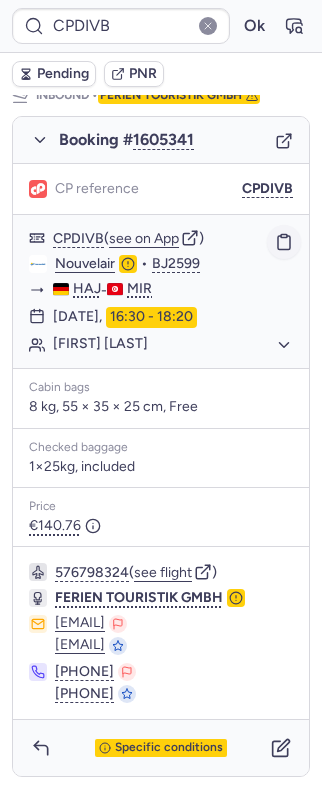click 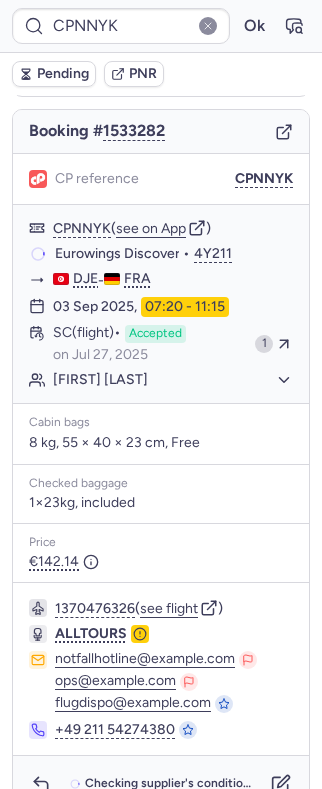 scroll, scrollTop: 250, scrollLeft: 0, axis: vertical 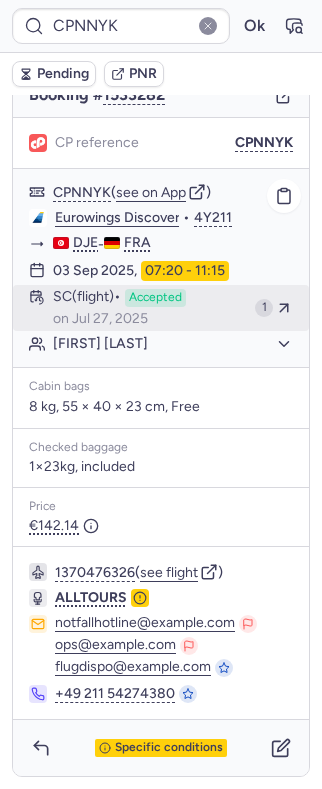 click on "SC   (flight)" at bounding box center (87, 298) 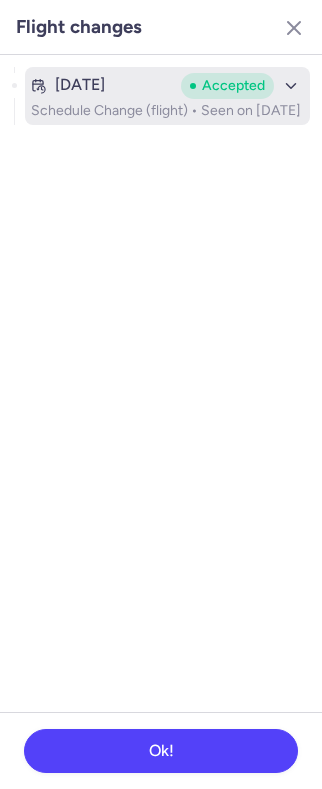 click on "[DATE]" at bounding box center [102, 85] 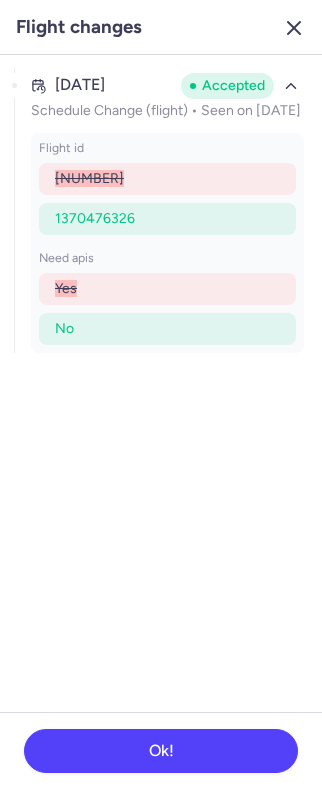 click 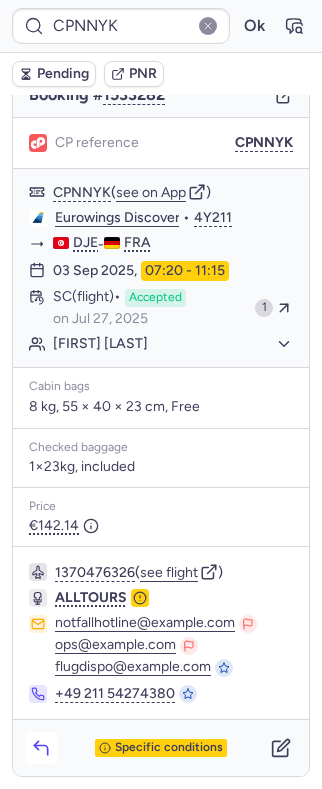 click 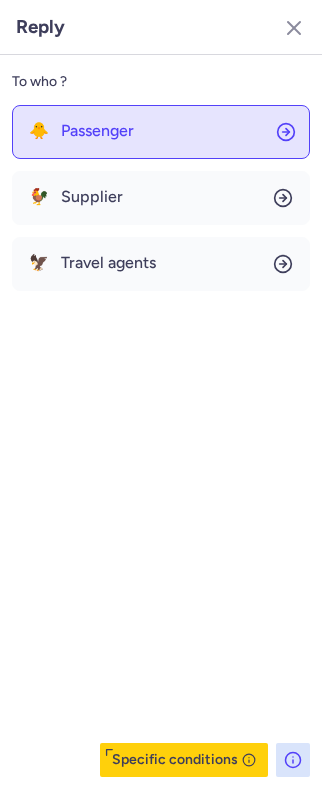 click on "🐥 Passenger" 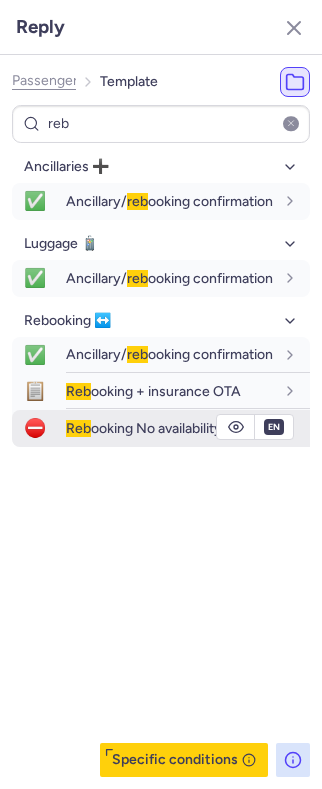 click on "Reb ooking No availability" at bounding box center (144, 428) 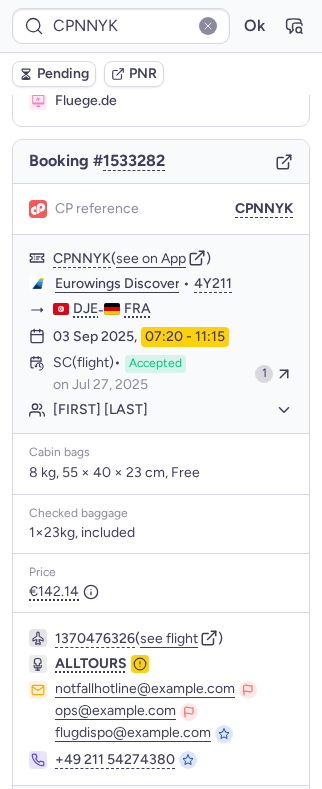 scroll, scrollTop: 250, scrollLeft: 0, axis: vertical 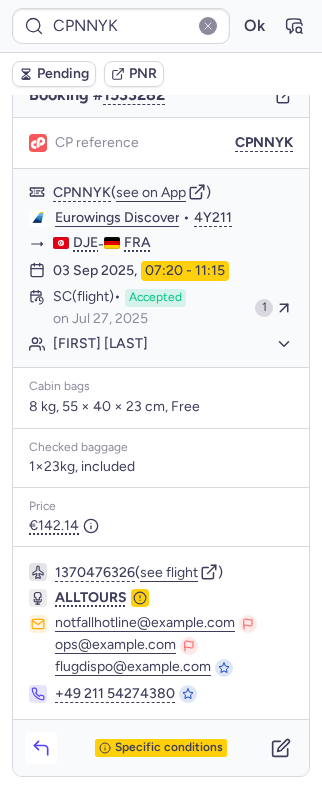 click 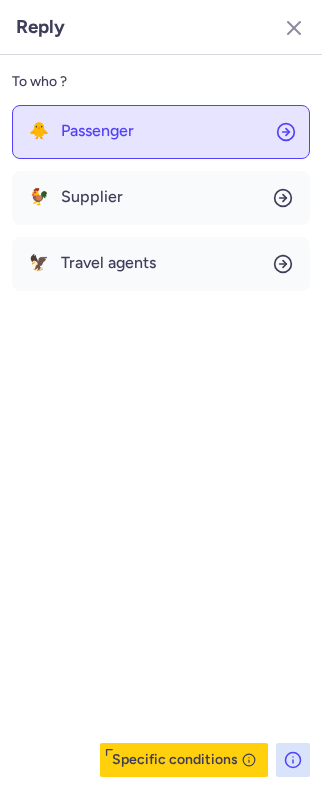 click on "Passenger" at bounding box center (97, 131) 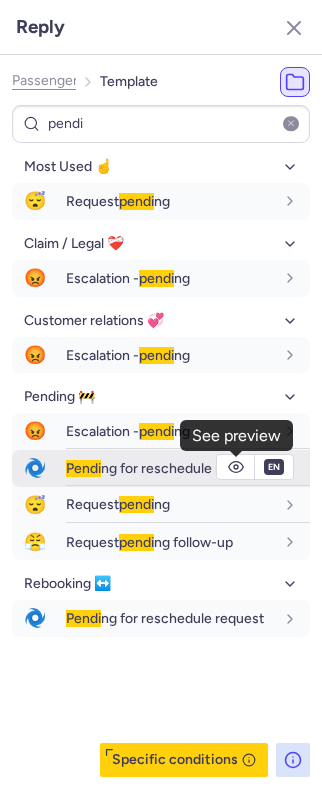 click 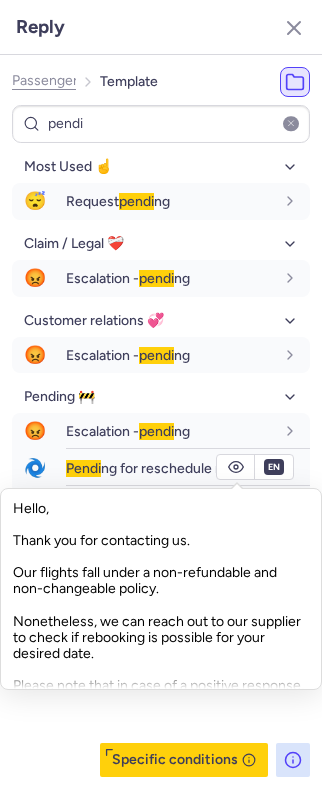 click on "Hello,
Thank you for contacting us.
Our flights fall under a non-refundable and non-changeable policy.
Nonetheless, we can reach out to our supplier to check if rebooking is possible for your desired date.
Please note that in case of a positive response, there might be a fee involved.
We will get back to you as soon as we receive a response.
Kind regards," 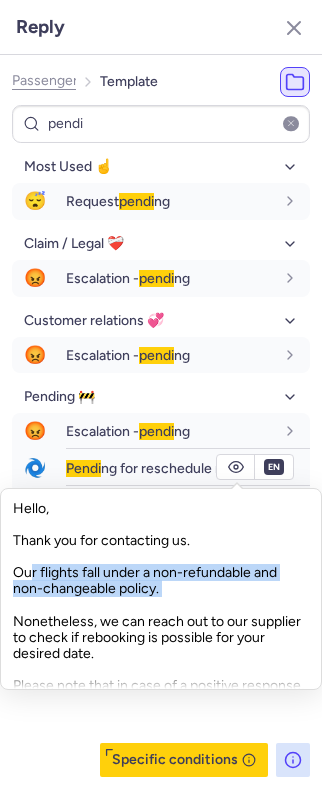 drag, startPoint x: 19, startPoint y: 571, endPoint x: 161, endPoint y: 585, distance: 142.68848 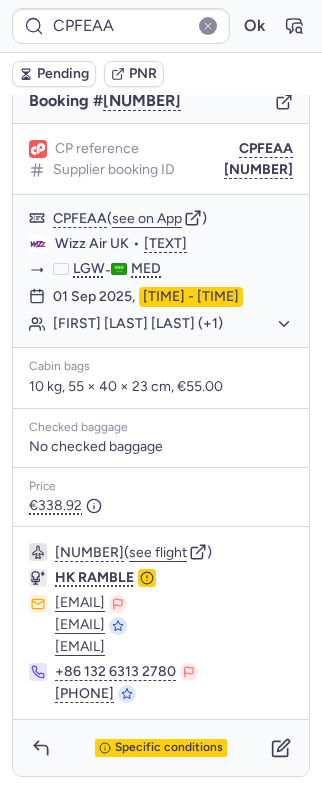 scroll, scrollTop: 277, scrollLeft: 0, axis: vertical 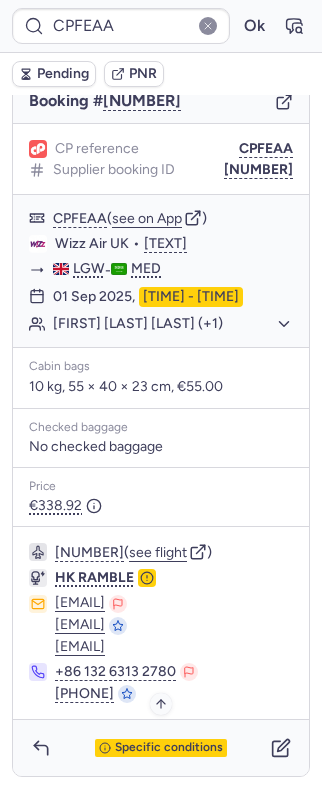 click on "Specific conditions" at bounding box center (161, 748) 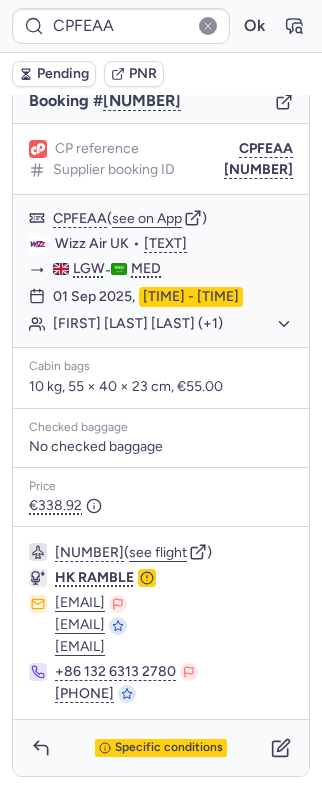 click on "Specific conditions" at bounding box center [161, 748] 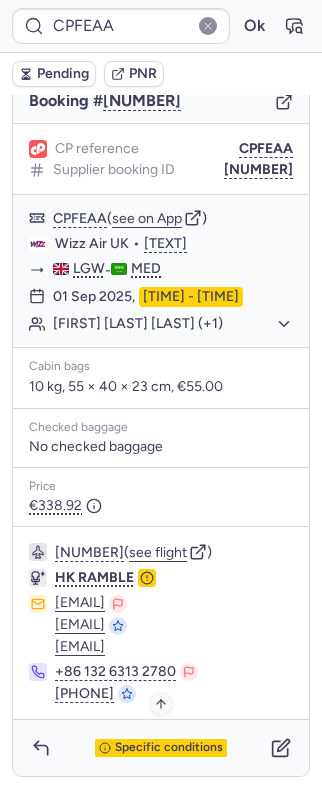 click on "Specific conditions" at bounding box center (169, 748) 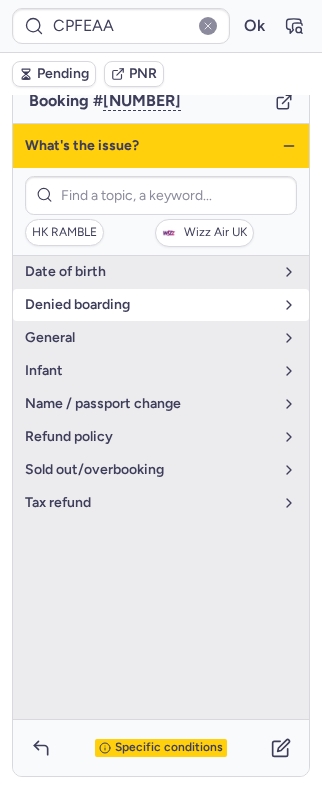 click on "denied boarding" at bounding box center (149, 305) 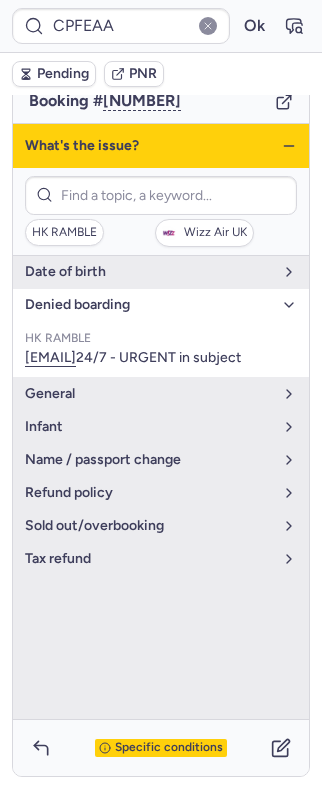 click on "denied boarding" at bounding box center (149, 305) 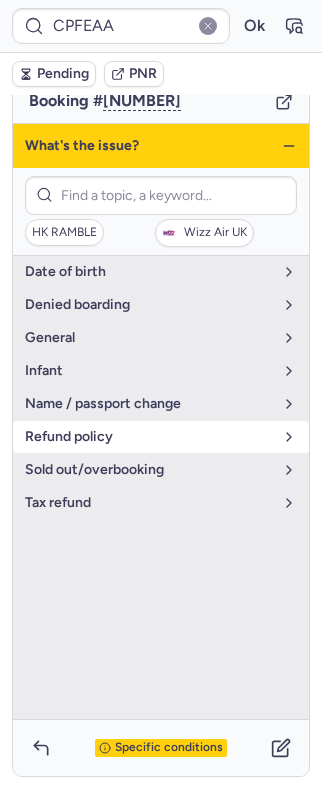 click on "refund policy" at bounding box center (149, 437) 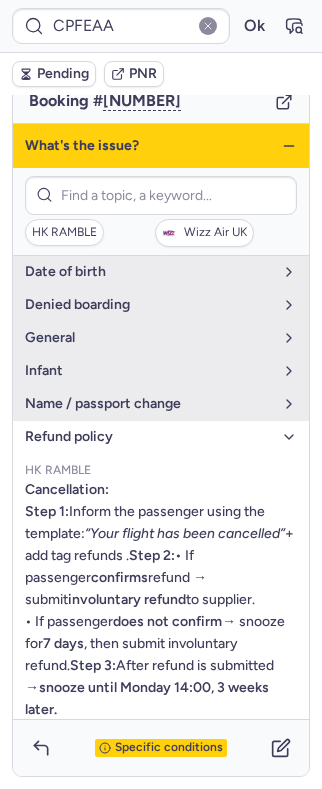 click on "refund policy" at bounding box center (149, 437) 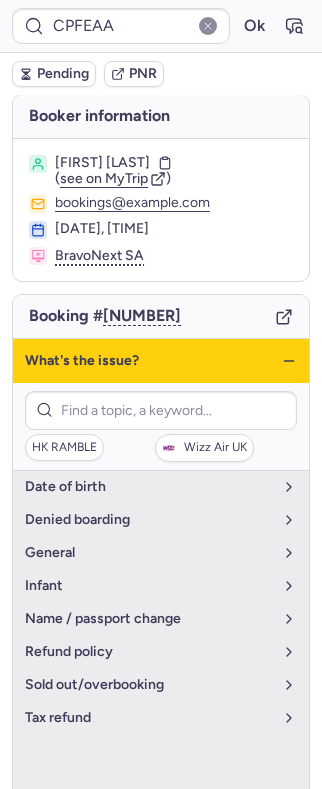 scroll, scrollTop: 0, scrollLeft: 0, axis: both 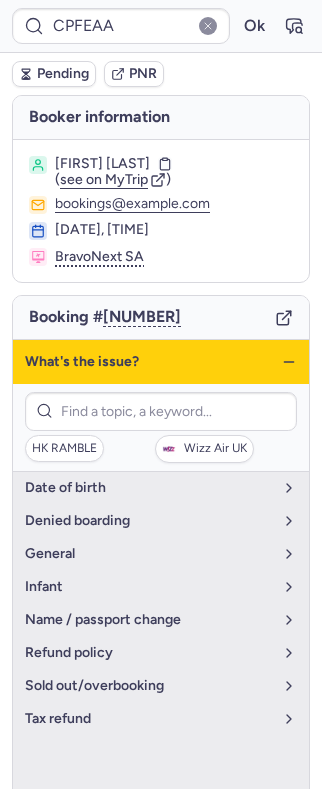 click 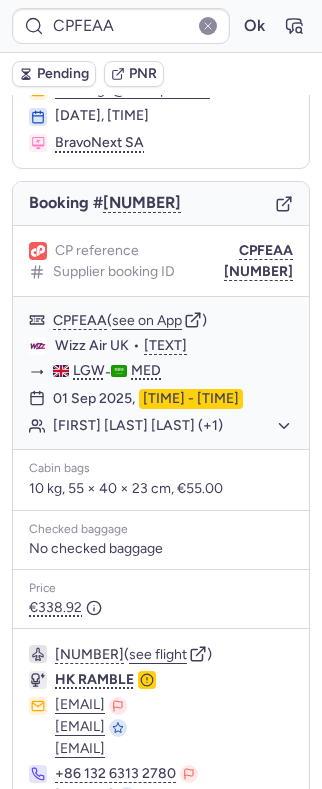 scroll, scrollTop: 266, scrollLeft: 0, axis: vertical 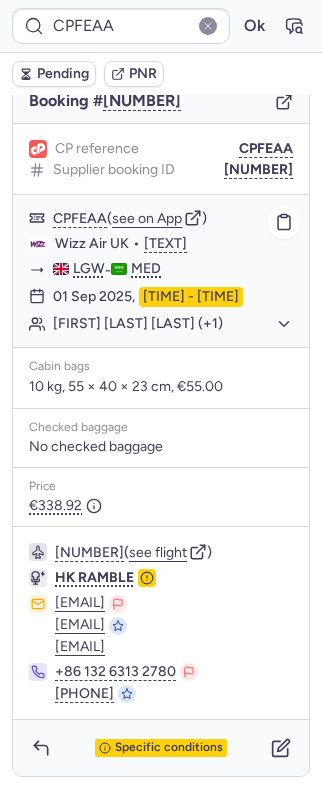 click on "Wizz Air UK" 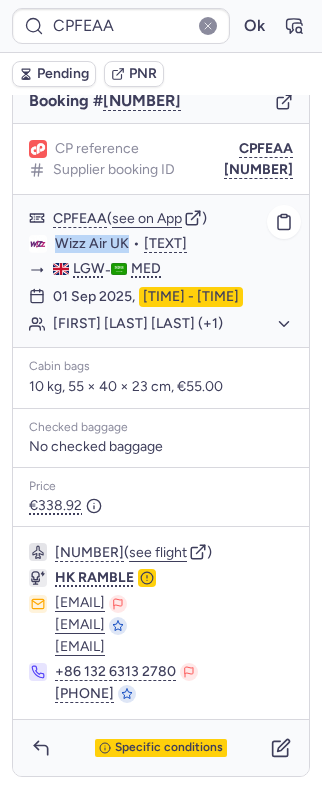 drag, startPoint x: 70, startPoint y: 211, endPoint x: 118, endPoint y: 215, distance: 48.166378 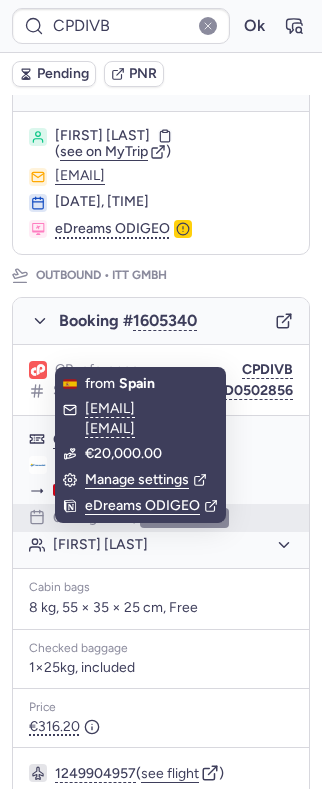 scroll, scrollTop: 400, scrollLeft: 0, axis: vertical 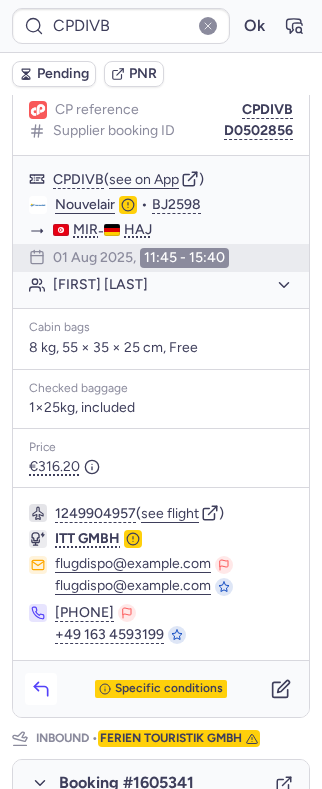 click 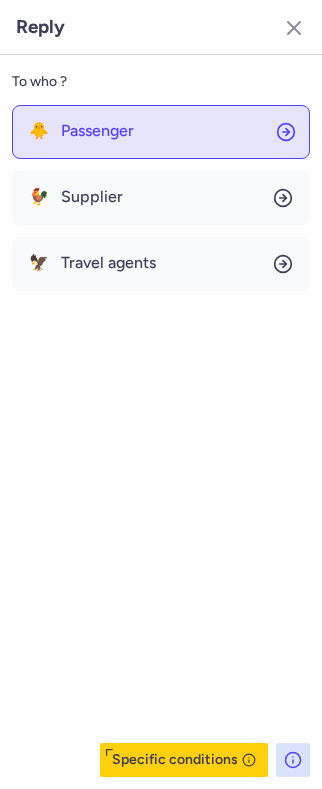 click on "Passenger" at bounding box center [97, 131] 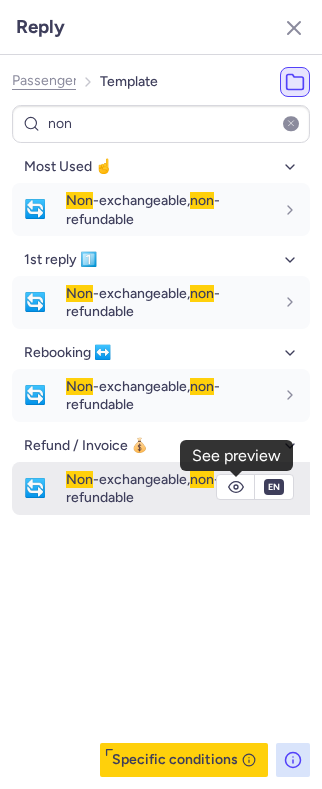 click 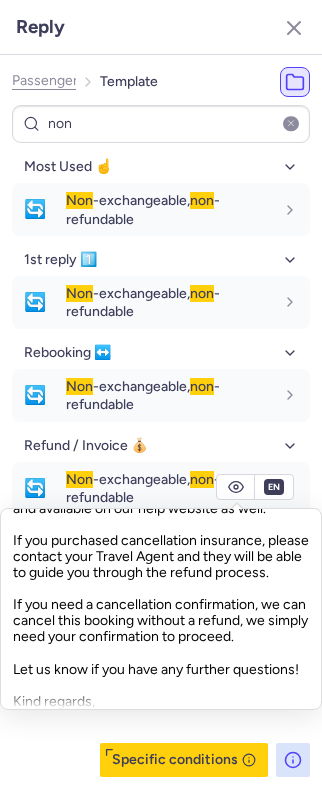 scroll, scrollTop: 0, scrollLeft: 0, axis: both 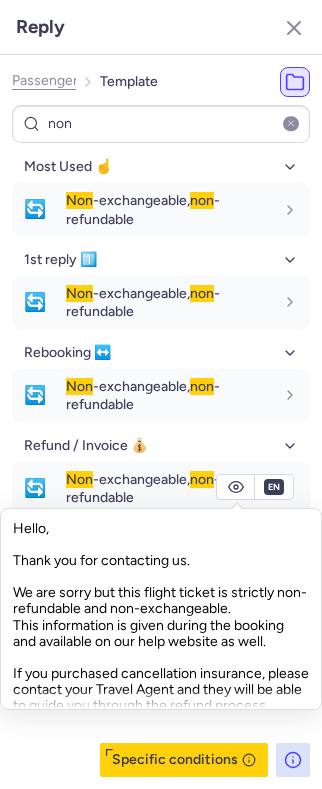 click on "Hello,
Thank you for contacting us.
We are sorry but this flight ticket is strictly non-refundable and non-exchangeable.
This information is given during the booking and available on our help website as well.
If you purchased cancellation insurance, please contact your Travel Agent and they will be able to guide you through the refund process.
If you need a cancellation confirmation, we can cancel this booking without a refund, we simply need your confirmation to proceed.
Let us know if you have any further questions!
Kind regards," 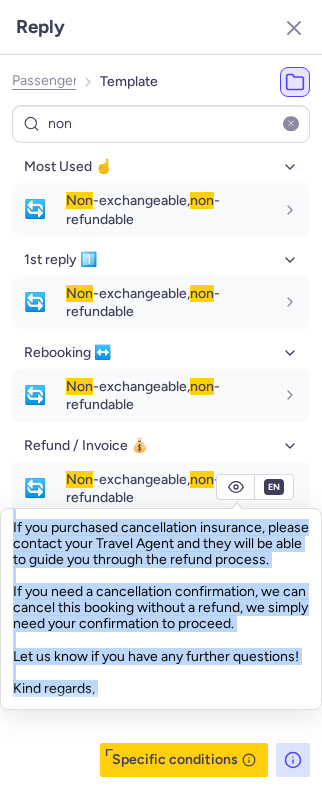 scroll, scrollTop: 193, scrollLeft: 0, axis: vertical 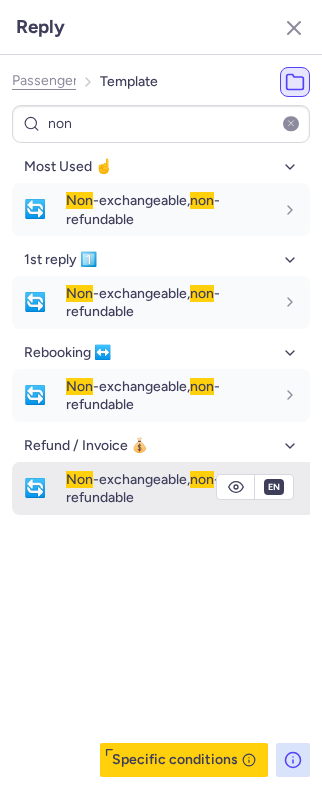 click 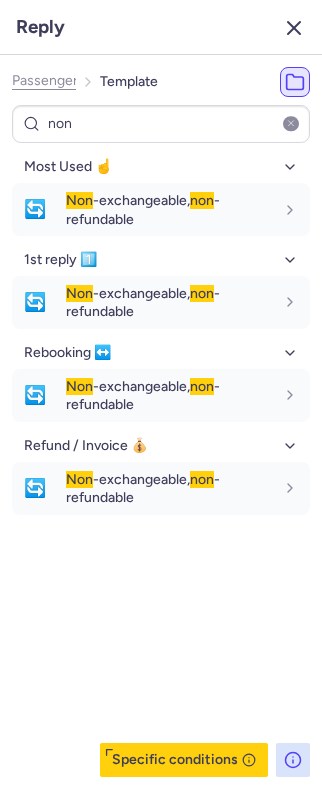 click 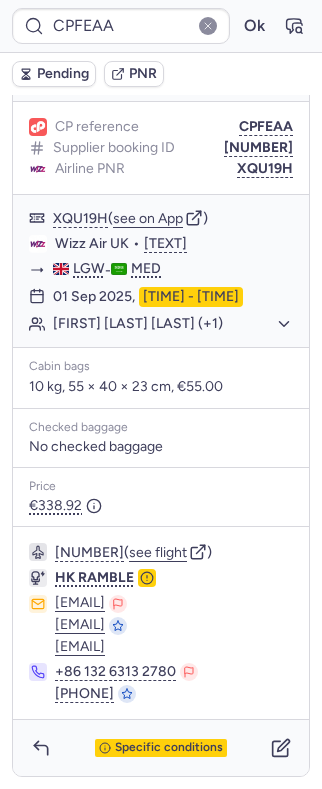 scroll, scrollTop: 298, scrollLeft: 0, axis: vertical 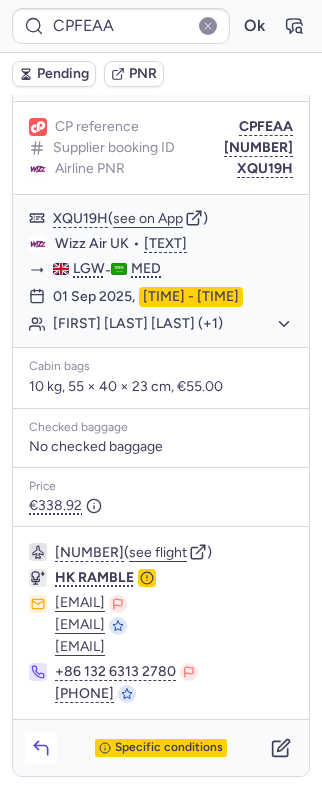 click 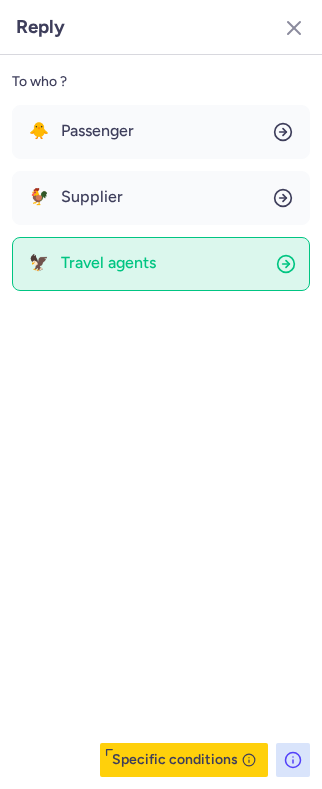click on "Travel agents" at bounding box center [108, 263] 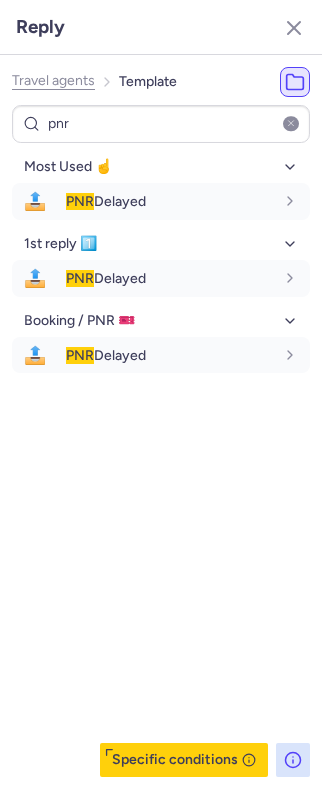 click on "Travel agents Template pnr Most Used ☝️ 15 1st reply 1️⃣ 16 Ancillaries ➕ 14 Booking / PNR 🎫 19 Cancellation ⛔️ 10 Claim / Legal ❤️‍🩹 16 Customer relations 💞 14 Dida 🉐 11 Luggage 🧳 5 New message 🆕 9 Pending 🚧 6 Rebooking ↔️ 8 Refund / Invoice 💰 9 Schedule change ⏱️ 9 Specific conditions" 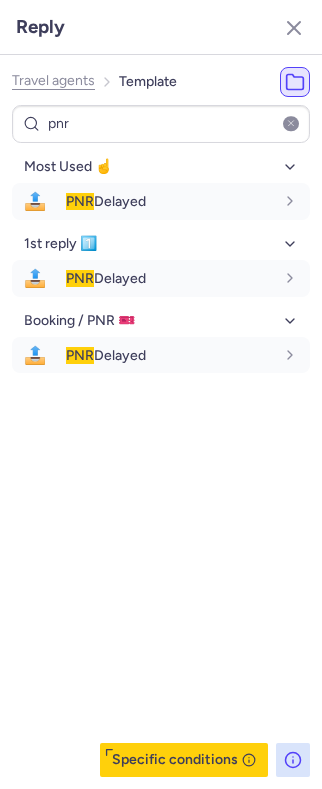 click on "Travel agents" 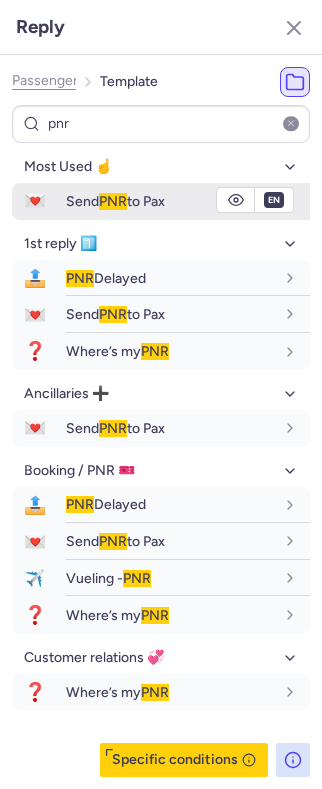 click on "PNR" at bounding box center [113, 201] 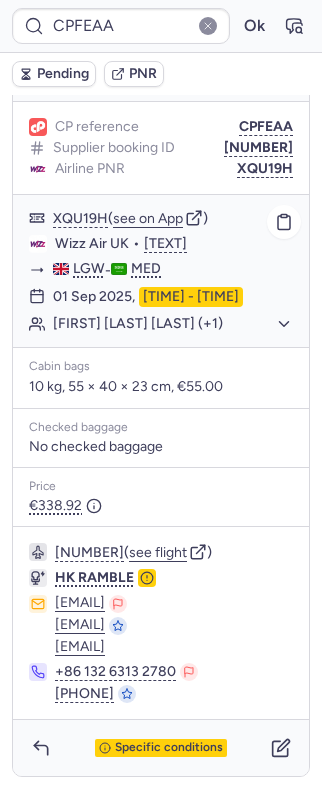 click on "Wizz Air UK" 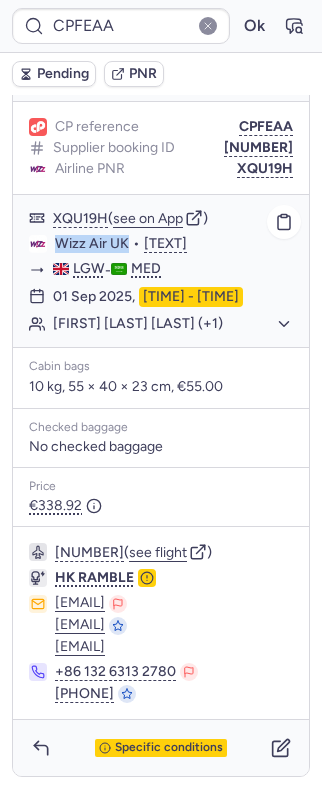 drag, startPoint x: 69, startPoint y: 200, endPoint x: 120, endPoint y: 205, distance: 51.24451 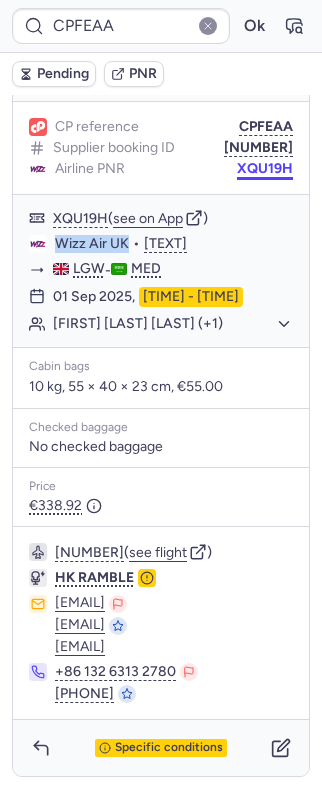 click on "XQU19H" at bounding box center [265, 169] 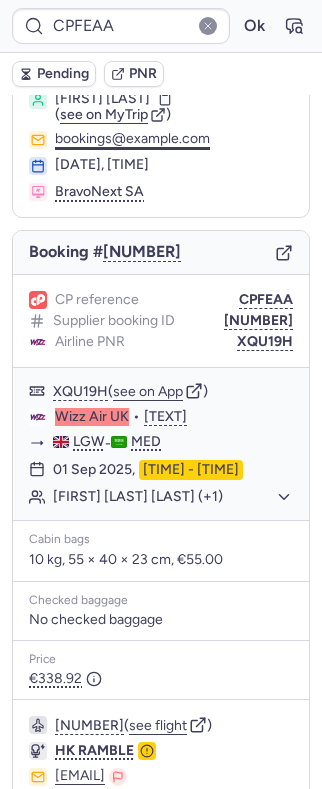 scroll, scrollTop: 0, scrollLeft: 0, axis: both 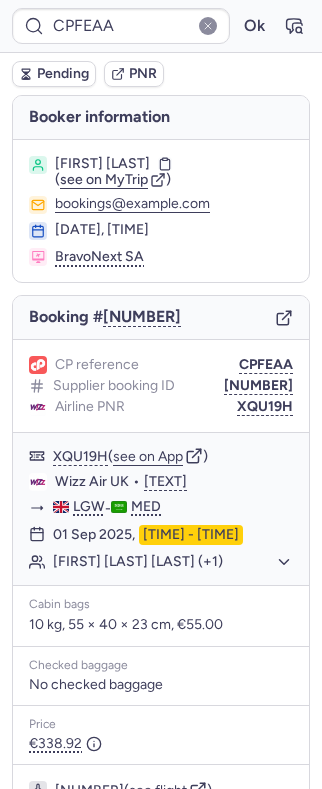 click on "[FIRST] [LAST]" at bounding box center [102, 164] 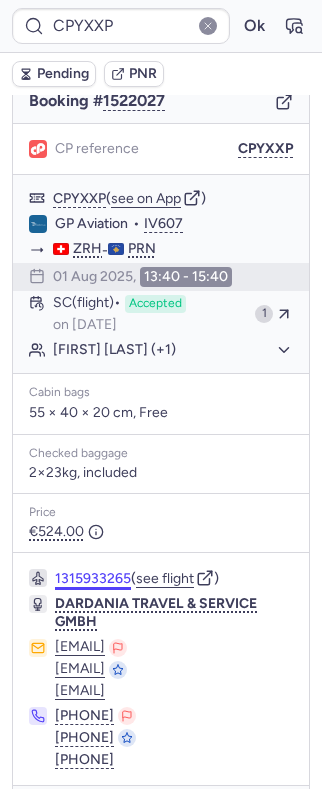 scroll, scrollTop: 173, scrollLeft: 0, axis: vertical 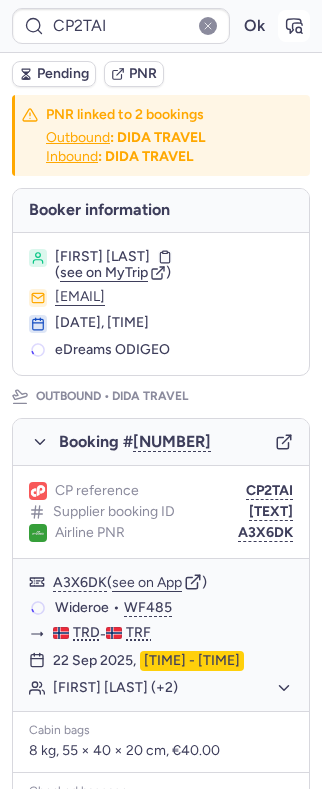 drag, startPoint x: 285, startPoint y: 28, endPoint x: 205, endPoint y: 45, distance: 81.78631 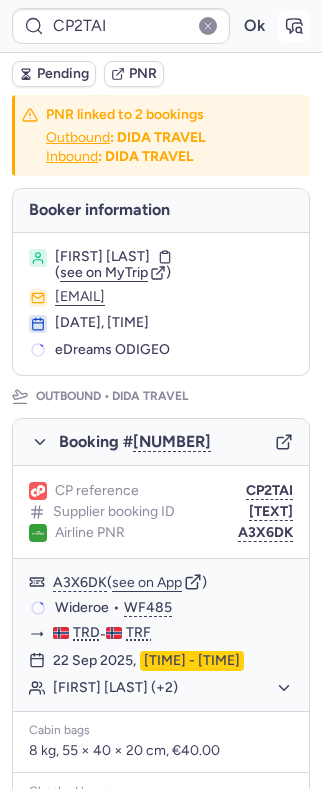 click at bounding box center (294, 26) 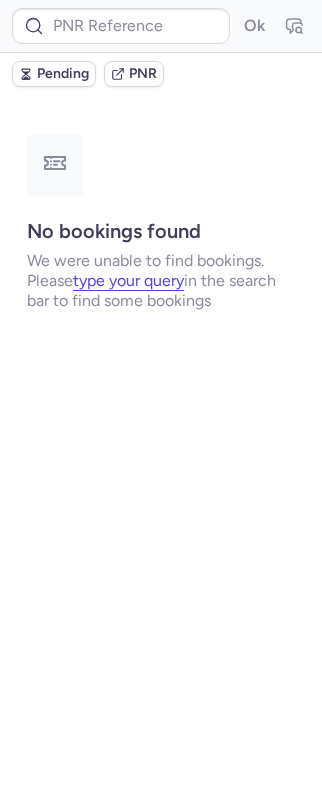 scroll, scrollTop: 0, scrollLeft: 0, axis: both 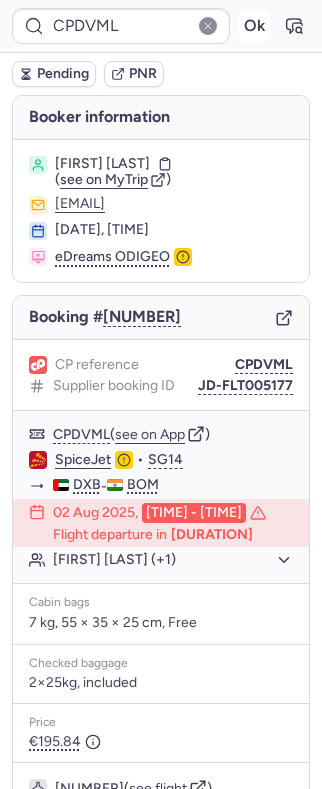 click on "Ok" at bounding box center [254, 26] 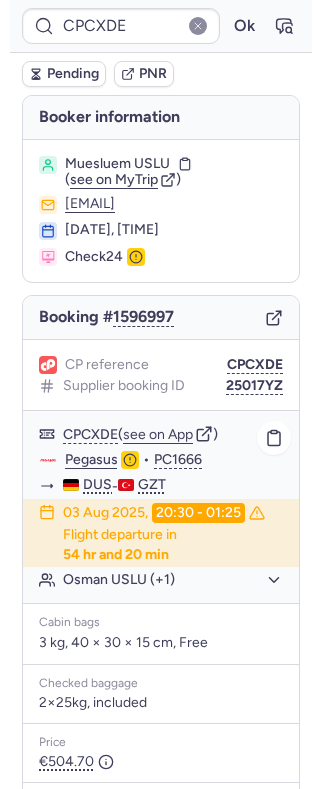 scroll, scrollTop: 389, scrollLeft: 0, axis: vertical 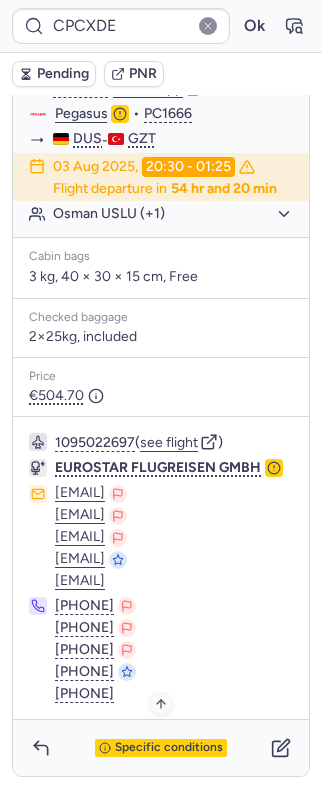 click on "Specific conditions" at bounding box center (169, 748) 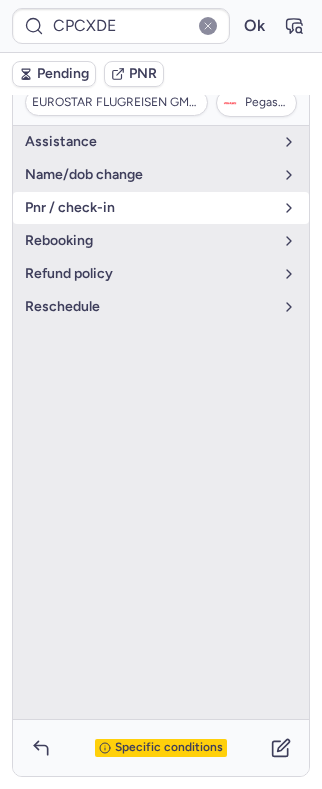 click on "pnr / check-in" at bounding box center [149, 208] 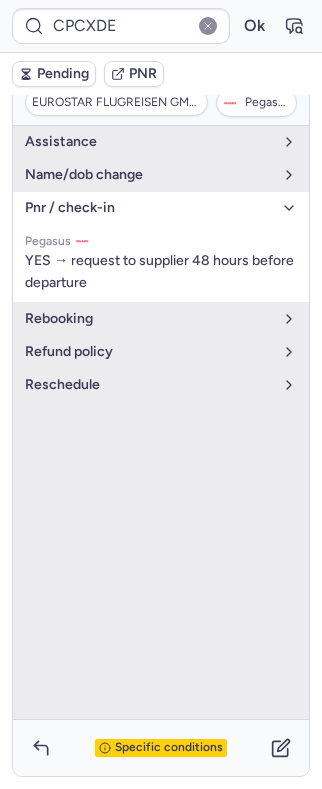 click on "pnr / check-in" at bounding box center [149, 208] 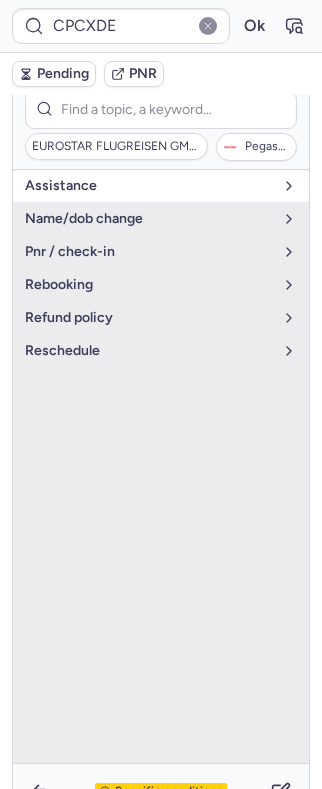 scroll, scrollTop: 256, scrollLeft: 0, axis: vertical 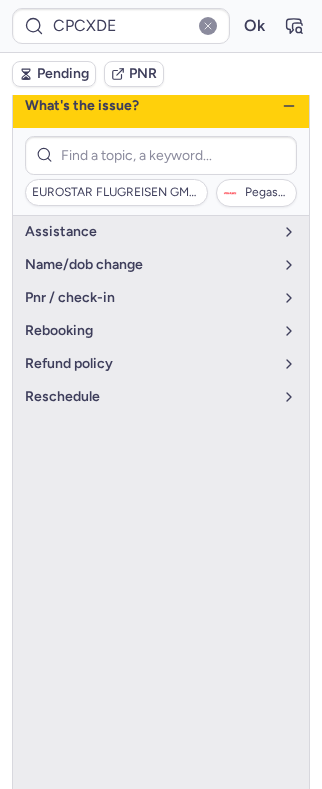 click 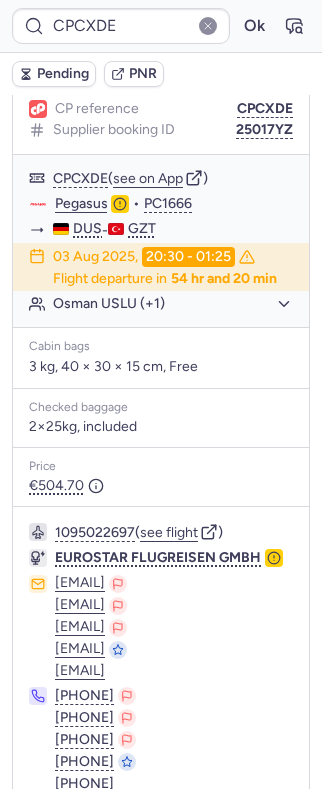 scroll, scrollTop: 389, scrollLeft: 0, axis: vertical 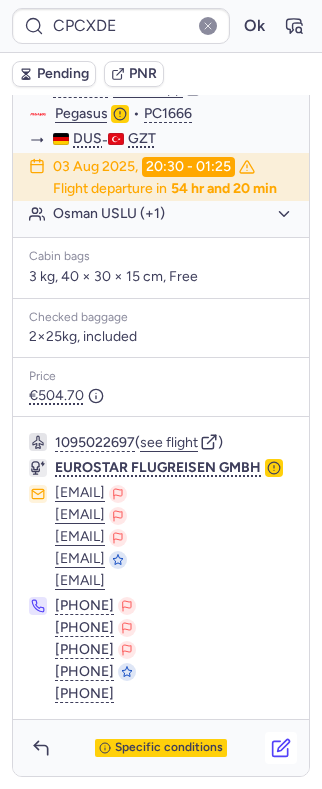 click 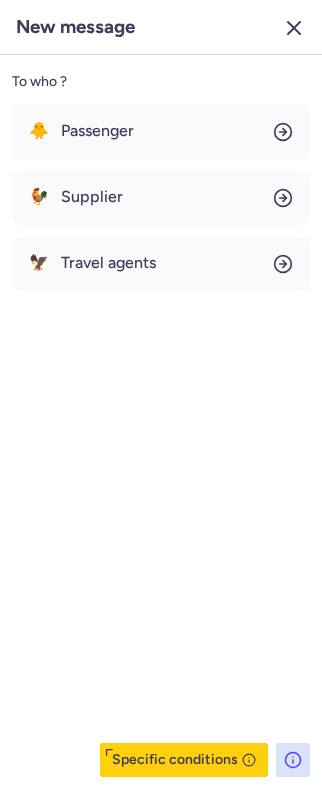 click 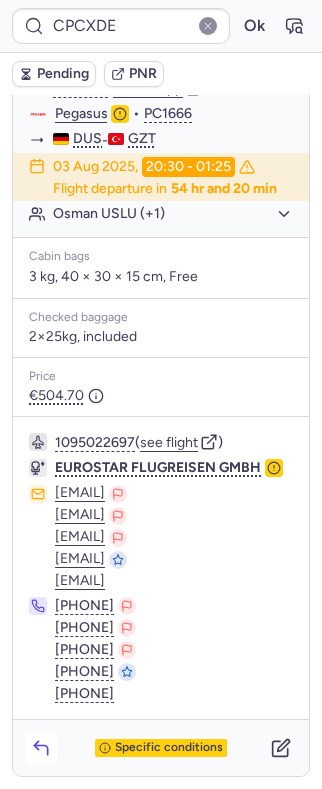 click 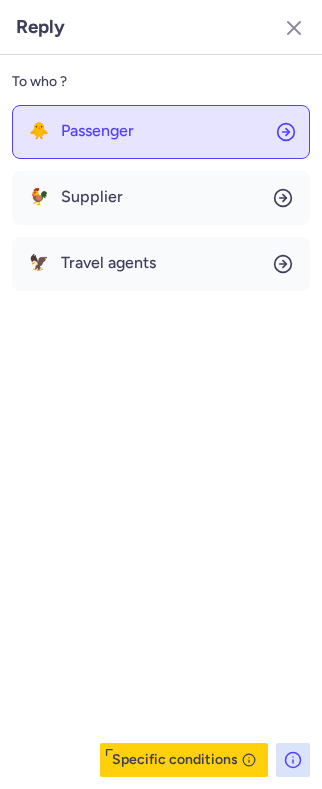 click on "🐥 Passenger" 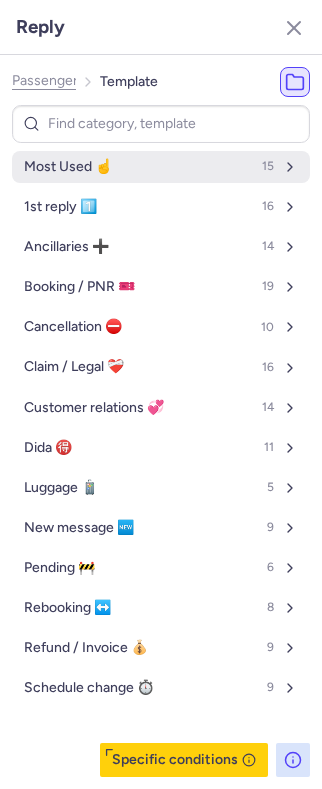 click on "Most Used ☝️ 15" at bounding box center (161, 167) 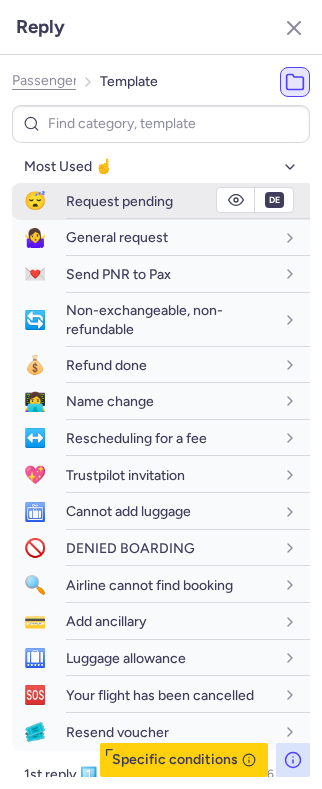 click on "Request pending" at bounding box center (119, 201) 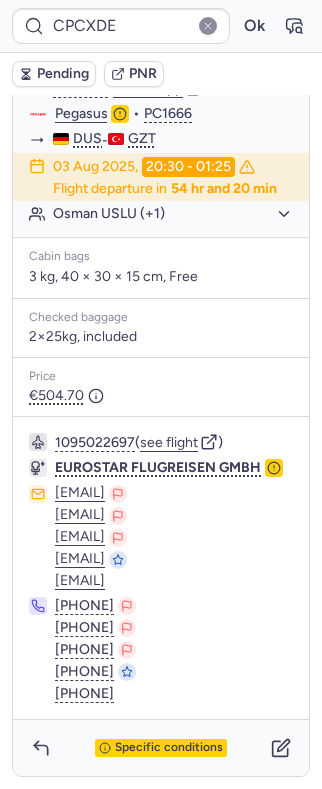 click on "Pending" at bounding box center (54, 74) 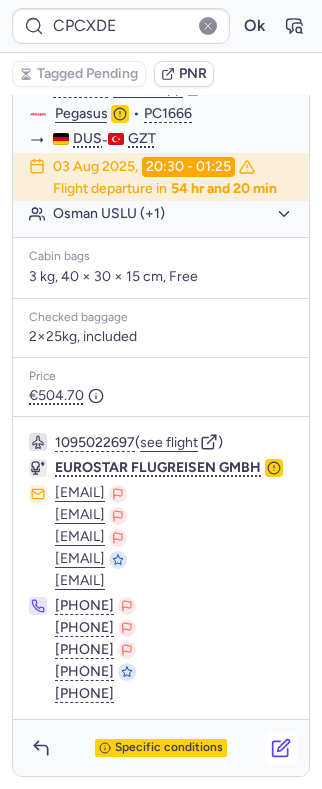 click 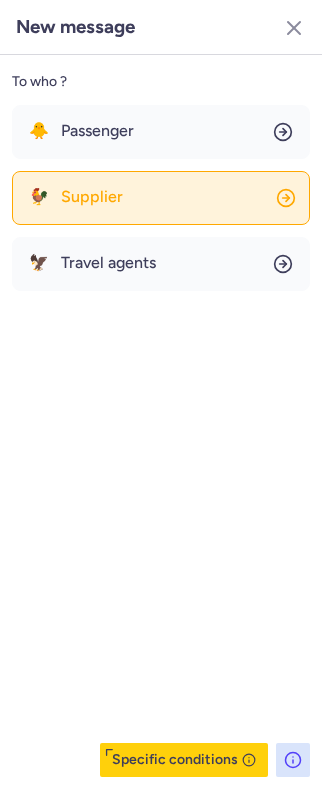 click on "🐓 Supplier" 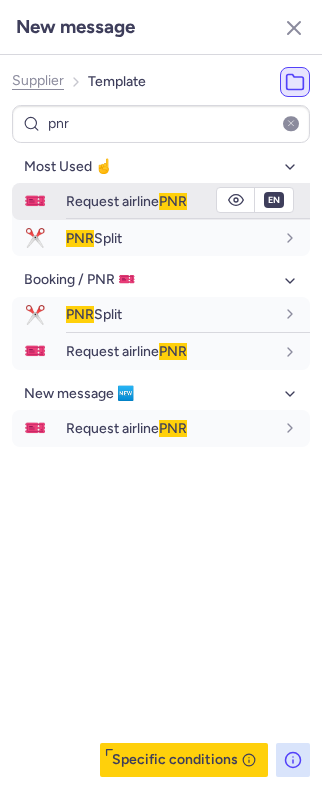 click on "Request airline  PNR" at bounding box center (188, 201) 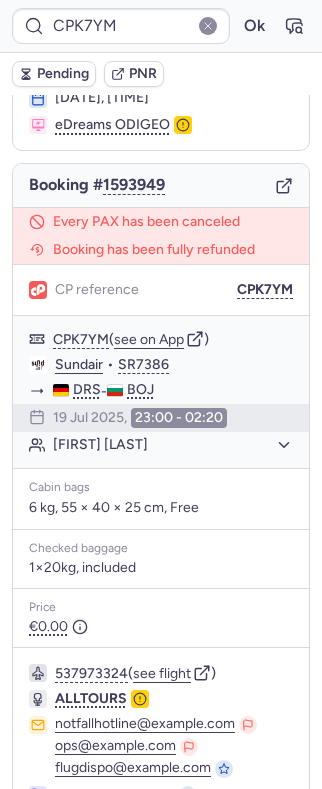 scroll, scrollTop: 237, scrollLeft: 0, axis: vertical 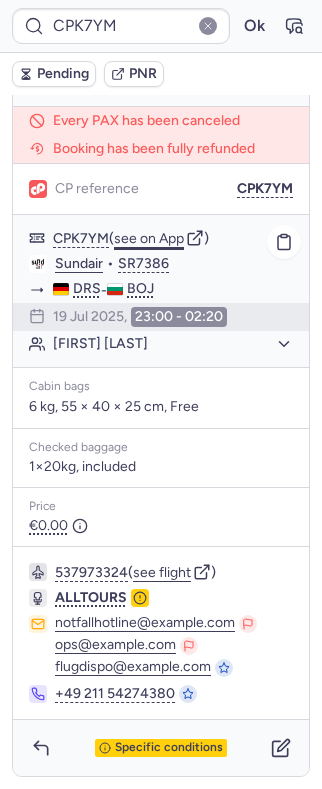 click on "see on App" 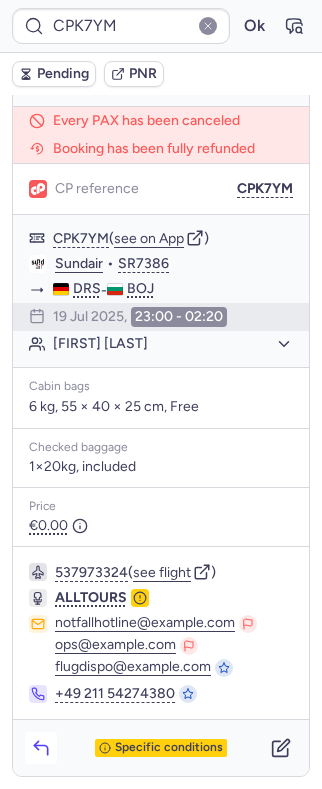 click 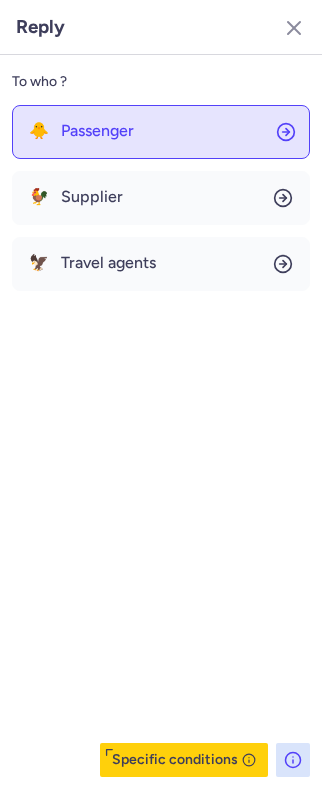 click on "Passenger" at bounding box center (97, 131) 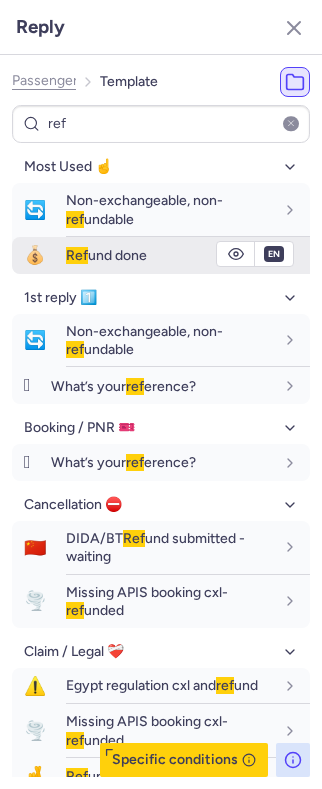 click on "Ref und done" at bounding box center [106, 255] 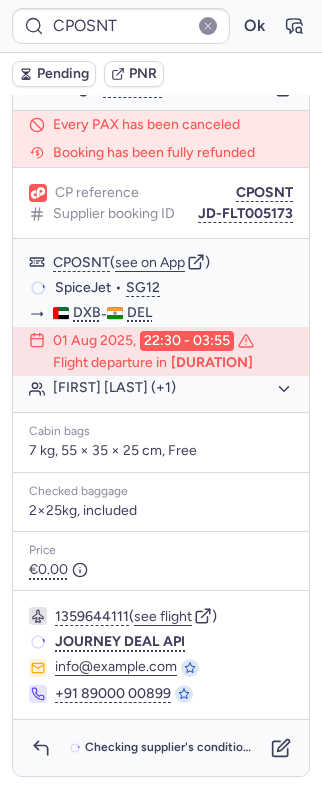 scroll, scrollTop: 234, scrollLeft: 0, axis: vertical 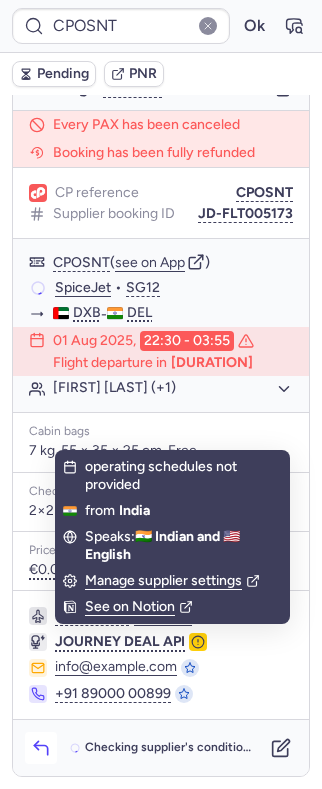 click at bounding box center [41, 748] 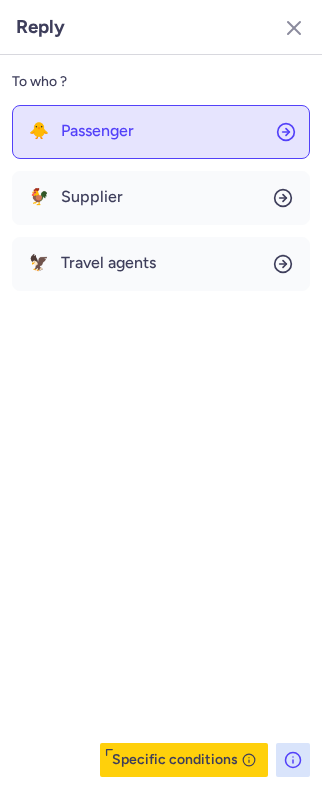 click on "🐥 Passenger" 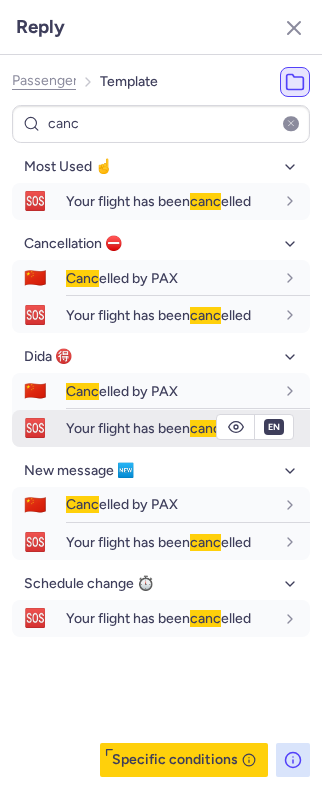 click on "Your flight has been  canc elled" at bounding box center (170, 428) 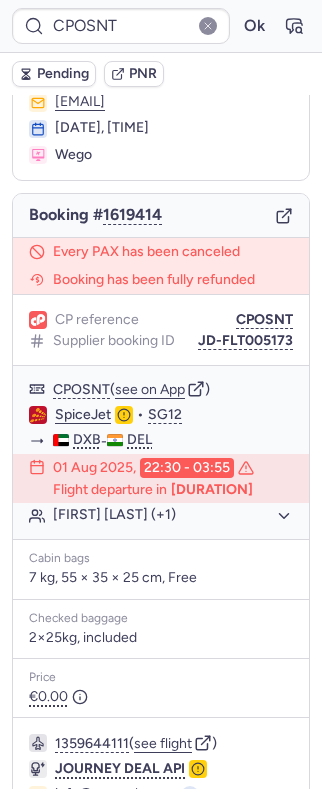 scroll, scrollTop: 0, scrollLeft: 0, axis: both 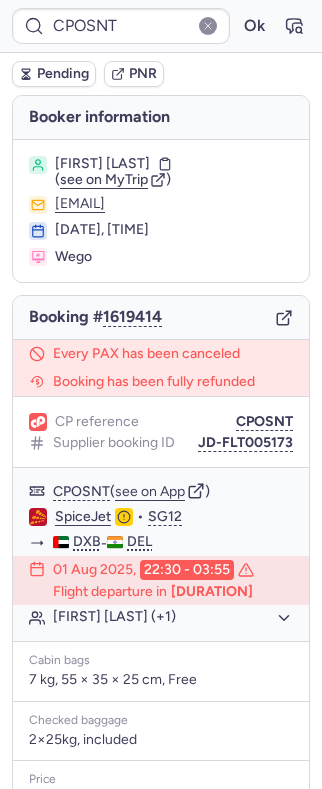 click on "[FIRST] [LAST]" at bounding box center (102, 164) 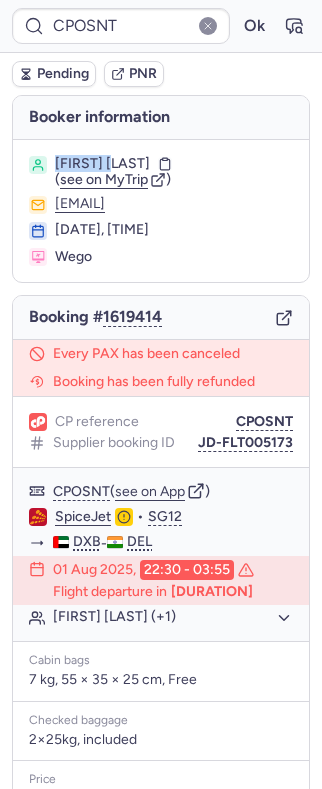 click on "[FIRST] [LAST]" at bounding box center (102, 164) 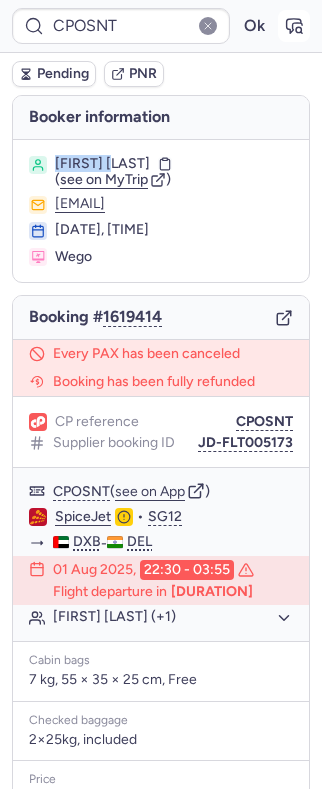 click 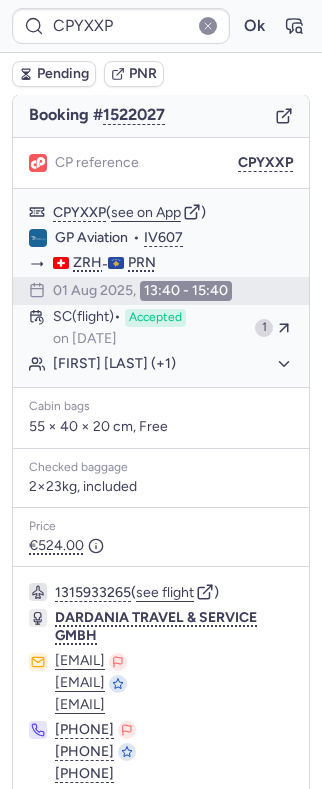 scroll, scrollTop: 306, scrollLeft: 0, axis: vertical 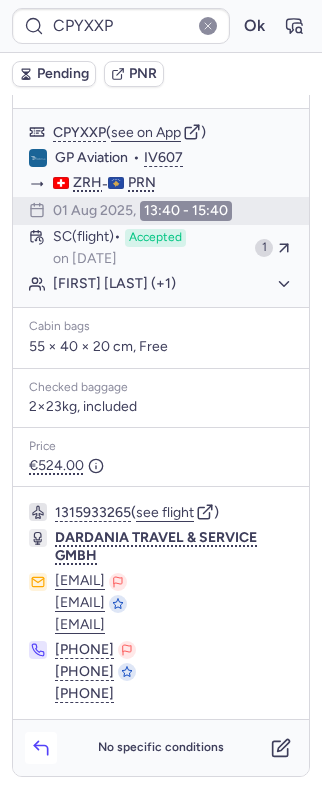 click at bounding box center (41, 748) 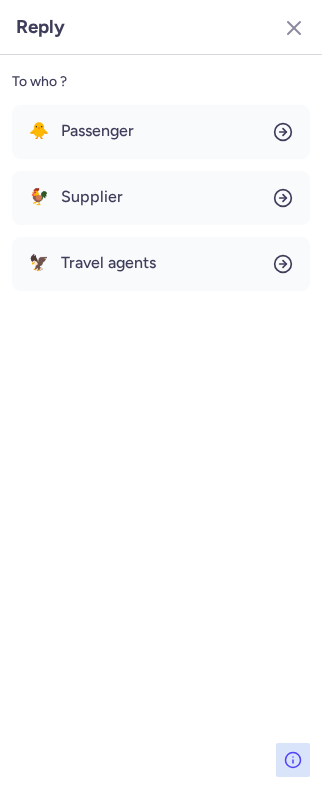 click on "To who ? 🐥 Passenger 🐓 Supplier 🦅 Travel agents" 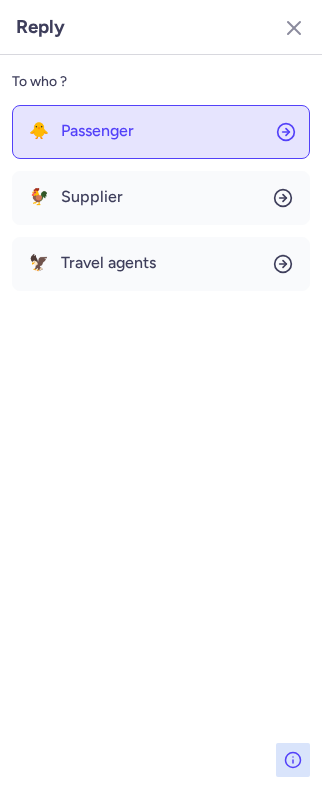 click on "Passenger" at bounding box center [97, 131] 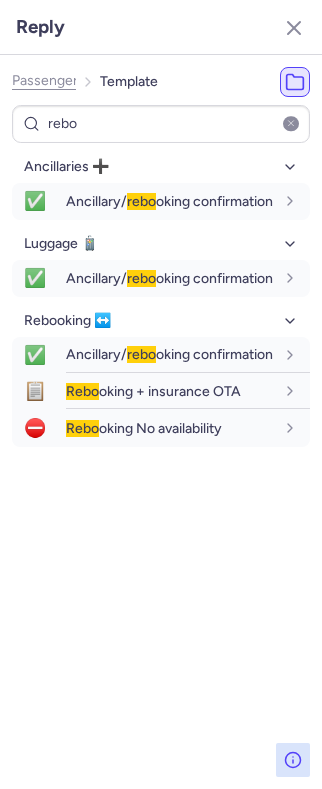 select on "en" 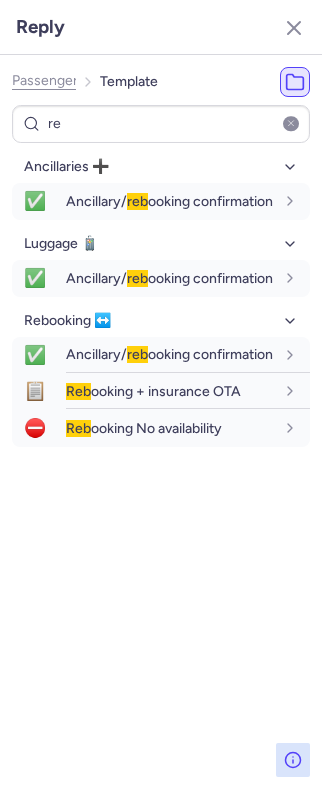type on "res" 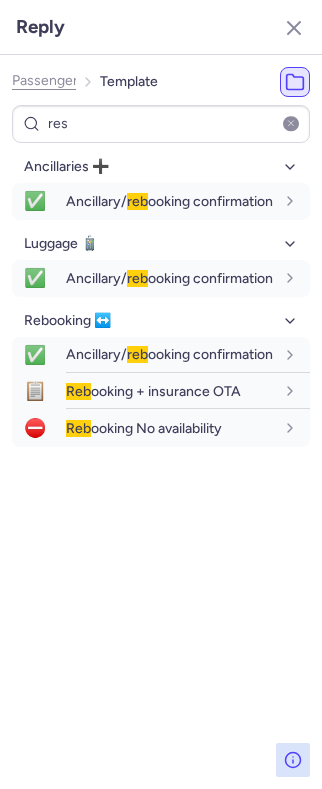 select on "en" 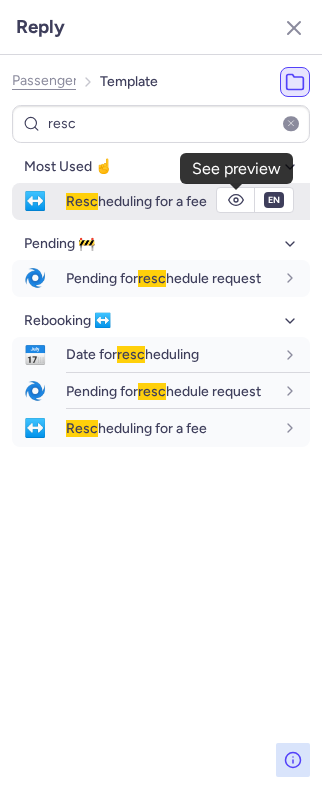 type on "resc" 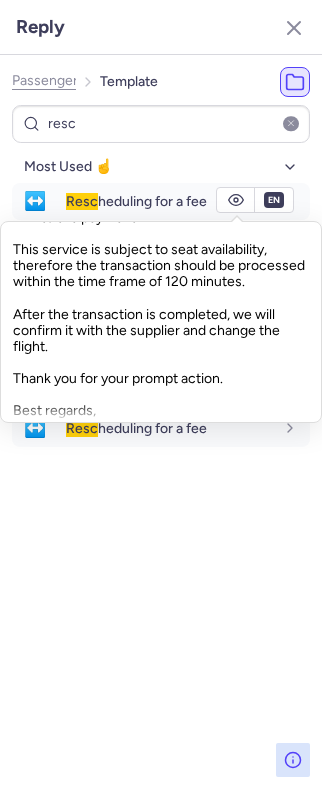 scroll, scrollTop: 210, scrollLeft: 0, axis: vertical 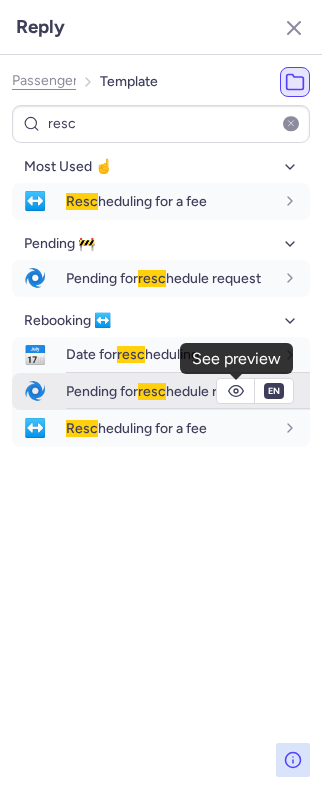 click 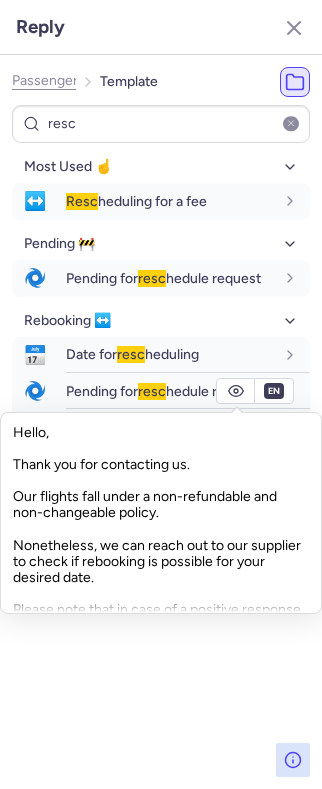 click on "Hello,
Thank you for contacting us.
Our flights fall under a non-refundable and non-changeable policy.
Nonetheless, we can reach out to our supplier to check if rebooking is possible for your desired date.
Please note that in case of a positive response, there might be a fee involved.
We will get back to you as soon as we receive a response.
Kind regards," 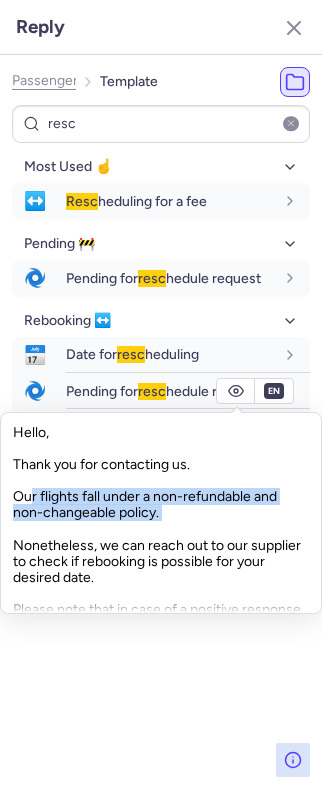 drag, startPoint x: 26, startPoint y: 496, endPoint x: 155, endPoint y: 511, distance: 129.86917 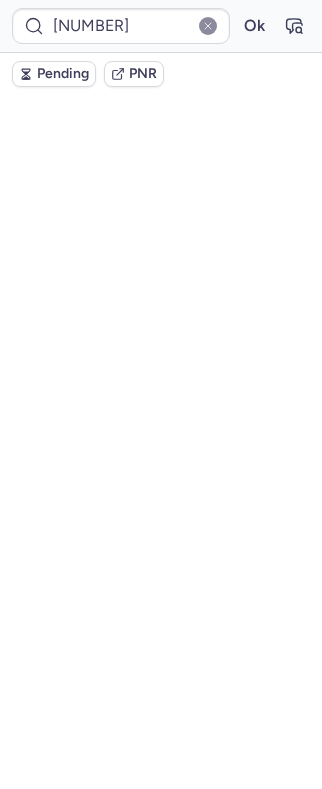 scroll, scrollTop: 0, scrollLeft: 0, axis: both 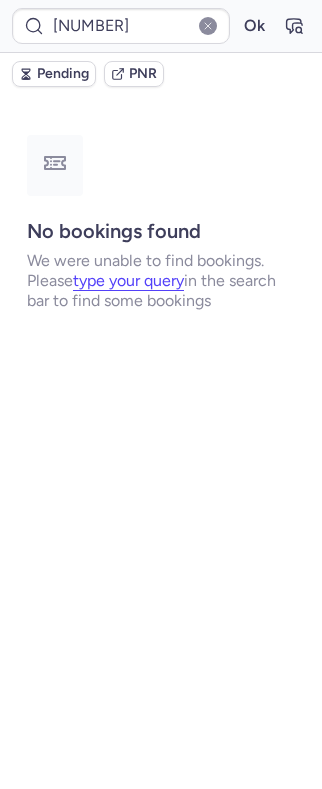 type on "CPNNYK" 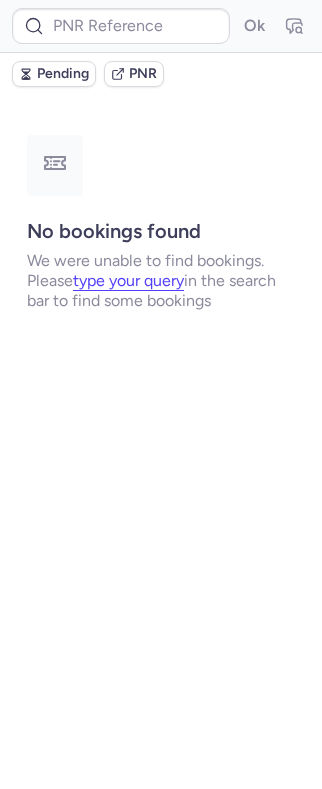 type on "[NUMBER]" 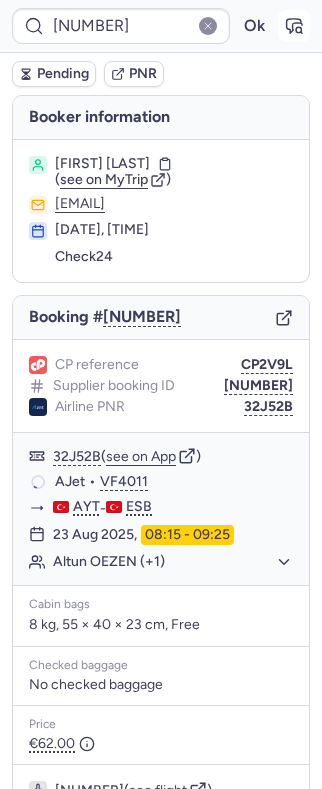 click at bounding box center (294, 26) 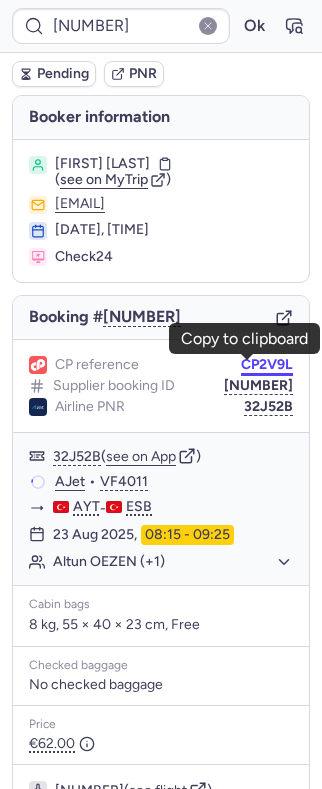 click on "CP2V9L" at bounding box center (267, 365) 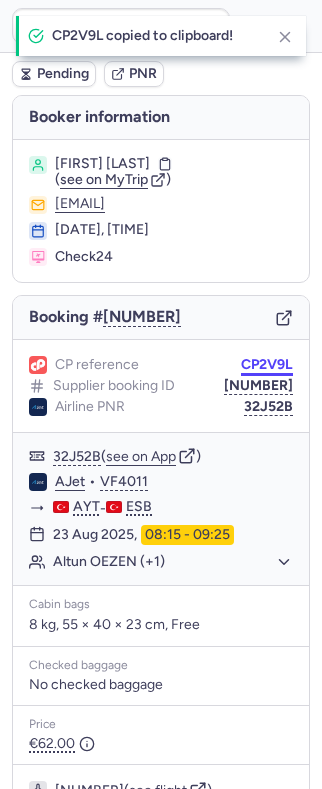 type on "CP2V9L" 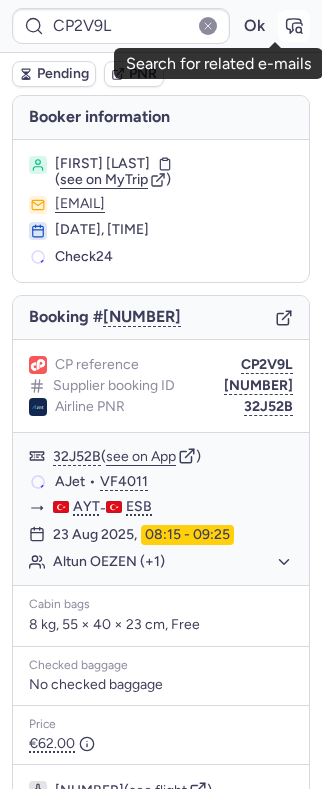 click 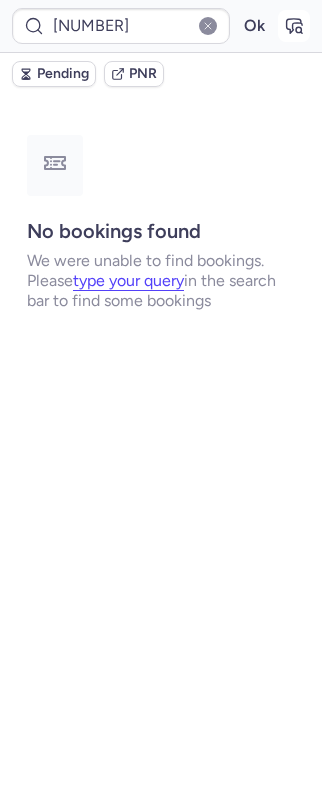 type on "CP2V9L" 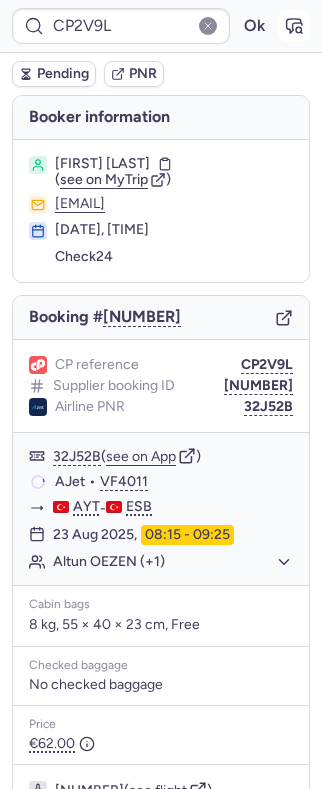 click at bounding box center (294, 26) 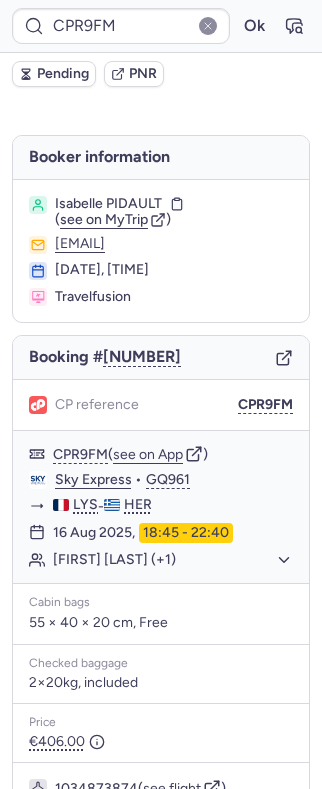 type on "CP2V9L" 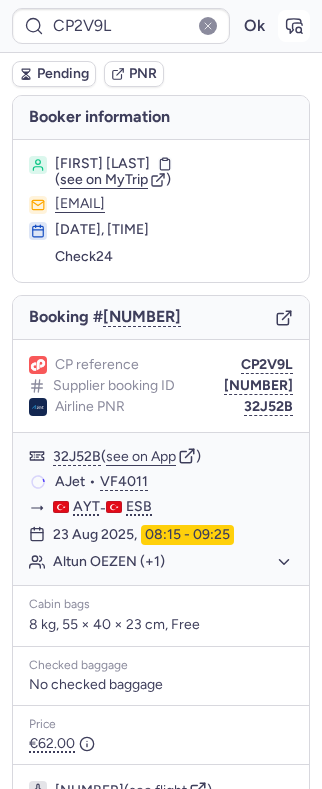click 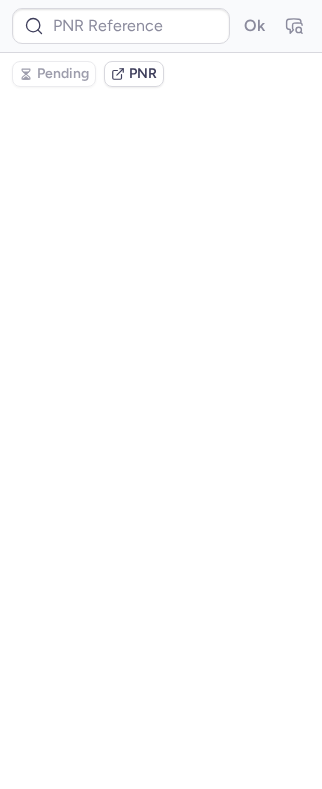 type on "CP2V9L" 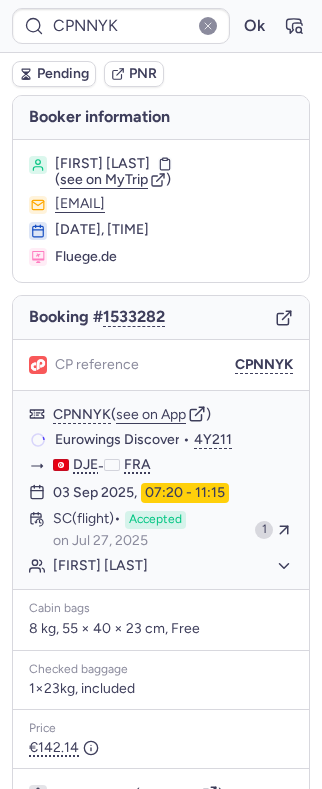 type on "CPR9FM" 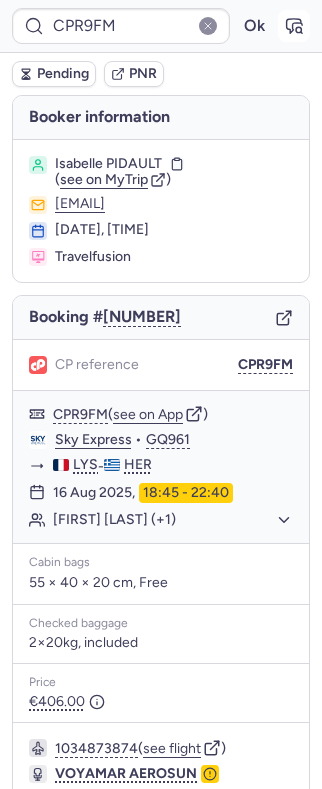 click 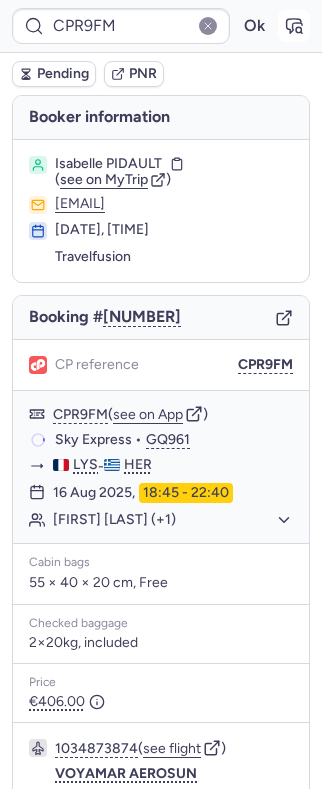 type on "CPNNYK" 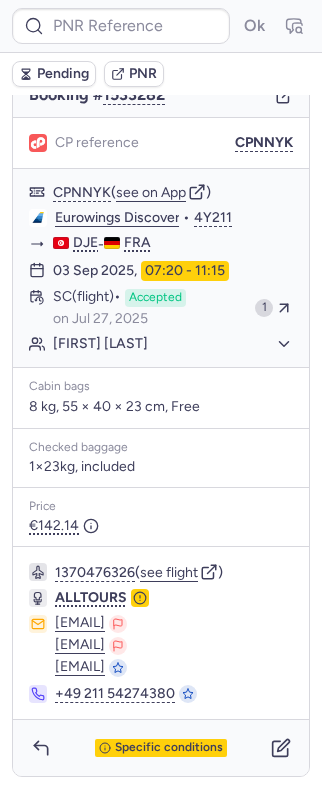 scroll, scrollTop: 250, scrollLeft: 0, axis: vertical 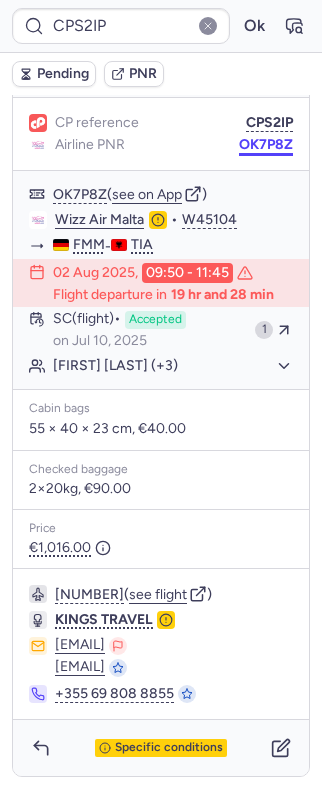 click on "OK7P8Z" at bounding box center (266, 145) 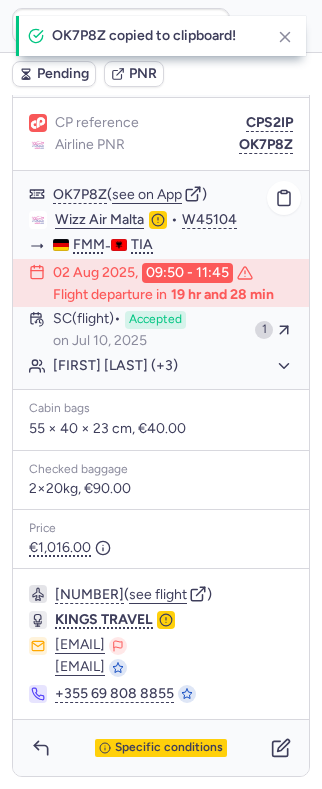type 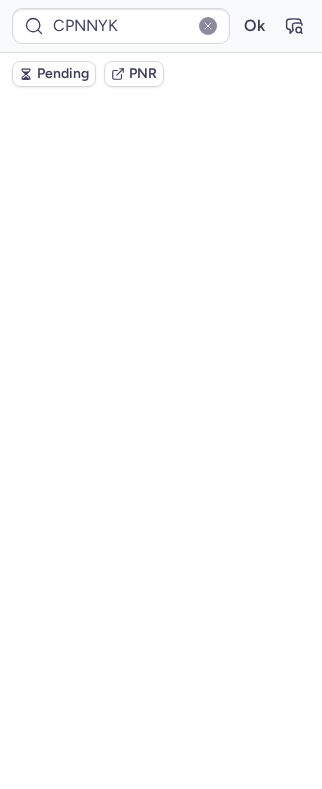 scroll, scrollTop: 436, scrollLeft: 0, axis: vertical 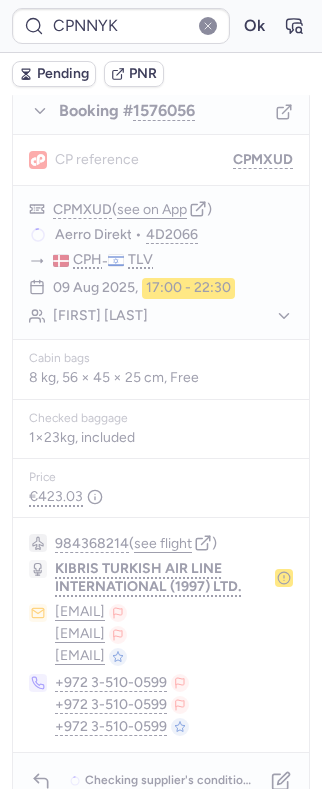 type on "CP2TAI" 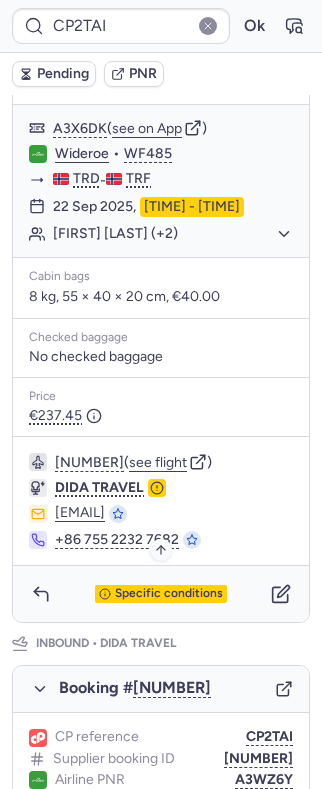 scroll, scrollTop: 666, scrollLeft: 0, axis: vertical 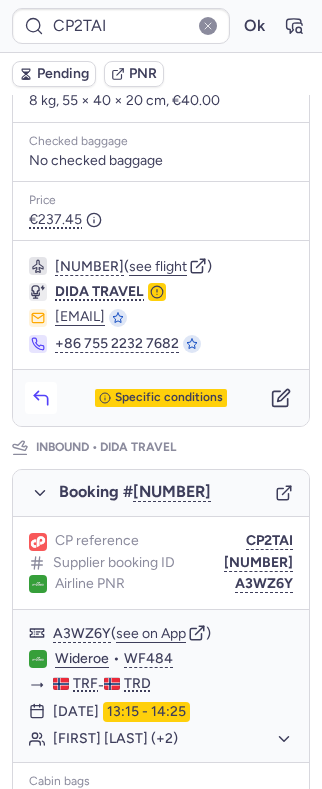 click 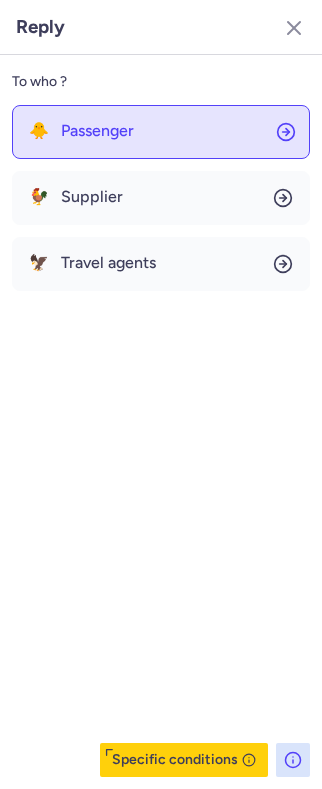 click on "🐥 Passenger" 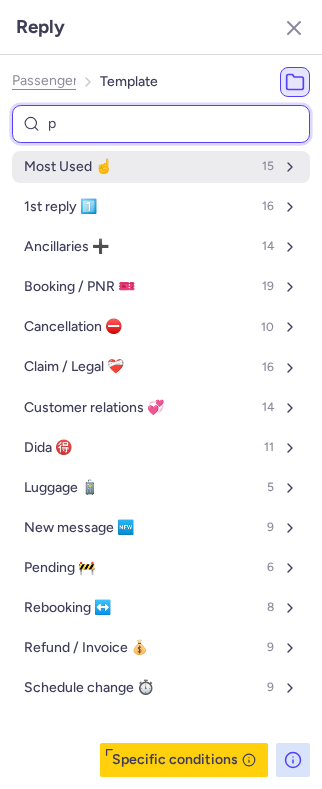 type on "pn" 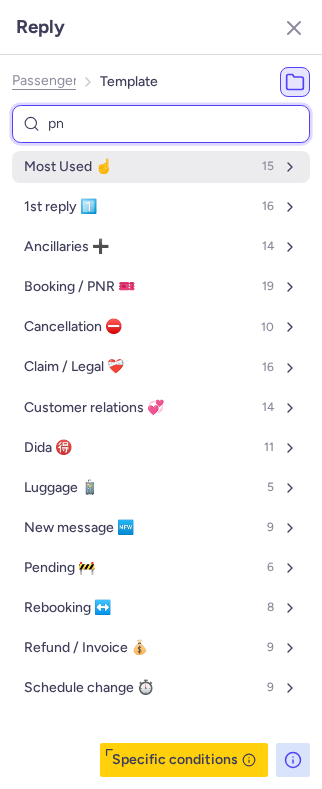 select on "en" 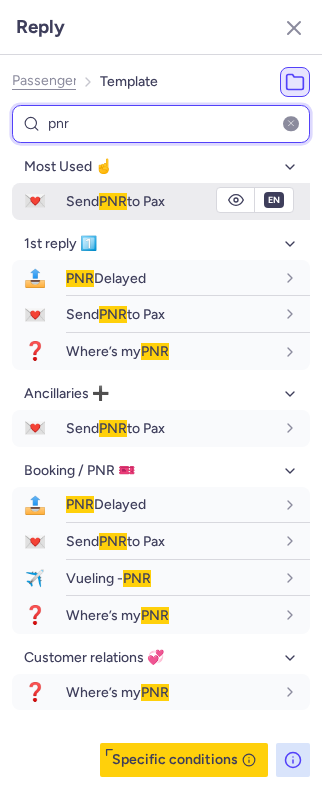 type on "pnr" 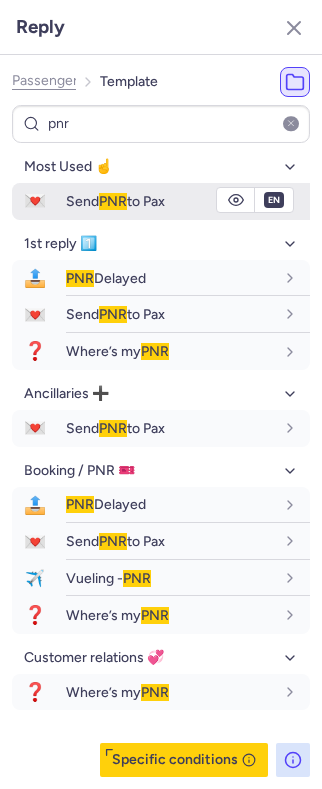 click on "PNR" at bounding box center [113, 201] 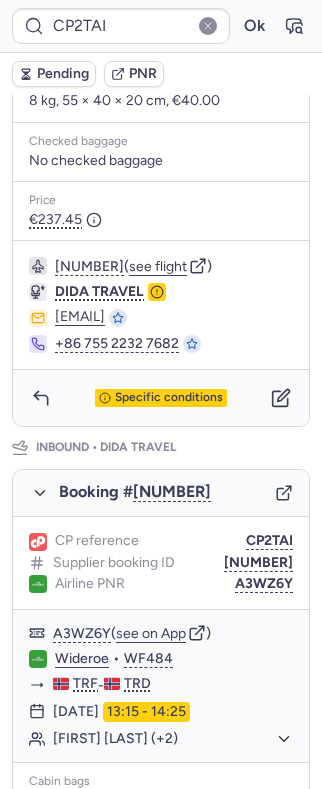 scroll, scrollTop: 133, scrollLeft: 0, axis: vertical 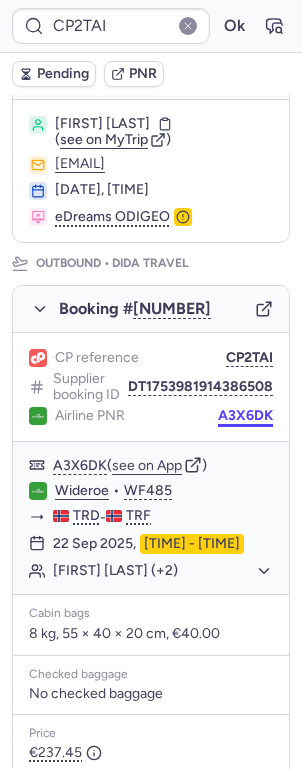 click on "A3X6DK" at bounding box center (245, 416) 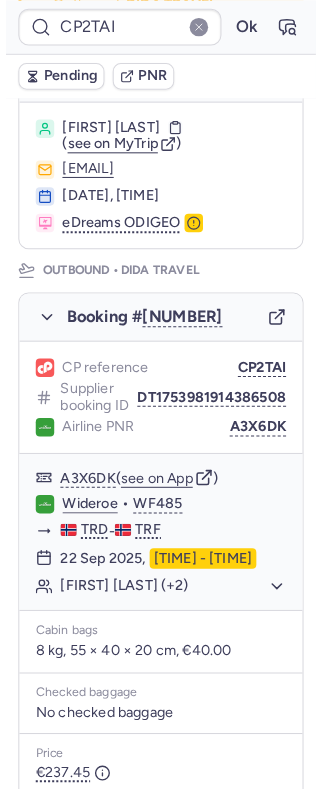 scroll, scrollTop: 1040, scrollLeft: 0, axis: vertical 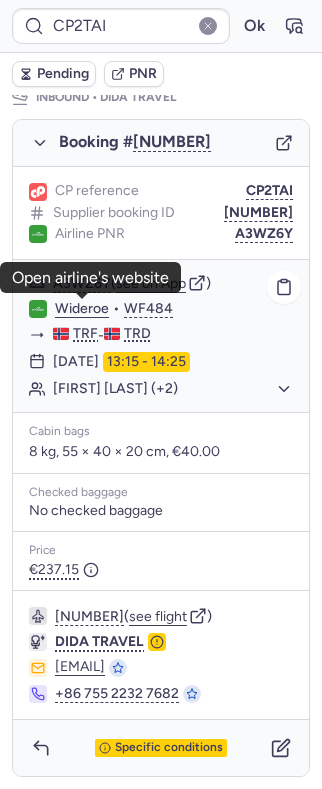 click on "Wideroe" 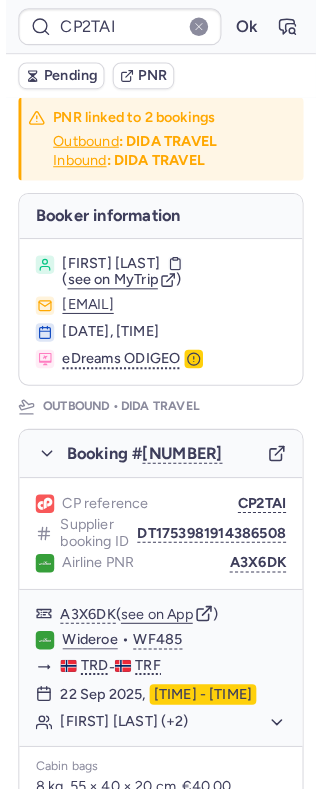 scroll, scrollTop: 133, scrollLeft: 0, axis: vertical 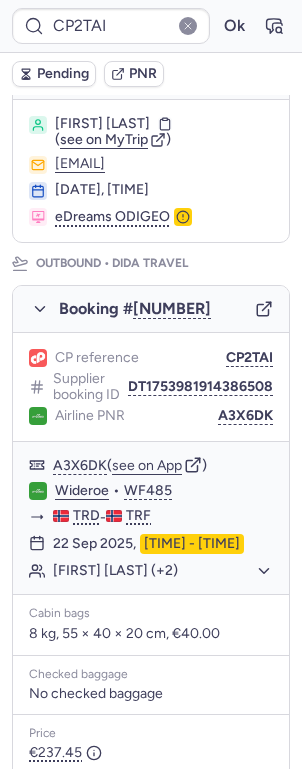 click on "[FIRST] [LAST]" at bounding box center (102, 124) 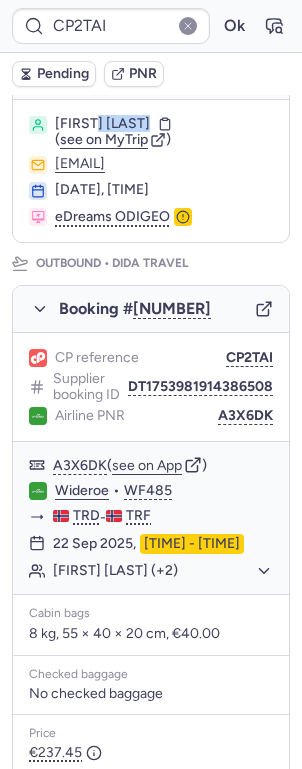click on "[FIRST] [LAST]" at bounding box center [102, 124] 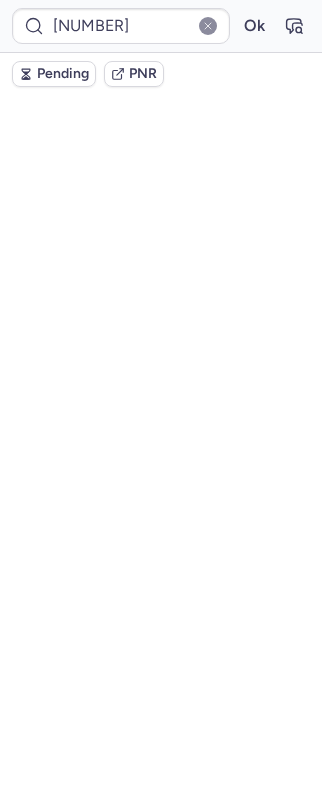 scroll, scrollTop: 0, scrollLeft: 0, axis: both 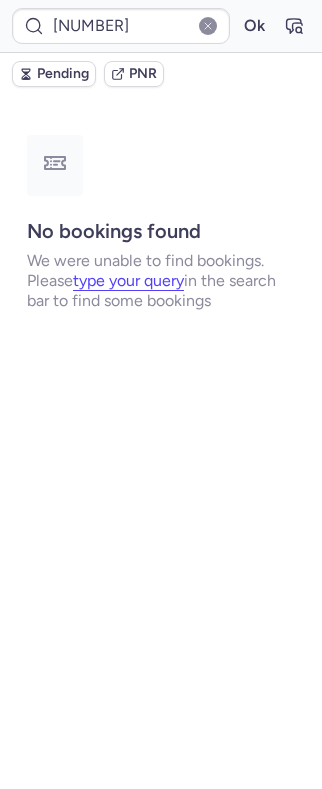 type on "CP4LDJ" 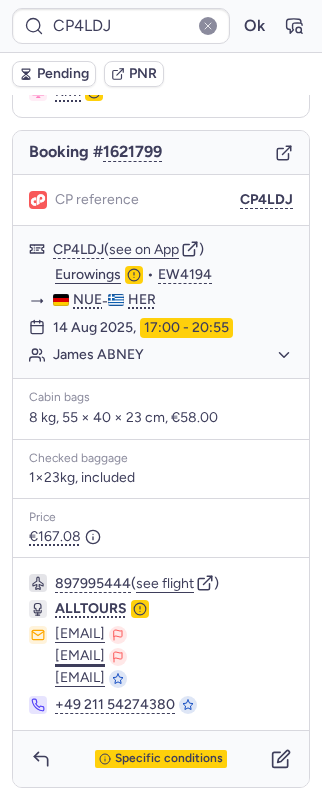scroll, scrollTop: 180, scrollLeft: 0, axis: vertical 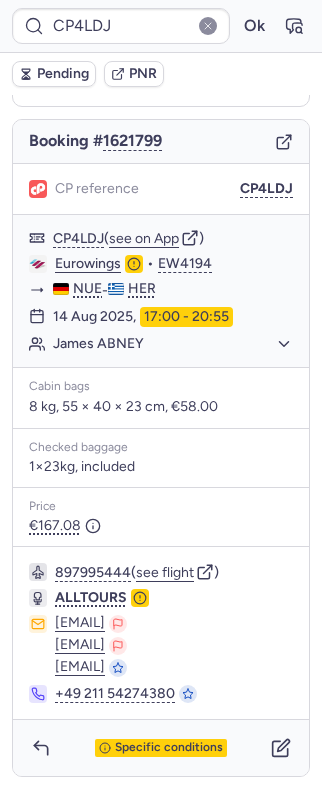 click on "Specific conditions" at bounding box center [161, 748] 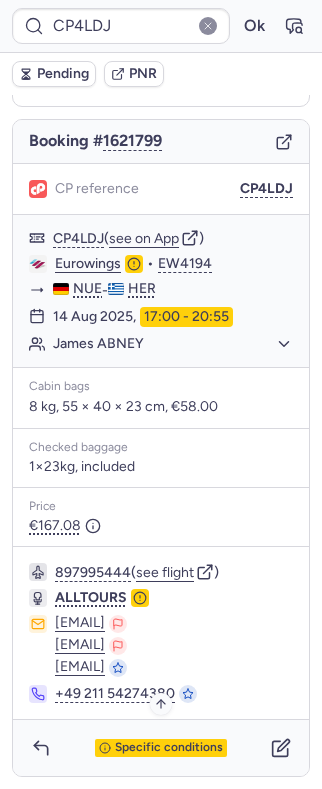click on "Specific conditions" at bounding box center [169, 748] 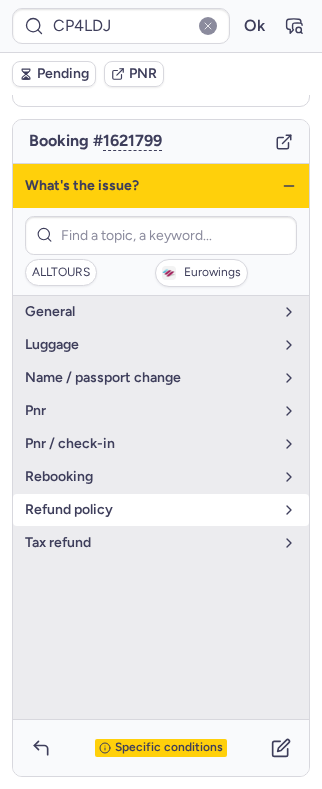 click on "refund policy" at bounding box center (149, 510) 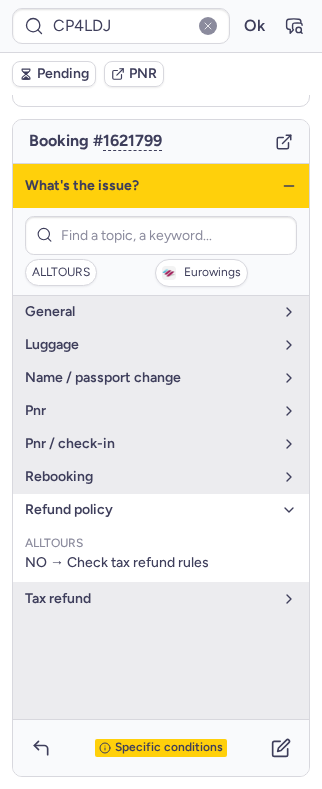 click on "refund policy" at bounding box center (149, 510) 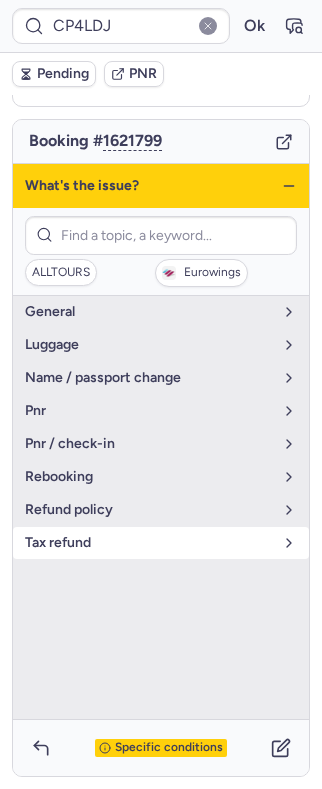 click on "tax refund" at bounding box center [149, 543] 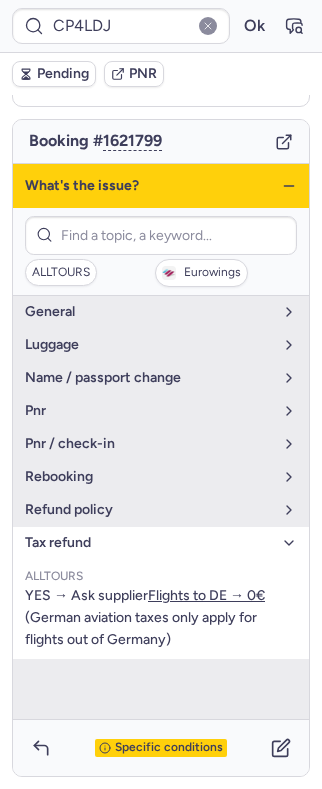click on "tax refund" at bounding box center [149, 543] 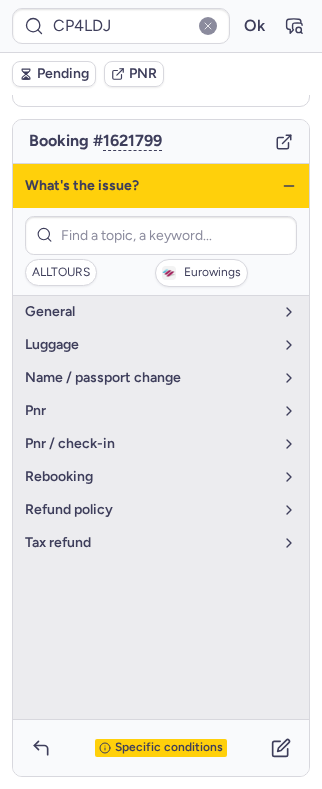 click 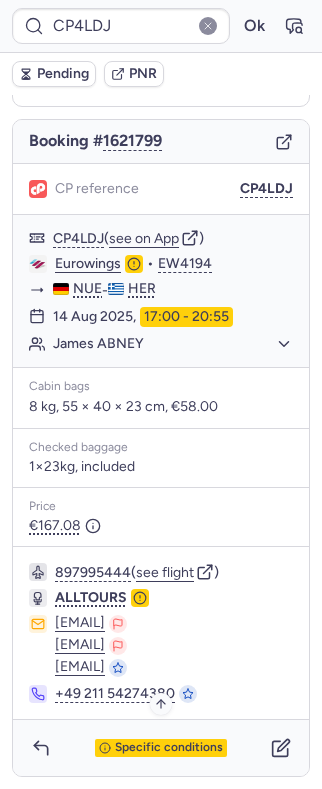 click on "Specific conditions" at bounding box center (169, 748) 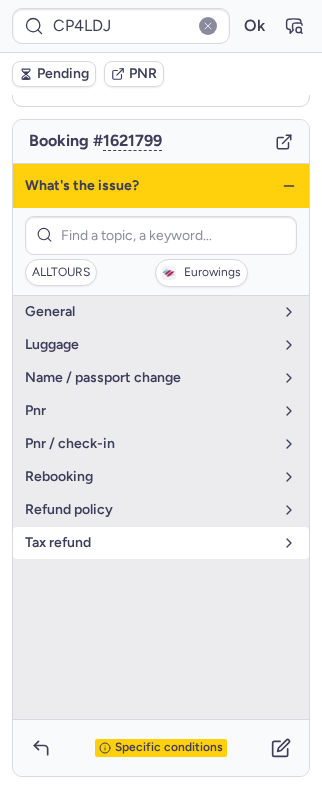 click on "tax refund" at bounding box center [149, 543] 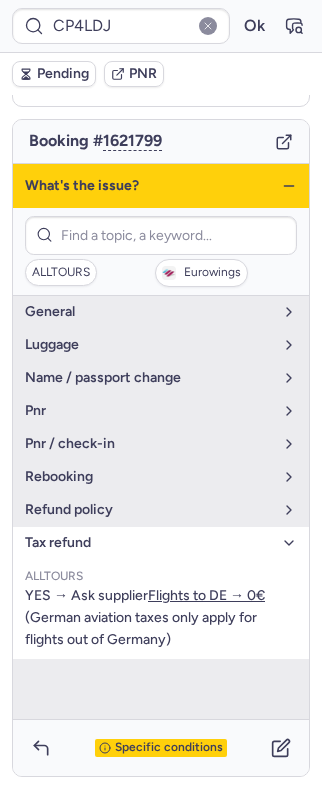 click on "tax refund" at bounding box center [149, 543] 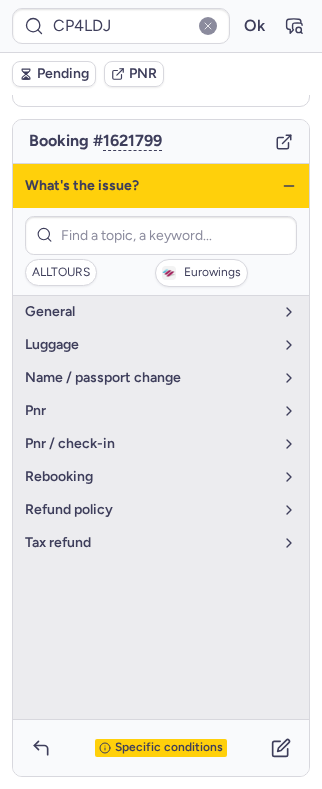 drag, startPoint x: 274, startPoint y: 184, endPoint x: 273, endPoint y: 199, distance: 15.033297 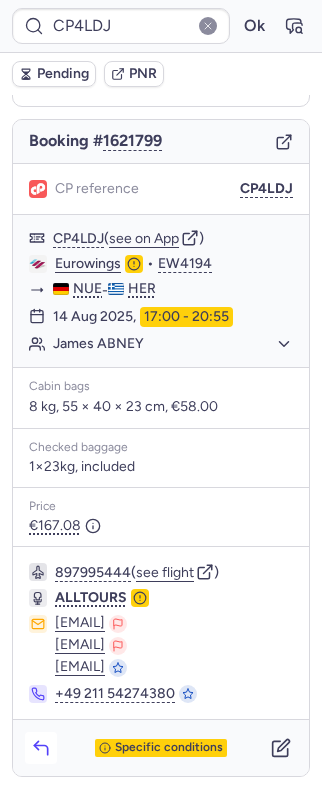 click 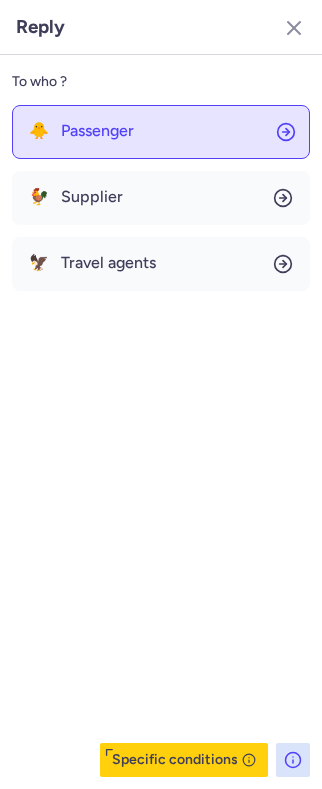 click on "🐥 Passenger" 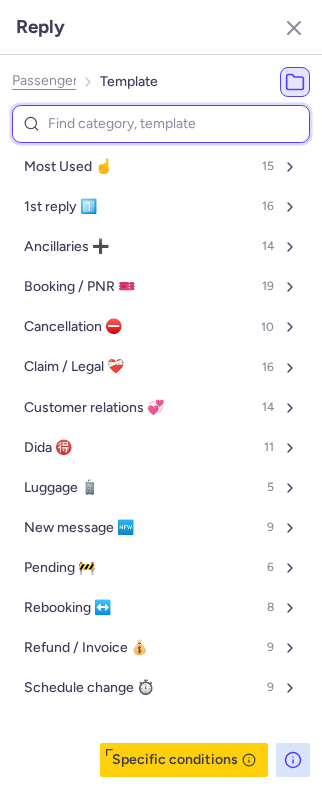 type on "n" 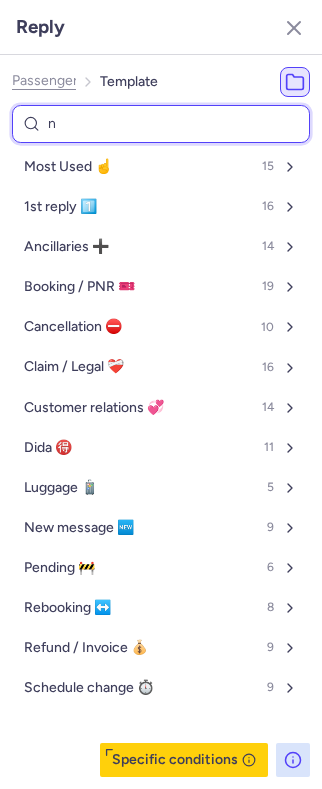 select on "en" 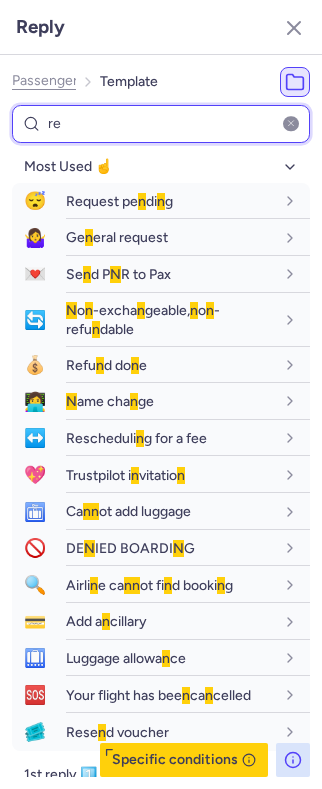 type on "ref" 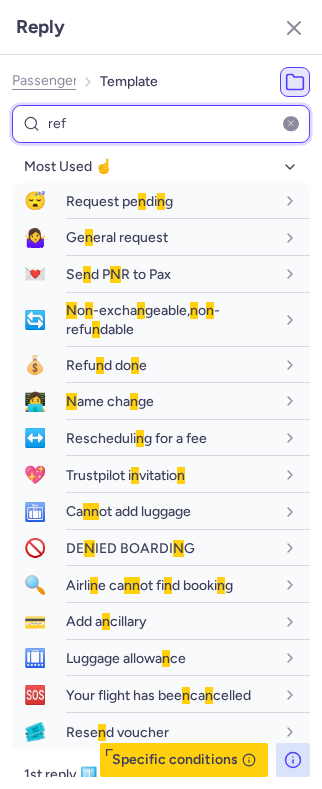 select on "en" 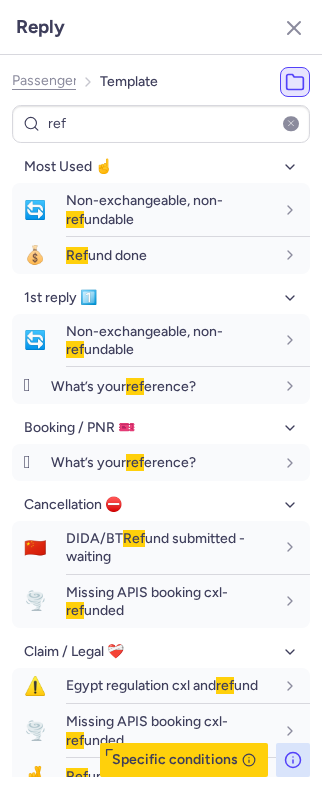 click on "Passenger" 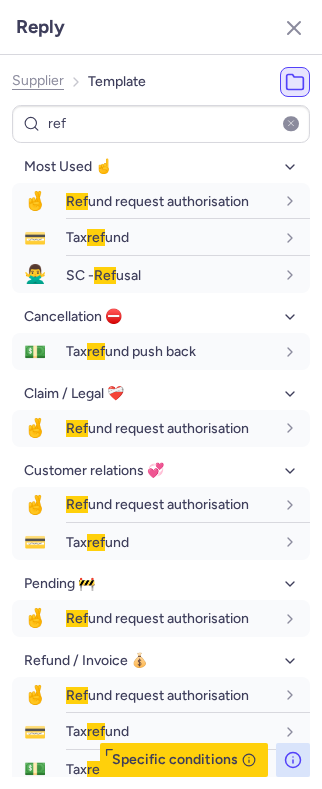 click on "Supplier" 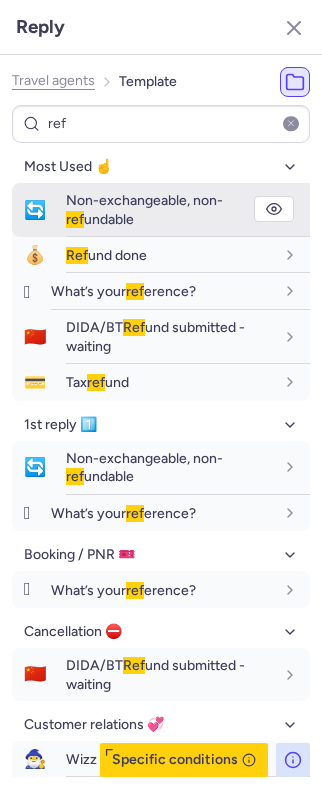 click on "Non-exchangeable, non- ref undable" at bounding box center [144, 209] 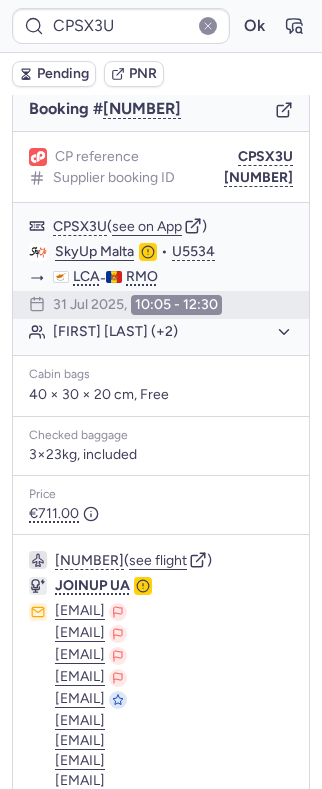 scroll, scrollTop: 389, scrollLeft: 0, axis: vertical 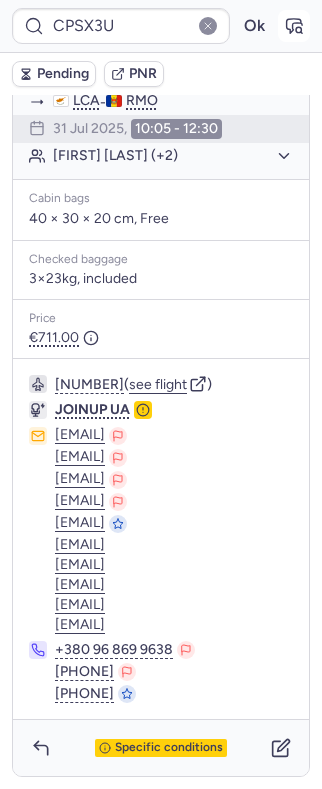 click 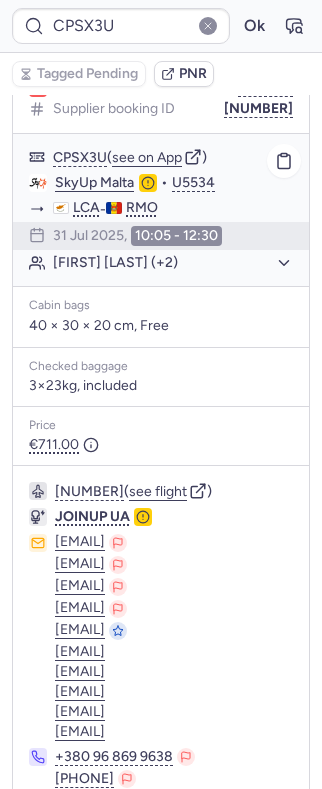 scroll, scrollTop: 122, scrollLeft: 0, axis: vertical 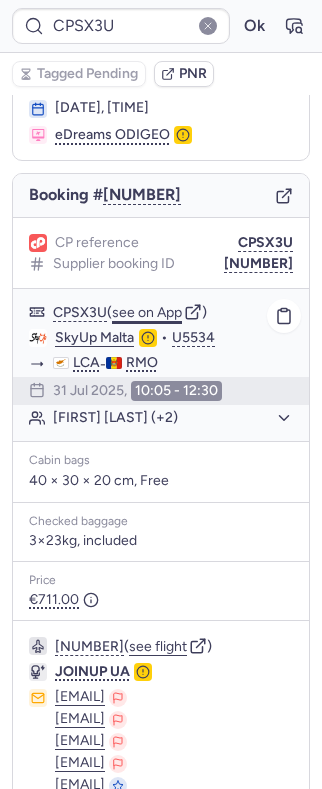 click on "see on App" 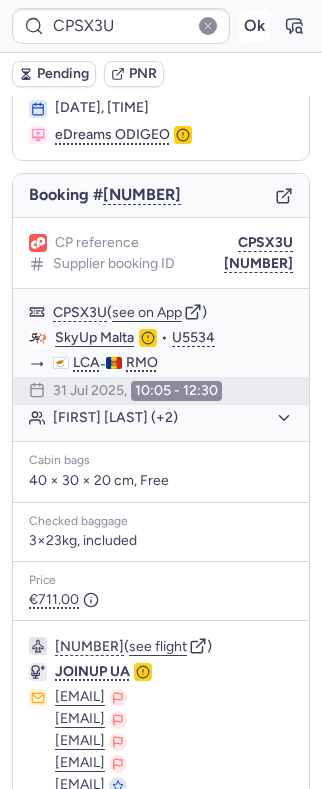 click on "Ok" at bounding box center [254, 26] 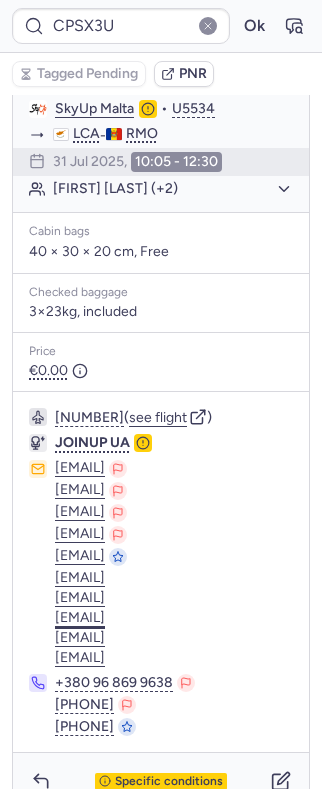 scroll, scrollTop: 446, scrollLeft: 0, axis: vertical 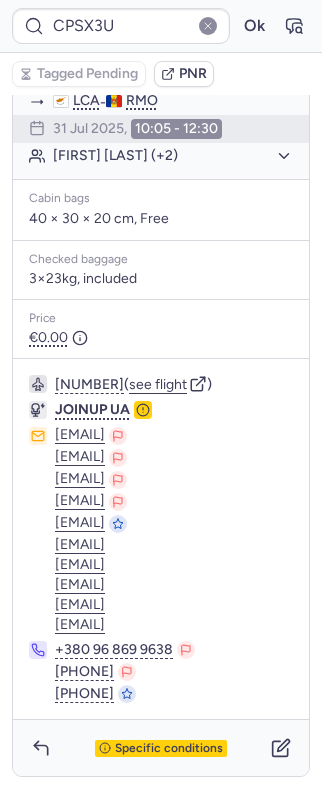 click on "Specific conditions" at bounding box center (161, 748) 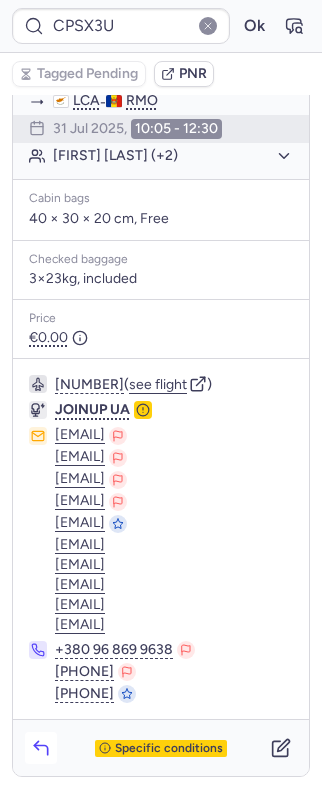 click 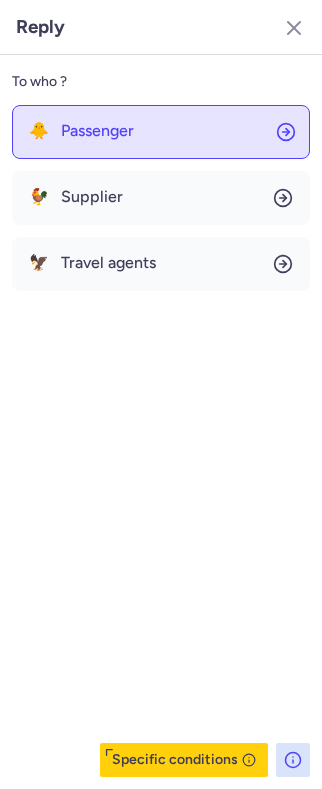 click on "🐥 Passenger" 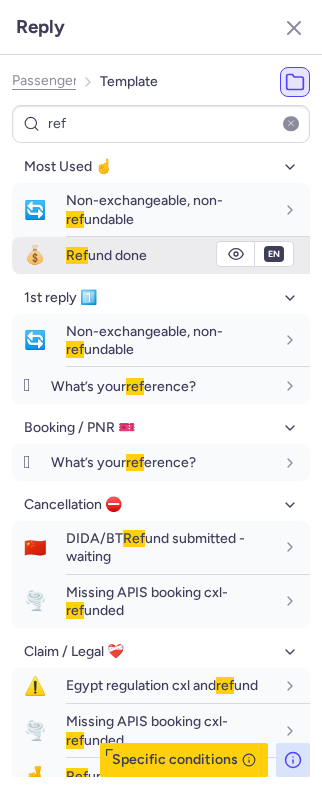 click on "Ref und done" at bounding box center (106, 255) 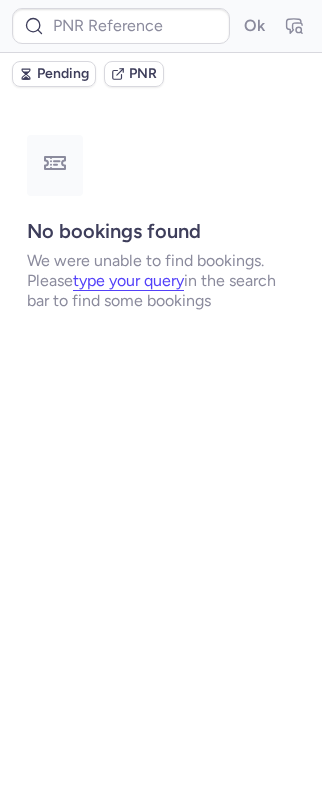 scroll, scrollTop: 0, scrollLeft: 0, axis: both 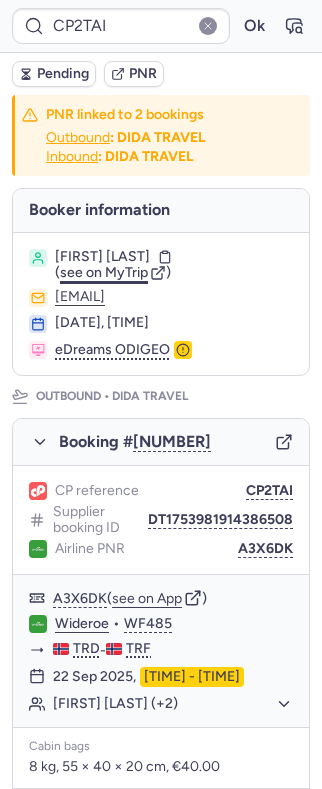 click on "see on MyTrip" at bounding box center (104, 272) 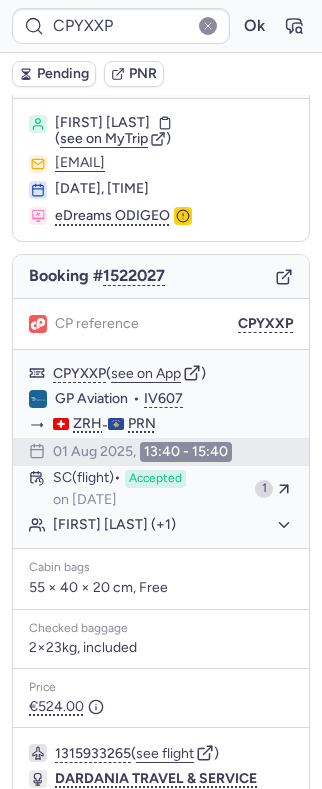 scroll, scrollTop: 0, scrollLeft: 0, axis: both 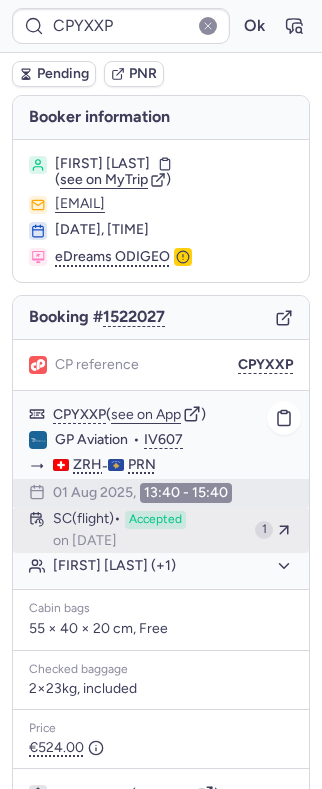 click on "SC   (flight)  Accepted  on Jul 16, 2025" at bounding box center [150, 530] 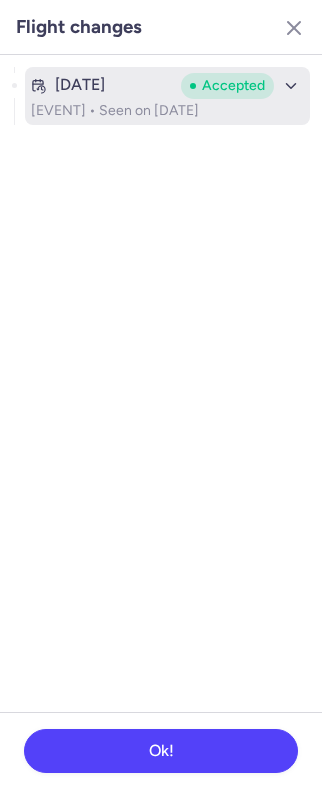 click on "Schedule Change (flight) •  Seen on Jul 16, 2025" at bounding box center (167, 111) 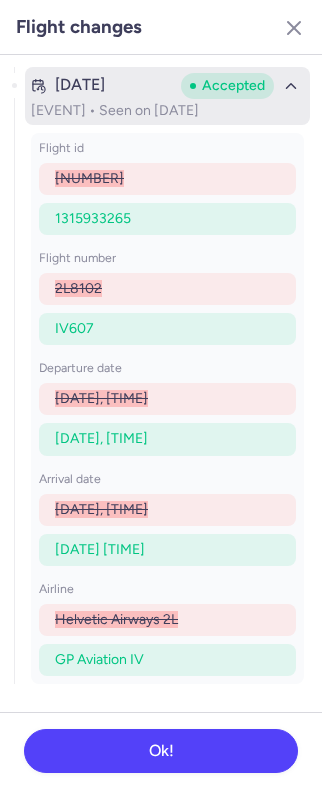 click on "Schedule Change (flight) •  Seen on Jul 16, 2025" at bounding box center (167, 111) 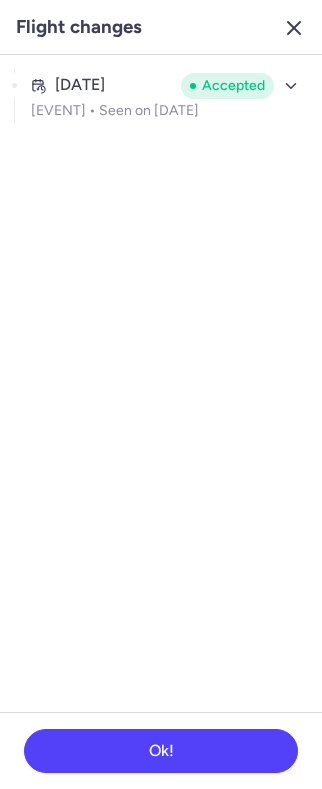 click 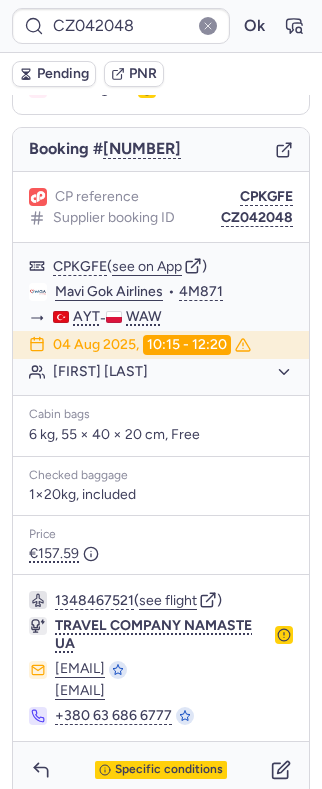 scroll, scrollTop: 218, scrollLeft: 0, axis: vertical 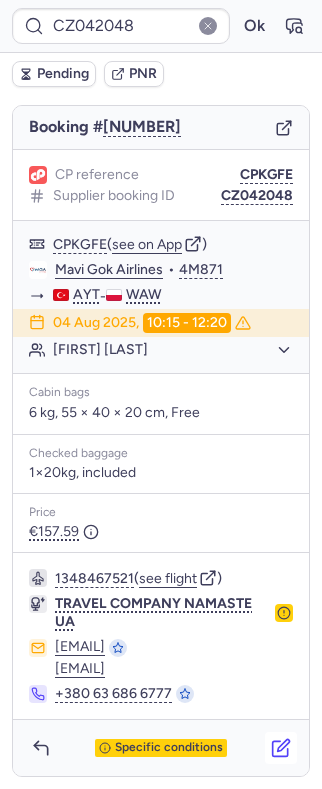 click 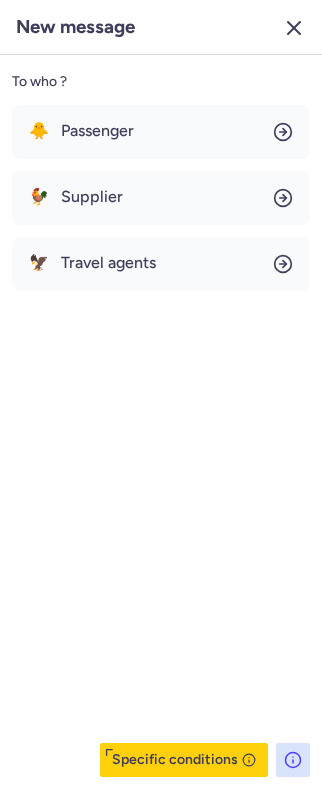 click 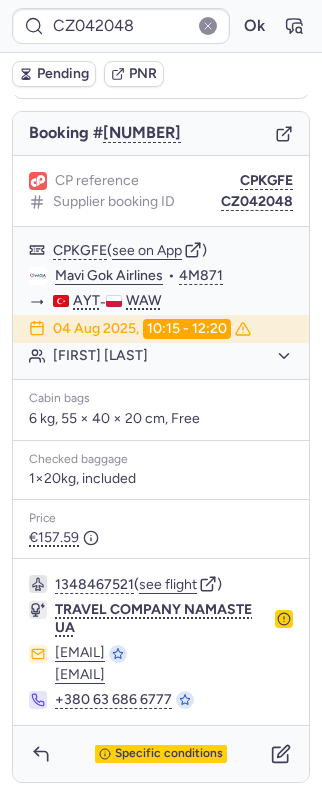 scroll, scrollTop: 85, scrollLeft: 0, axis: vertical 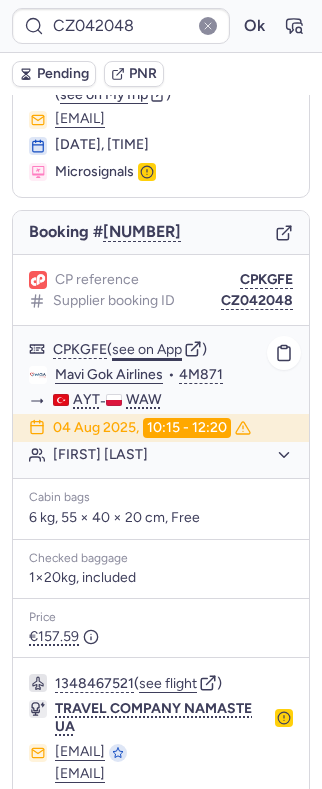 click on "see on App" 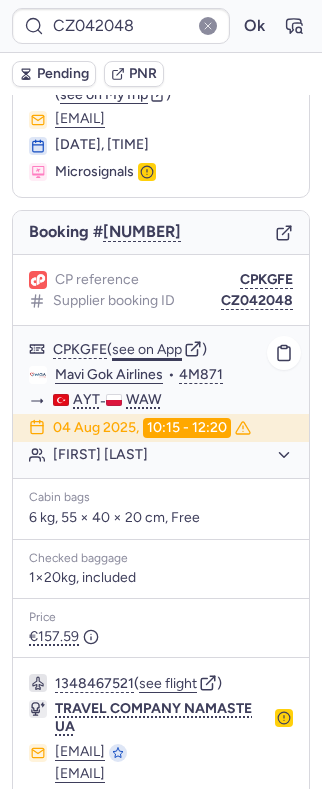 click on "see on App" 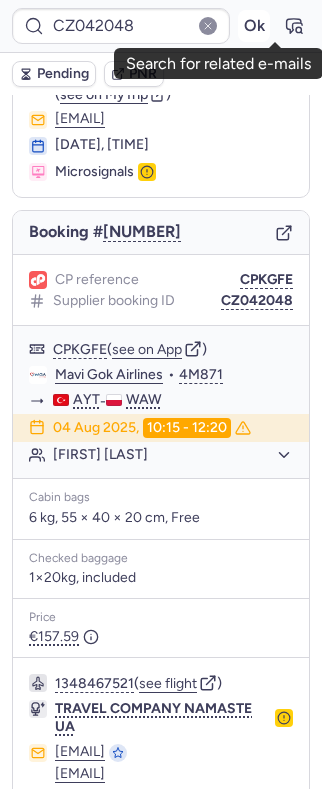 click on "Ok" at bounding box center (254, 26) 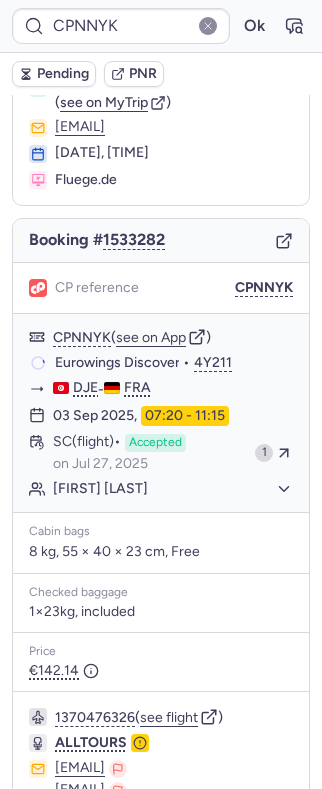 scroll, scrollTop: 0, scrollLeft: 0, axis: both 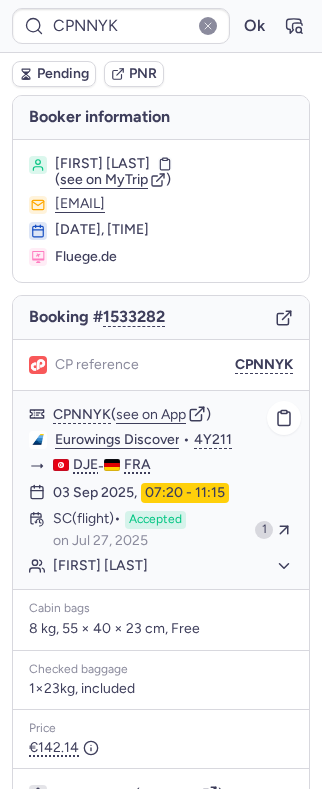 click on "[FIRST] [LAST]" 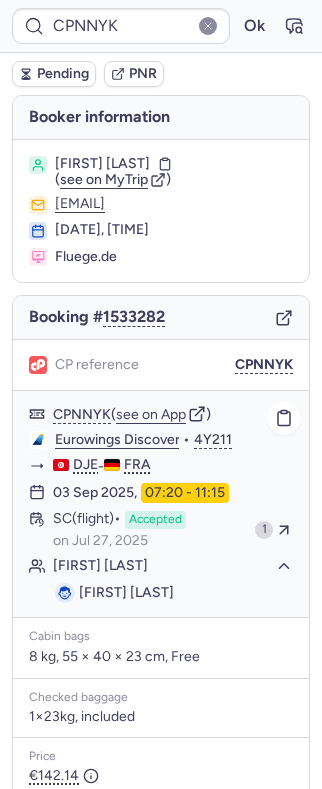 click on "[FIRST] [LAST]" 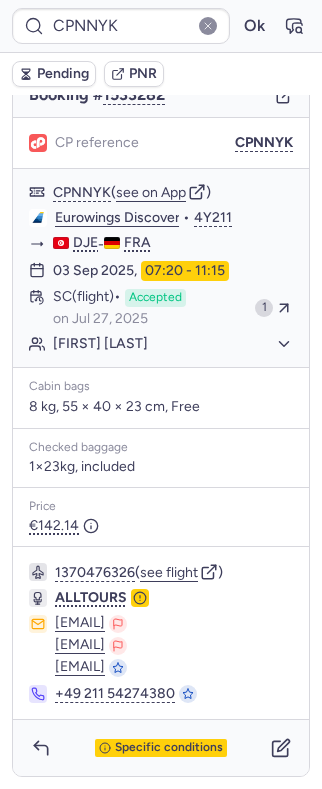 scroll, scrollTop: 250, scrollLeft: 0, axis: vertical 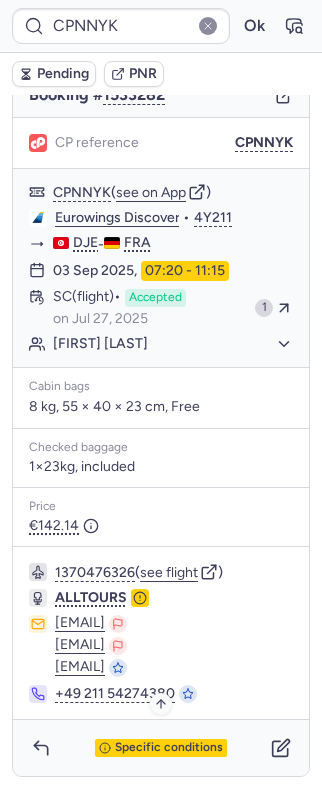 click on "Specific conditions" at bounding box center (161, 748) 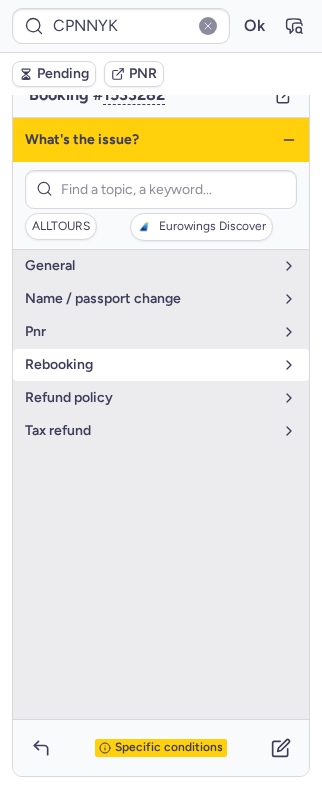 click on "rebooking" at bounding box center (149, 365) 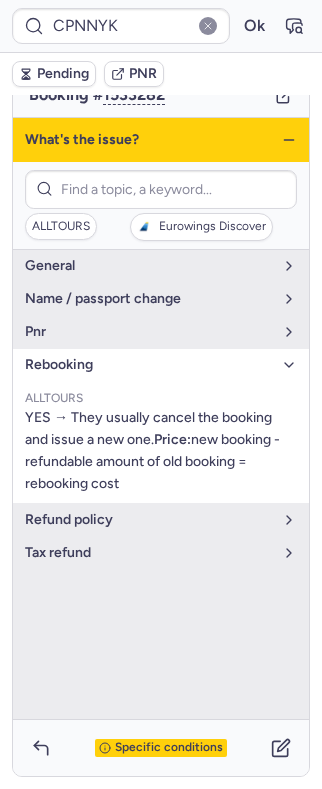 click on "rebooking" at bounding box center [149, 365] 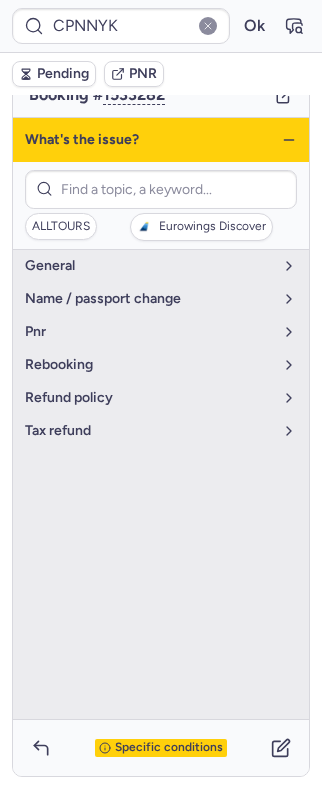 click 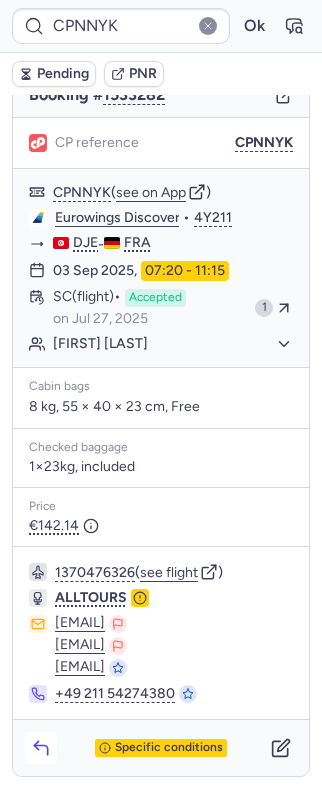click 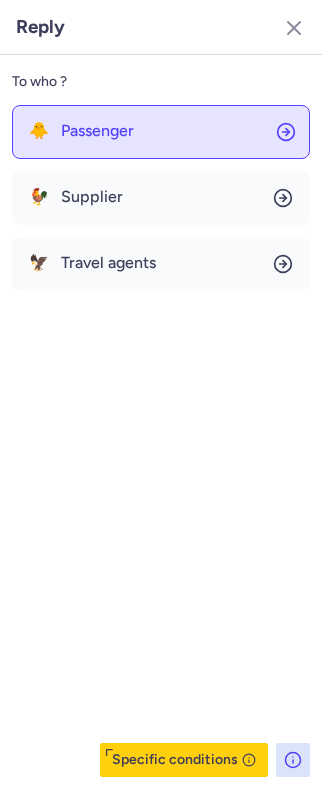 click on "🐥 Passenger" 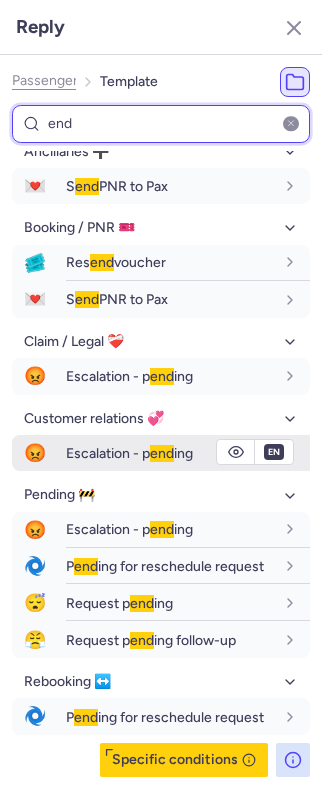 scroll, scrollTop: 313, scrollLeft: 0, axis: vertical 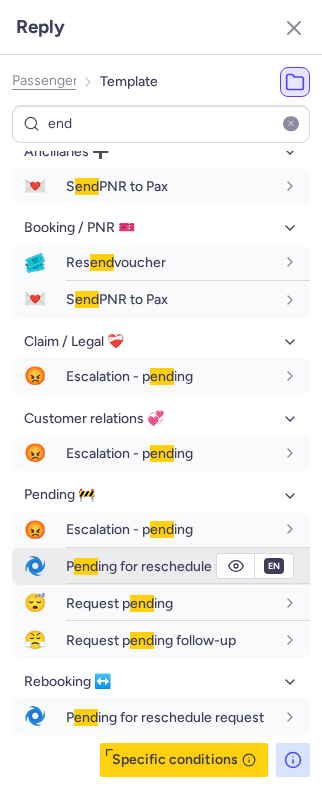 click on "P end ing for reschedule request" at bounding box center [170, 566] 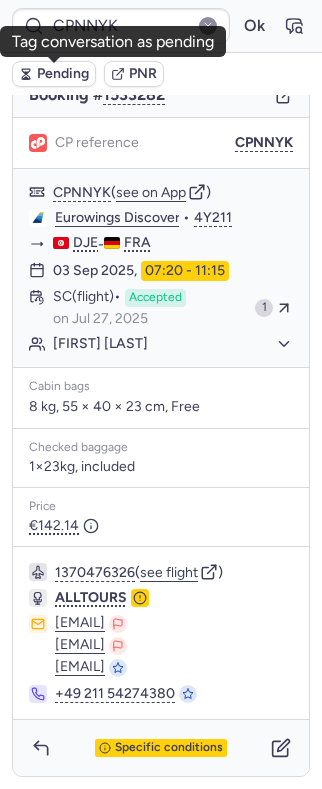 click on "Pending" at bounding box center [63, 74] 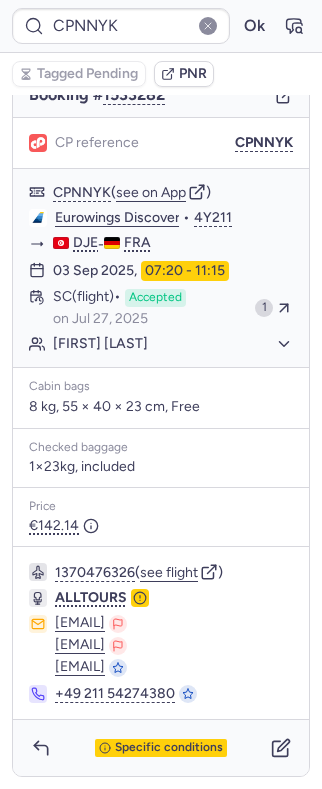 click 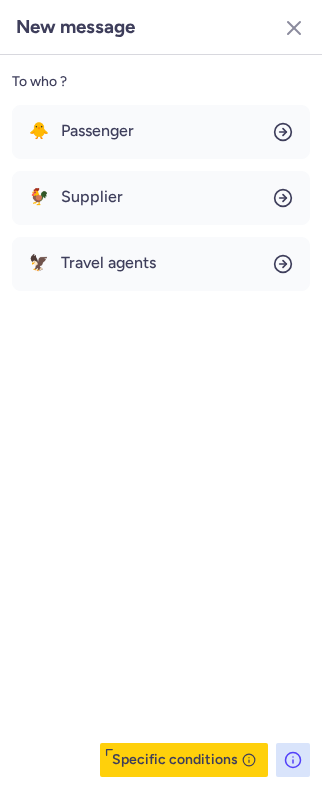 click on "Specific conditions" at bounding box center (184, 760) 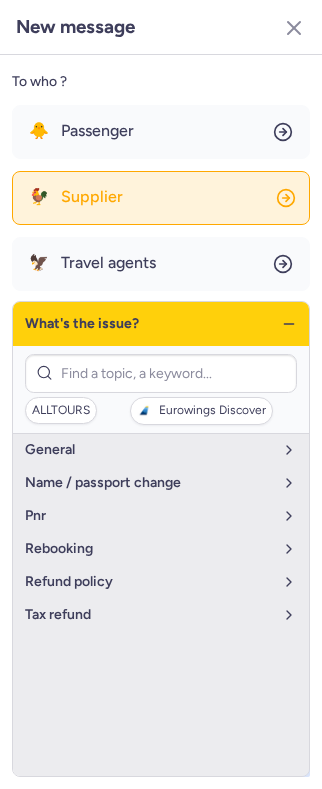 click on "🐓 Supplier" 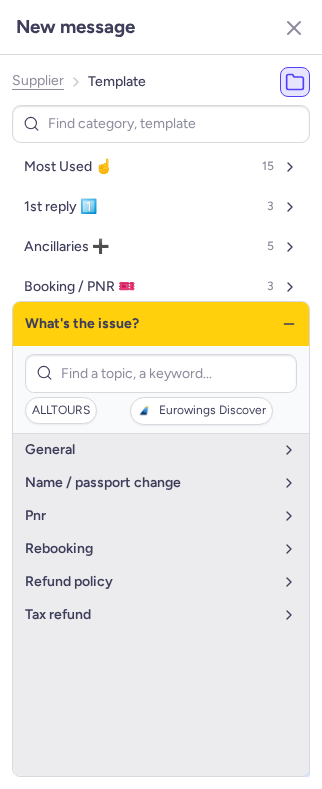 click 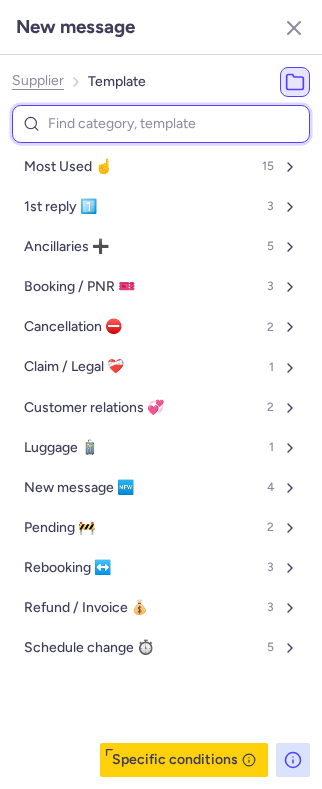 click at bounding box center (161, 124) 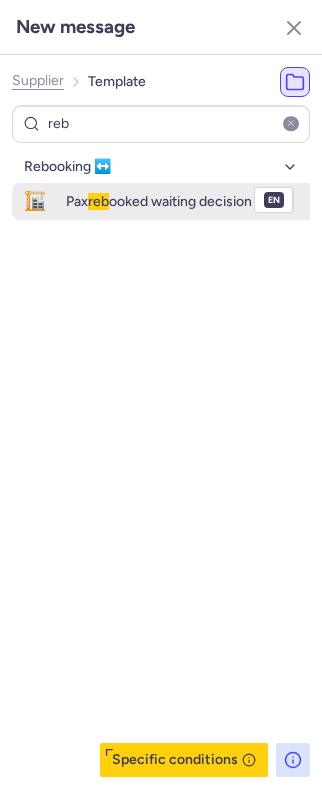 click on "reb" at bounding box center (98, 201) 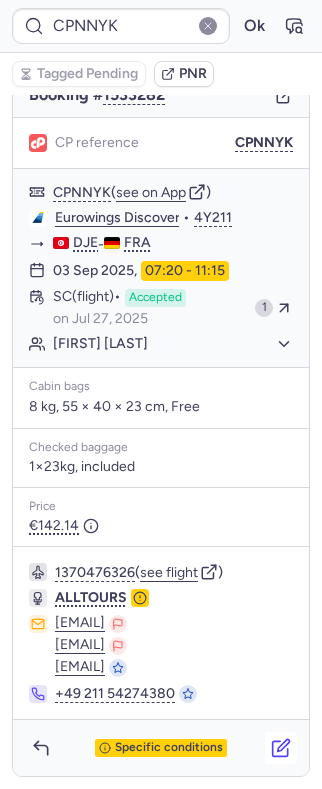 click 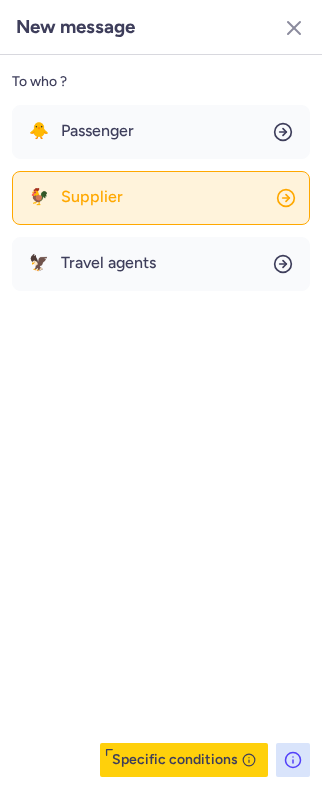 click on "Supplier" at bounding box center [92, 197] 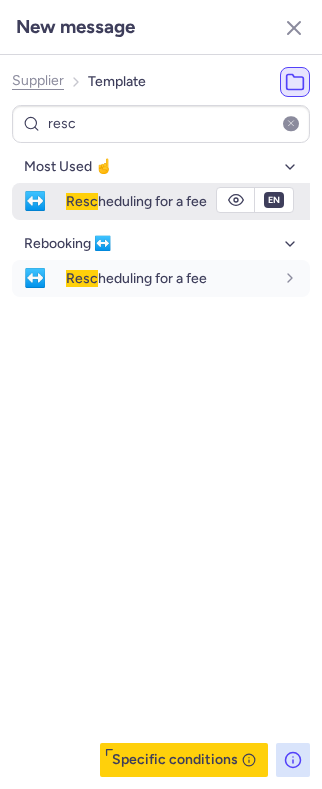 click on "Resc" at bounding box center [82, 201] 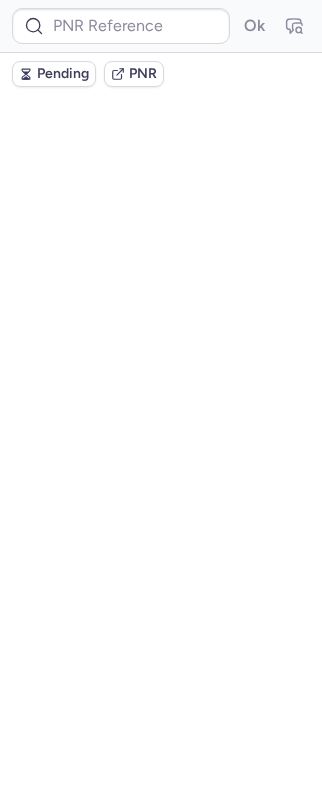 scroll, scrollTop: 0, scrollLeft: 0, axis: both 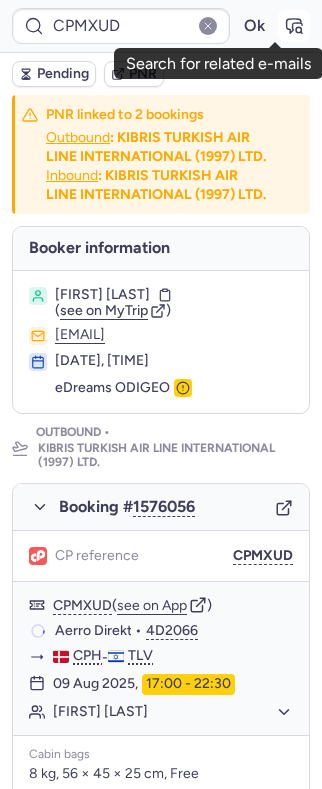click 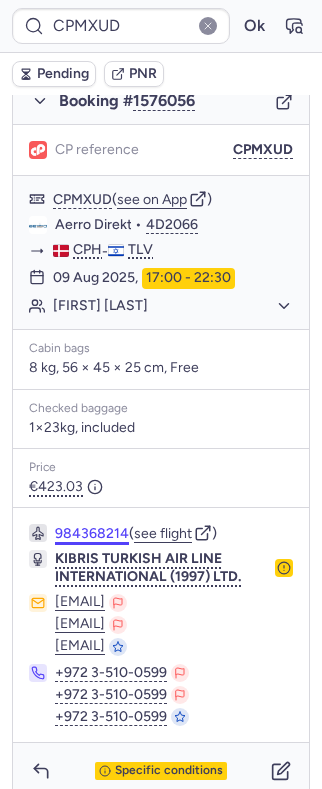 scroll, scrollTop: 601, scrollLeft: 0, axis: vertical 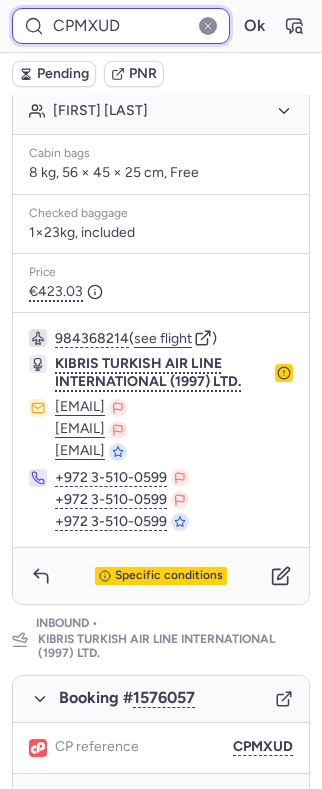 click on "CPMXUD" at bounding box center (121, 26) 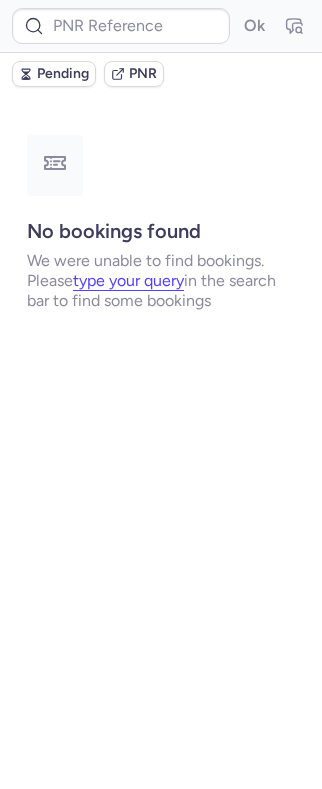 scroll, scrollTop: 0, scrollLeft: 0, axis: both 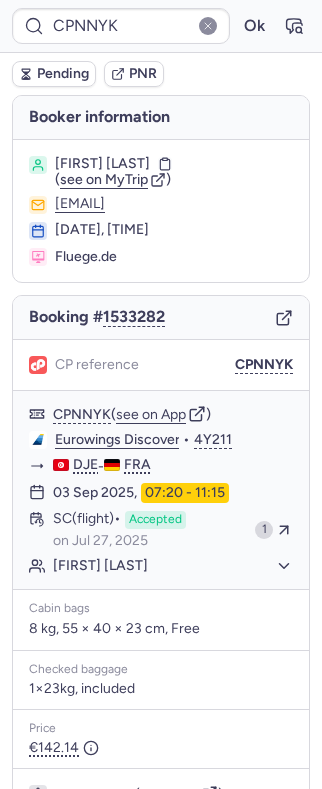 click on "Pending" at bounding box center [63, 74] 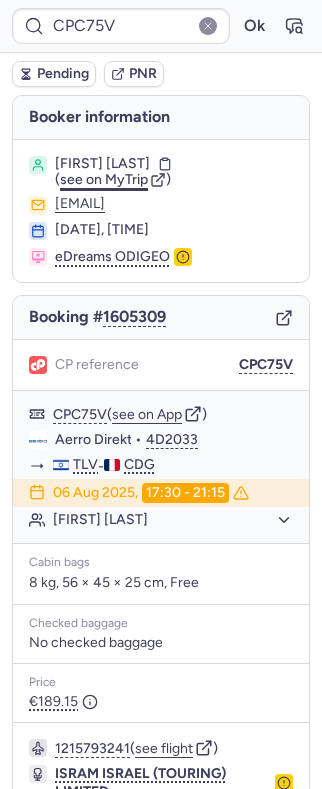 click on "see on MyTrip" at bounding box center [104, 179] 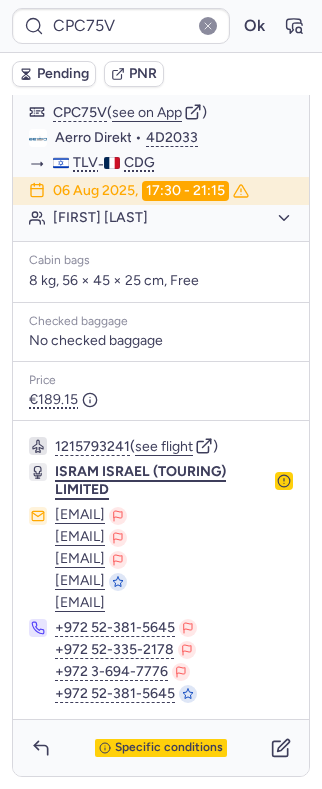 scroll, scrollTop: 306, scrollLeft: 0, axis: vertical 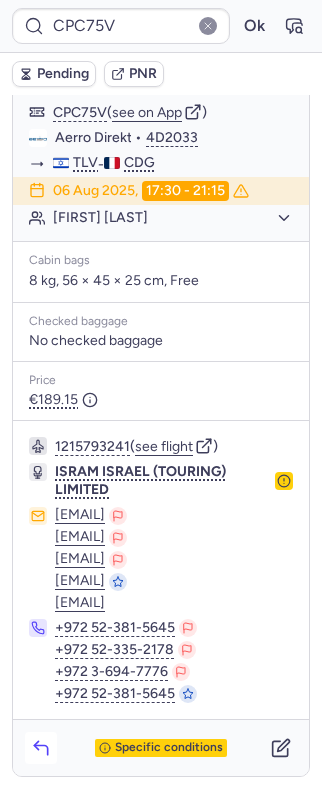 click 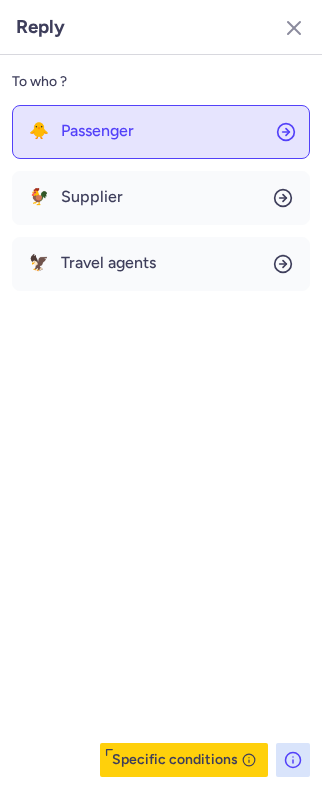 click on "Passenger" at bounding box center (97, 131) 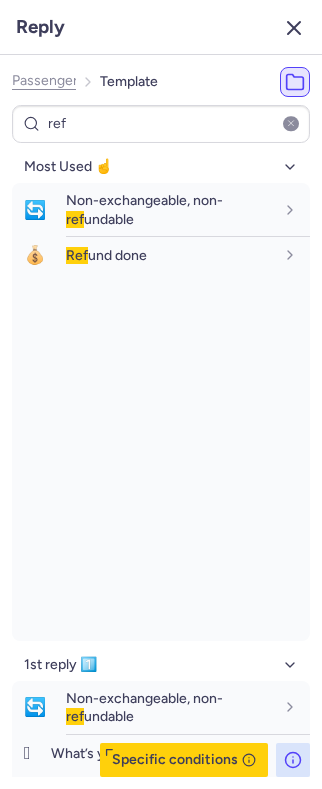 click 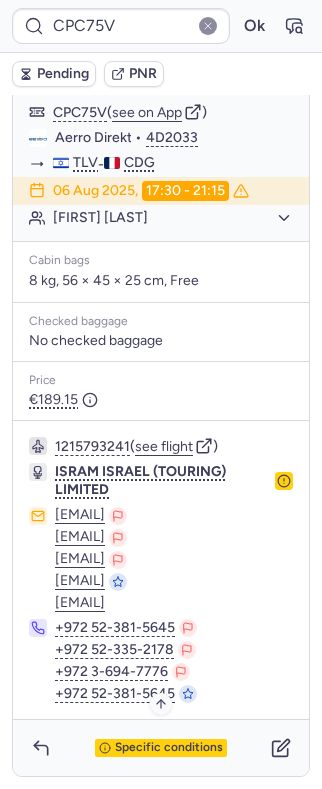 click on "Specific conditions" at bounding box center (161, 748) 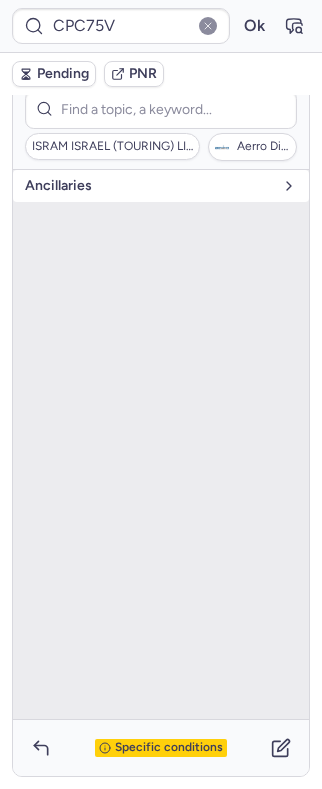 click on "Ancillaries" at bounding box center (149, 186) 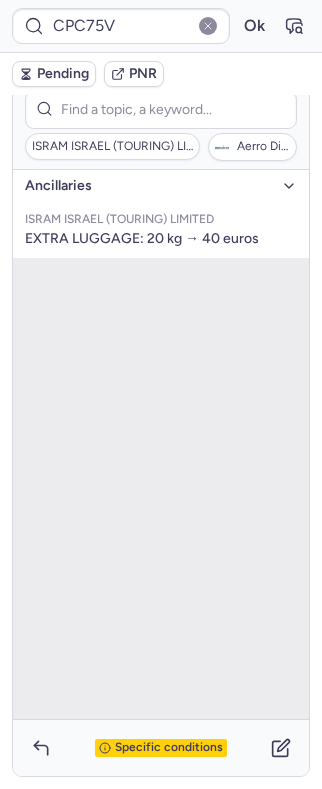 click on "Ancillaries" at bounding box center (149, 186) 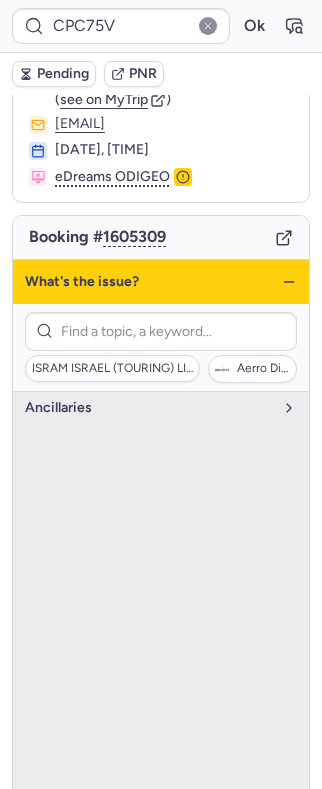 scroll, scrollTop: 40, scrollLeft: 0, axis: vertical 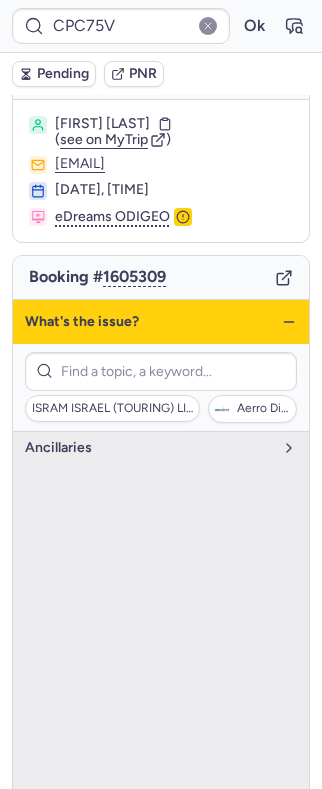 click 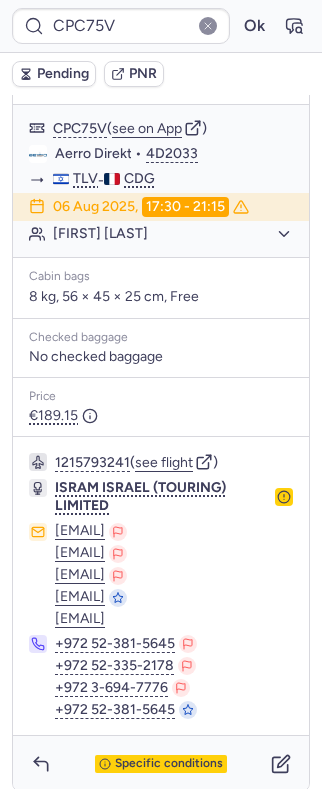 scroll, scrollTop: 306, scrollLeft: 0, axis: vertical 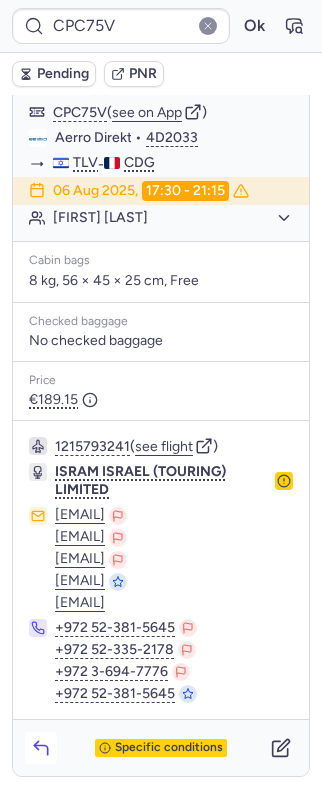 click 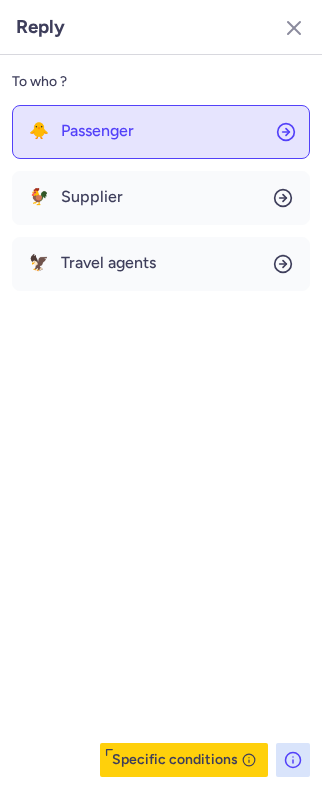 click on "🐥 Passenger" 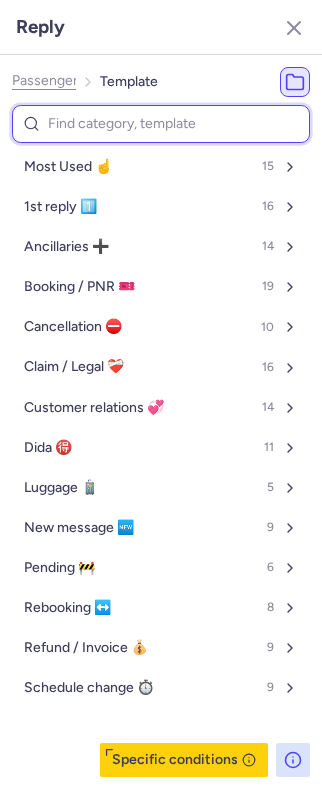 click at bounding box center (161, 124) 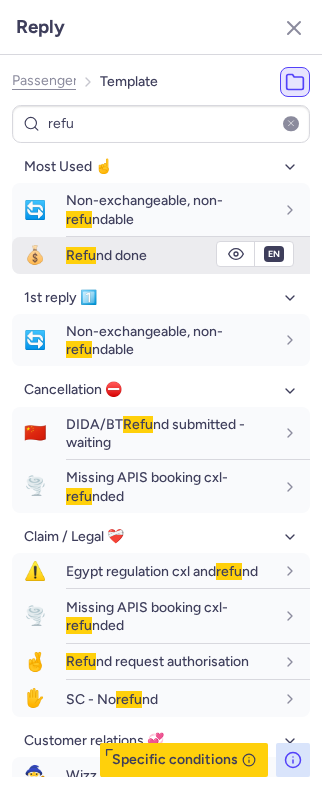 click on "Refu nd done" at bounding box center (106, 255) 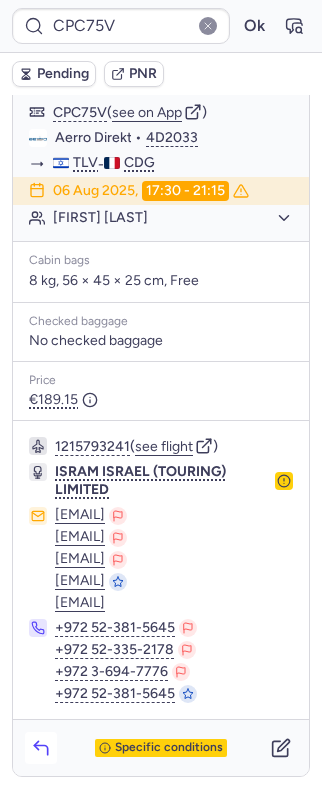 click 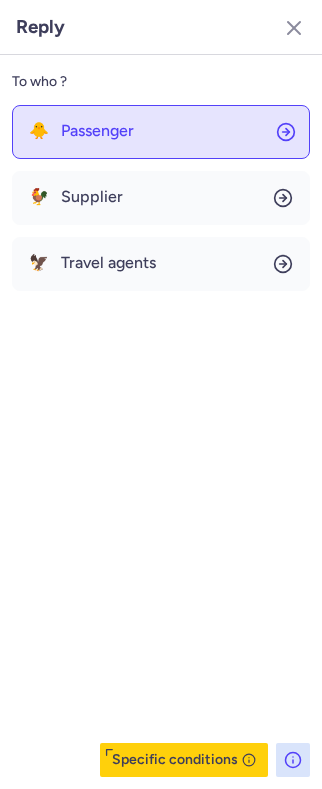 click on "Passenger" at bounding box center [97, 131] 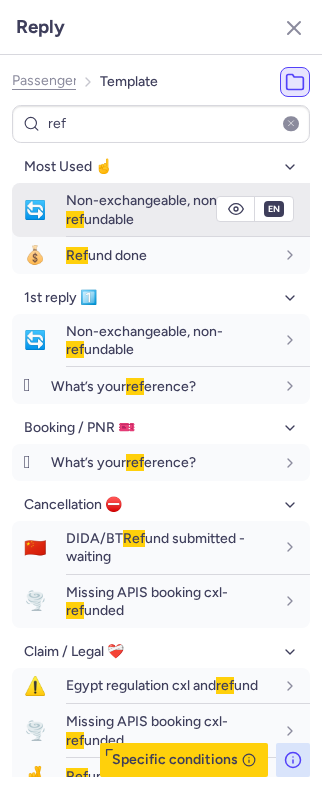 click on "Non-exchangeable, non- ref undable" at bounding box center [144, 209] 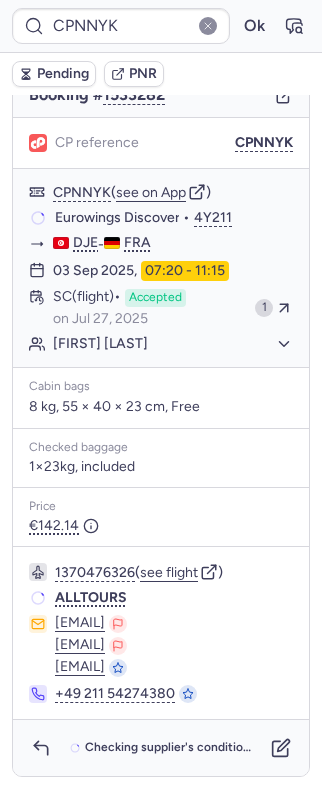 scroll, scrollTop: 246, scrollLeft: 0, axis: vertical 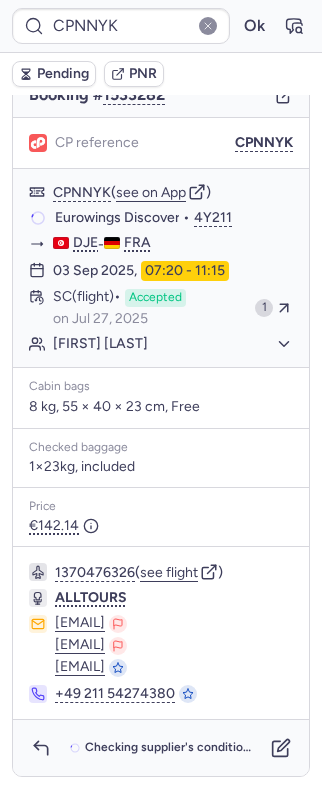 click on "Pending" at bounding box center (63, 74) 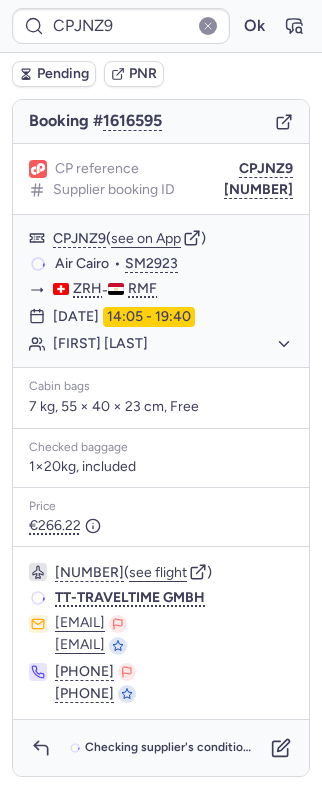 scroll, scrollTop: 200, scrollLeft: 0, axis: vertical 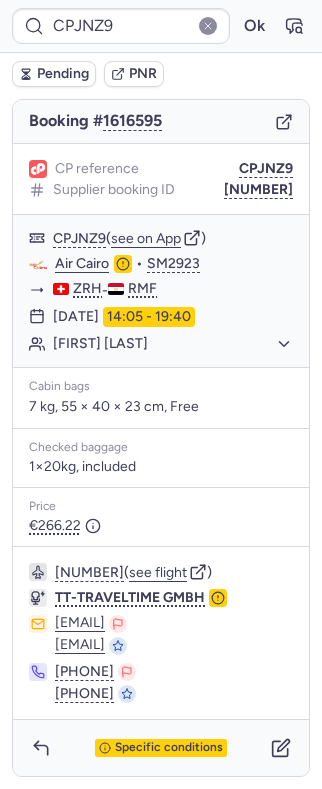 click on "CPJNZ9  Ok" at bounding box center (161, 26) 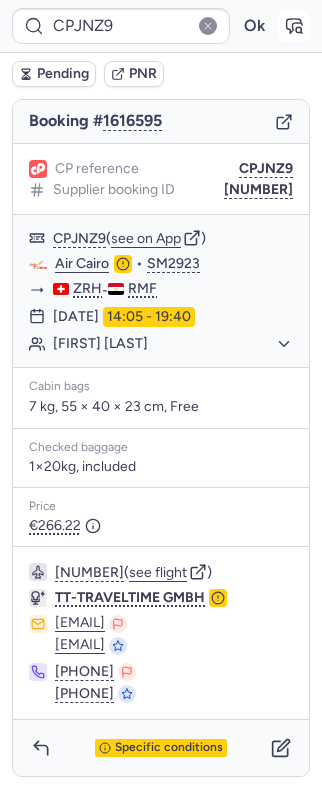 click on "CPJNZ9  Ok" at bounding box center [161, 26] 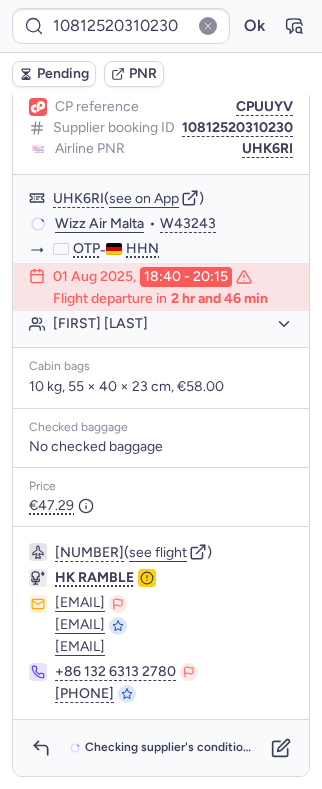 scroll, scrollTop: 266, scrollLeft: 0, axis: vertical 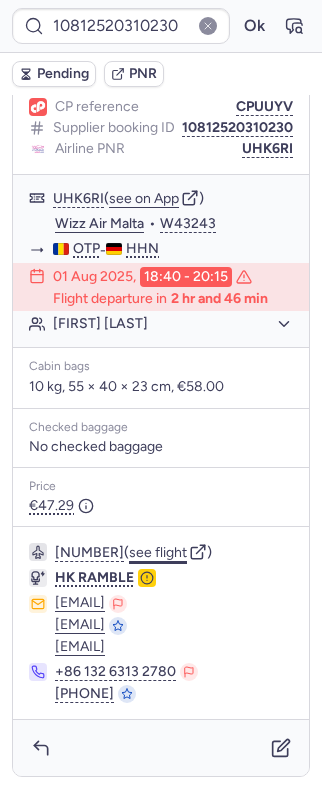 click on "see flight" 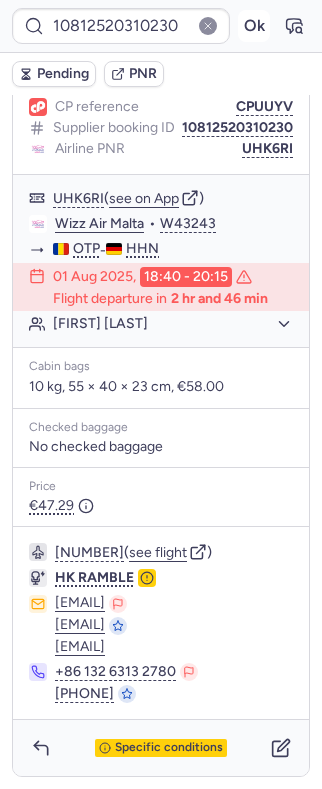 click on "Ok" at bounding box center (254, 26) 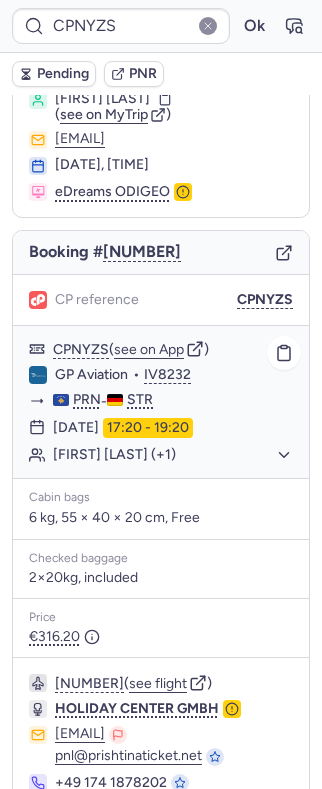scroll, scrollTop: 158, scrollLeft: 0, axis: vertical 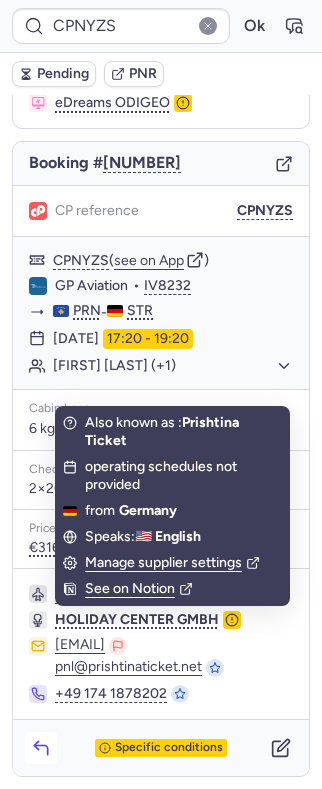 click 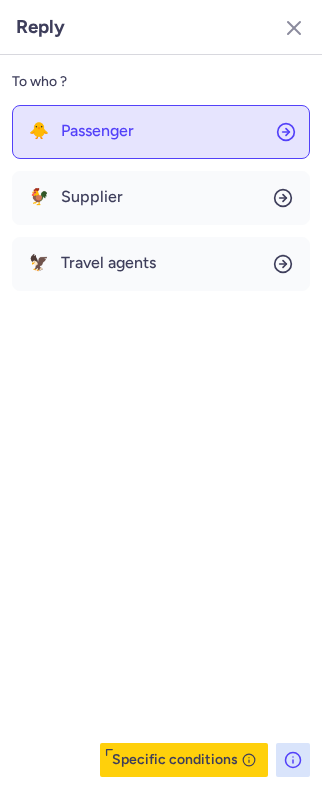 click on "🐥 Passenger" 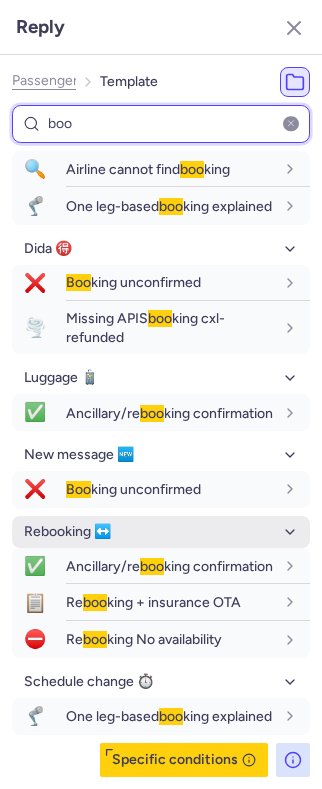 scroll, scrollTop: 1128, scrollLeft: 0, axis: vertical 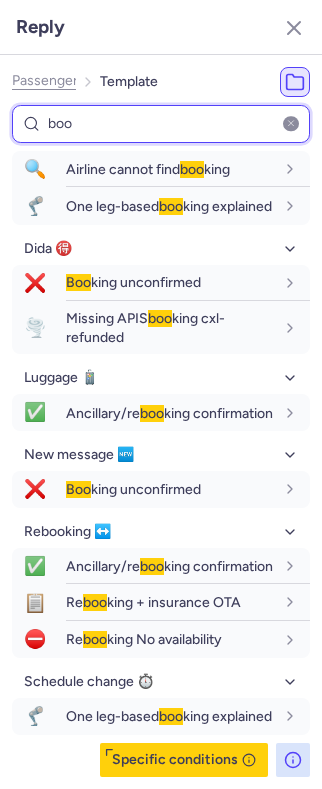click on "boo" at bounding box center [161, 124] 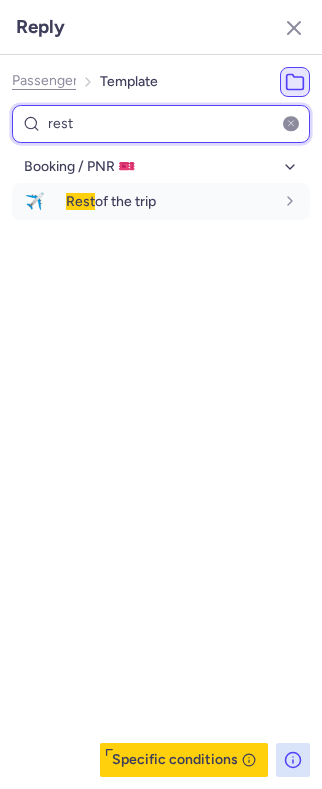 scroll, scrollTop: 0, scrollLeft: 0, axis: both 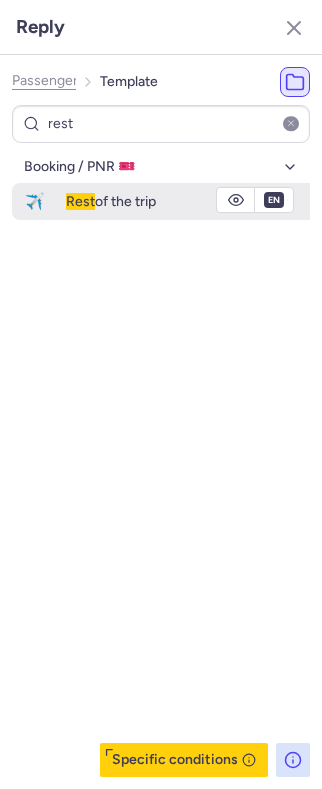 click on "Rest  of the trip" at bounding box center [111, 201] 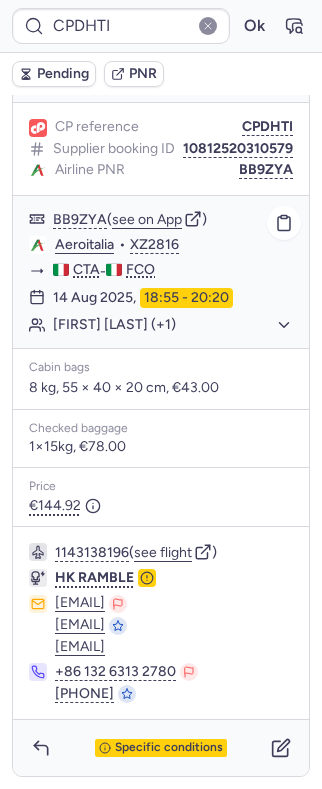 scroll, scrollTop: 1249, scrollLeft: 0, axis: vertical 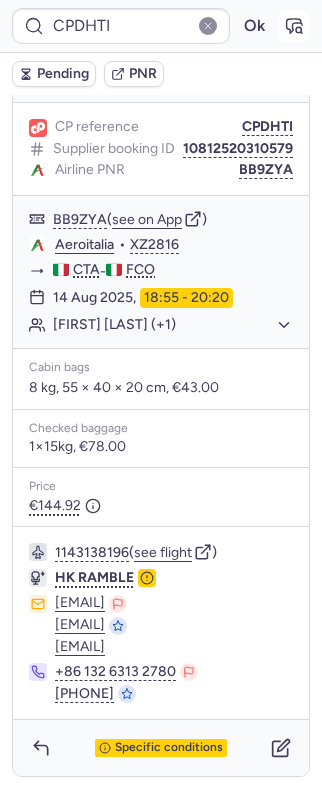 click 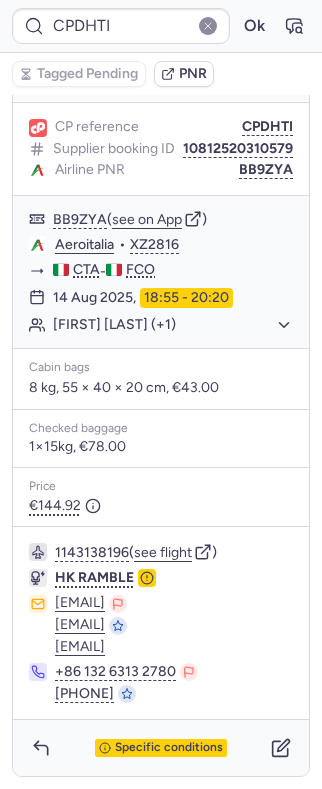 scroll, scrollTop: 1249, scrollLeft: 0, axis: vertical 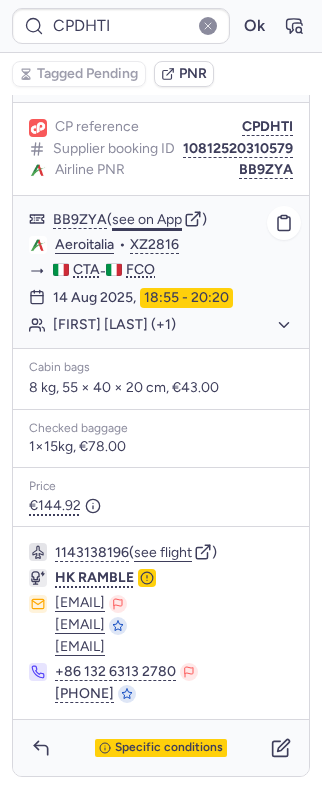 click on "see on App" 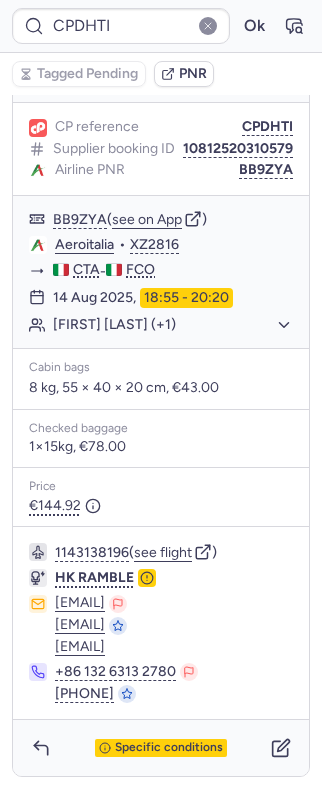 scroll, scrollTop: 1249, scrollLeft: 0, axis: vertical 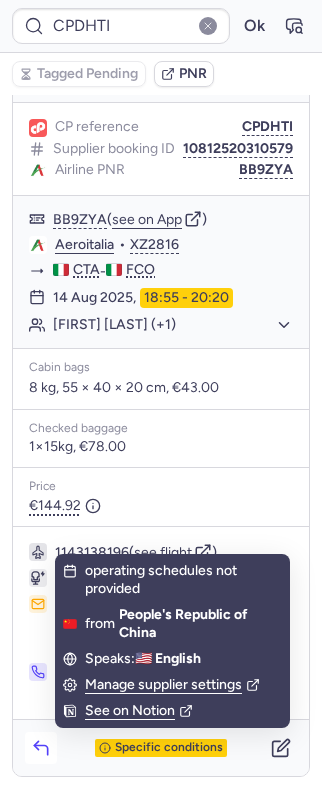 click 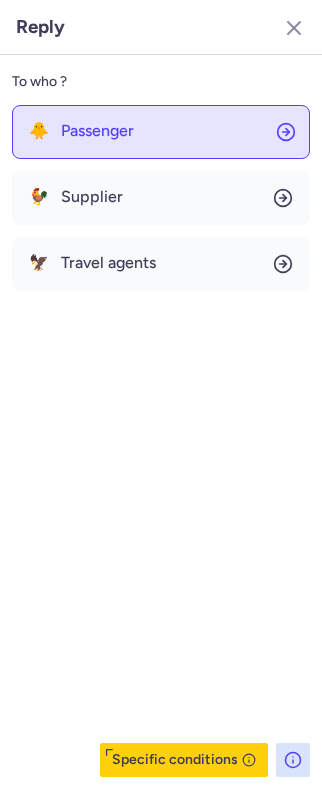click on "🐥 Passenger" 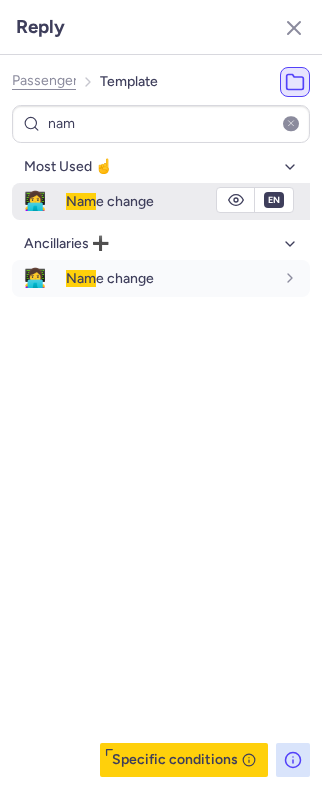 click 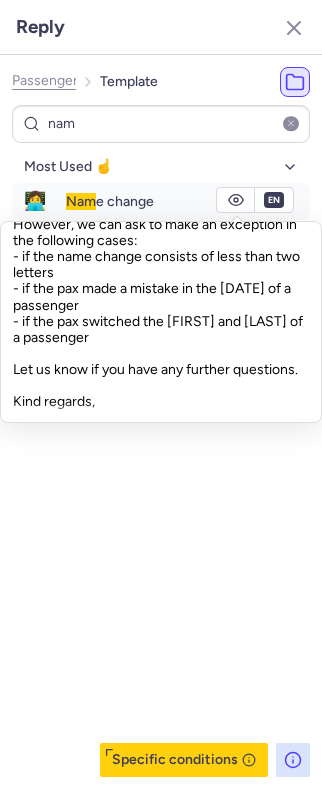 scroll, scrollTop: 210, scrollLeft: 0, axis: vertical 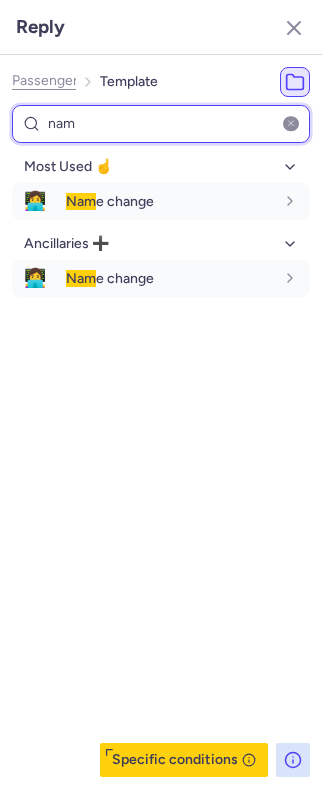 click on "nam" at bounding box center (161, 124) 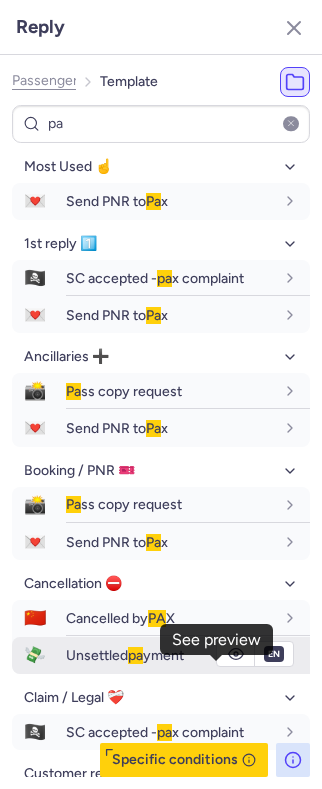 click 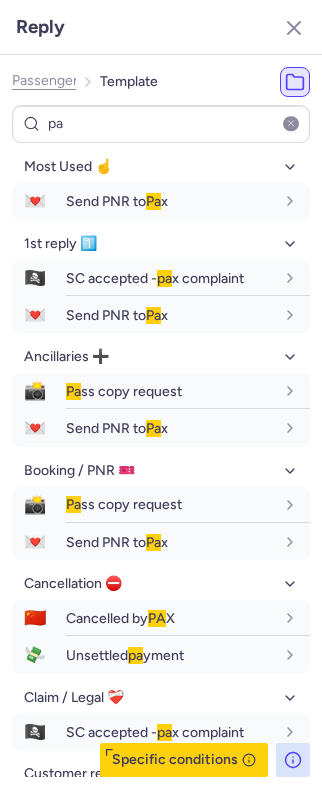 scroll, scrollTop: 0, scrollLeft: 0, axis: both 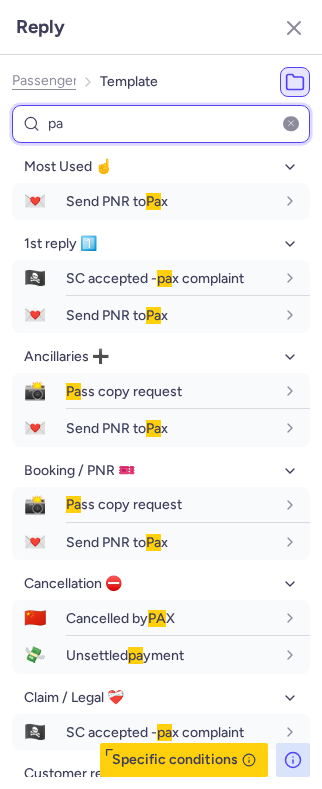 click on "pa" at bounding box center [161, 124] 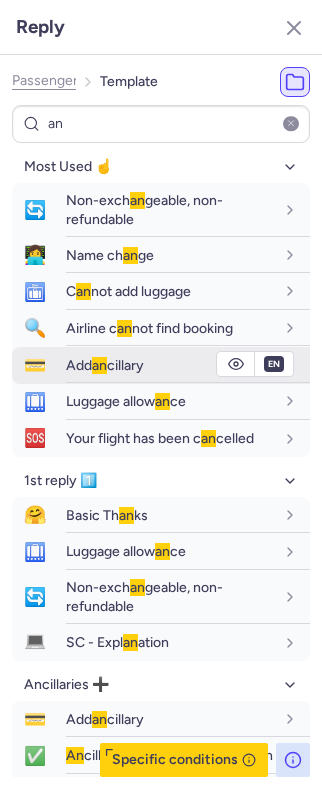 click on "Add  an cillary" at bounding box center [105, 365] 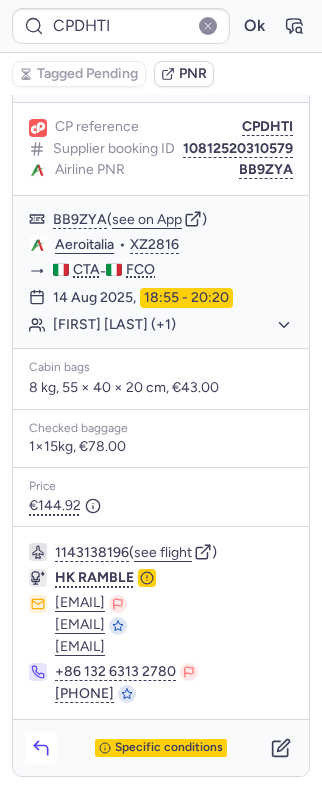 click at bounding box center [41, 748] 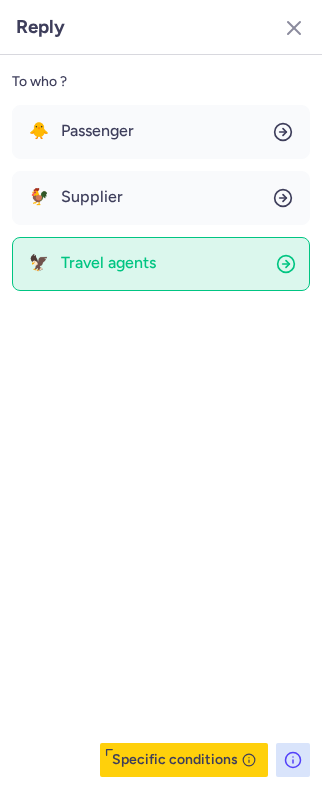 click on "Travel agents" at bounding box center (108, 263) 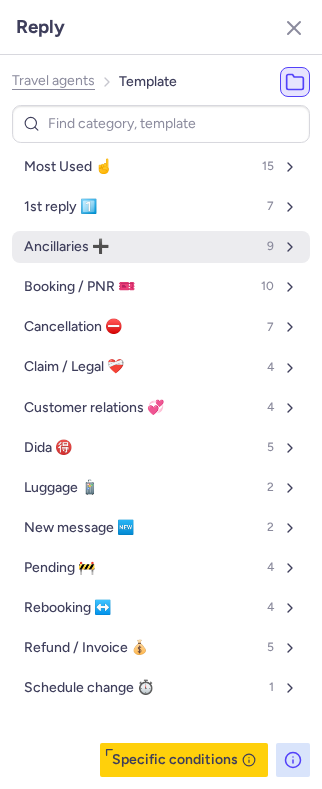 click on "Ancillaries ➕ 9" at bounding box center (161, 247) 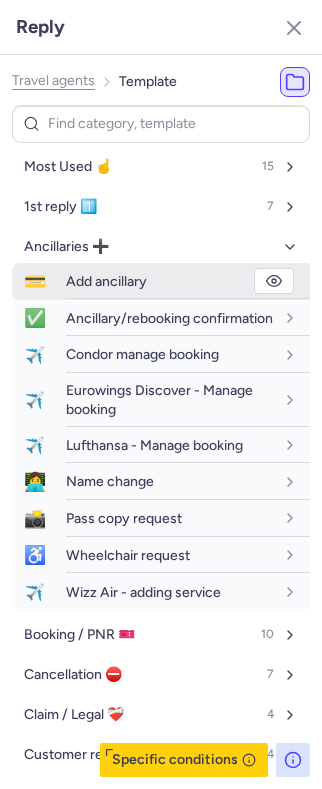 click on "Add ancillary" at bounding box center (106, 281) 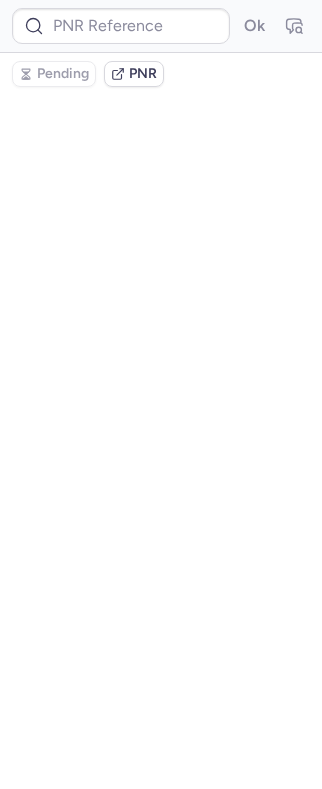 scroll, scrollTop: 0, scrollLeft: 0, axis: both 